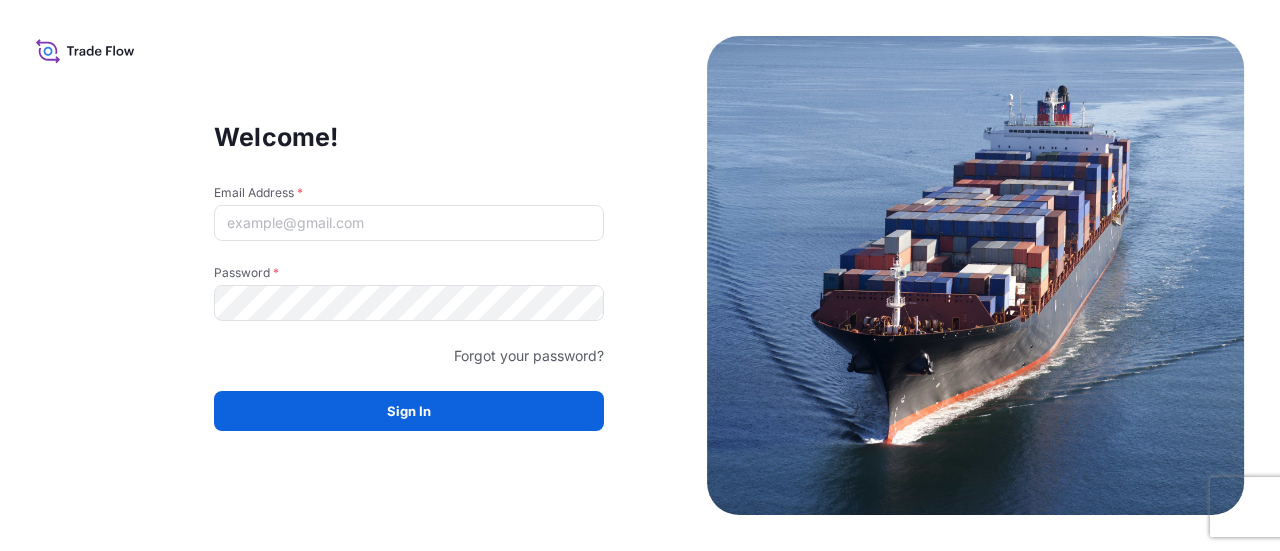 scroll, scrollTop: 0, scrollLeft: 0, axis: both 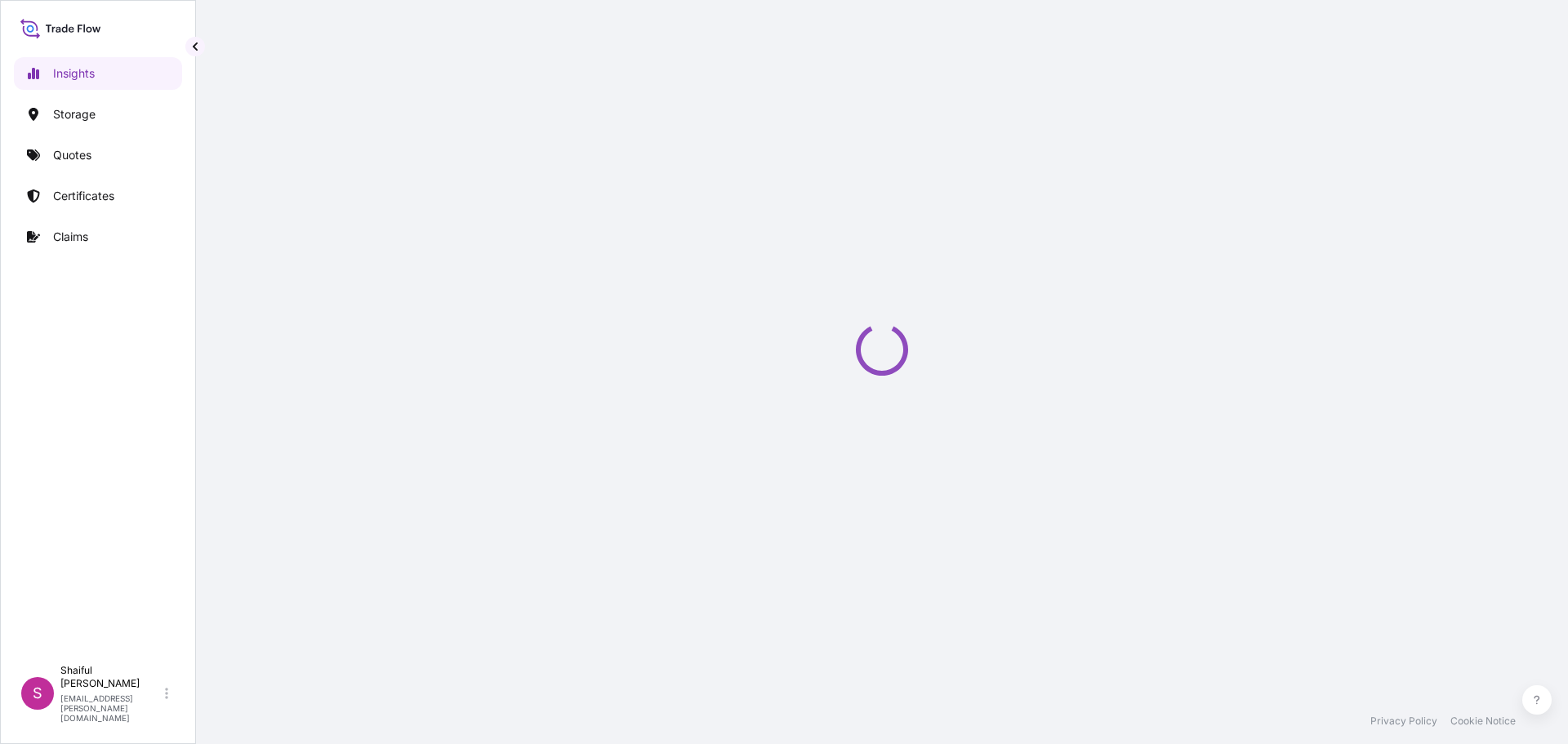select on "2025" 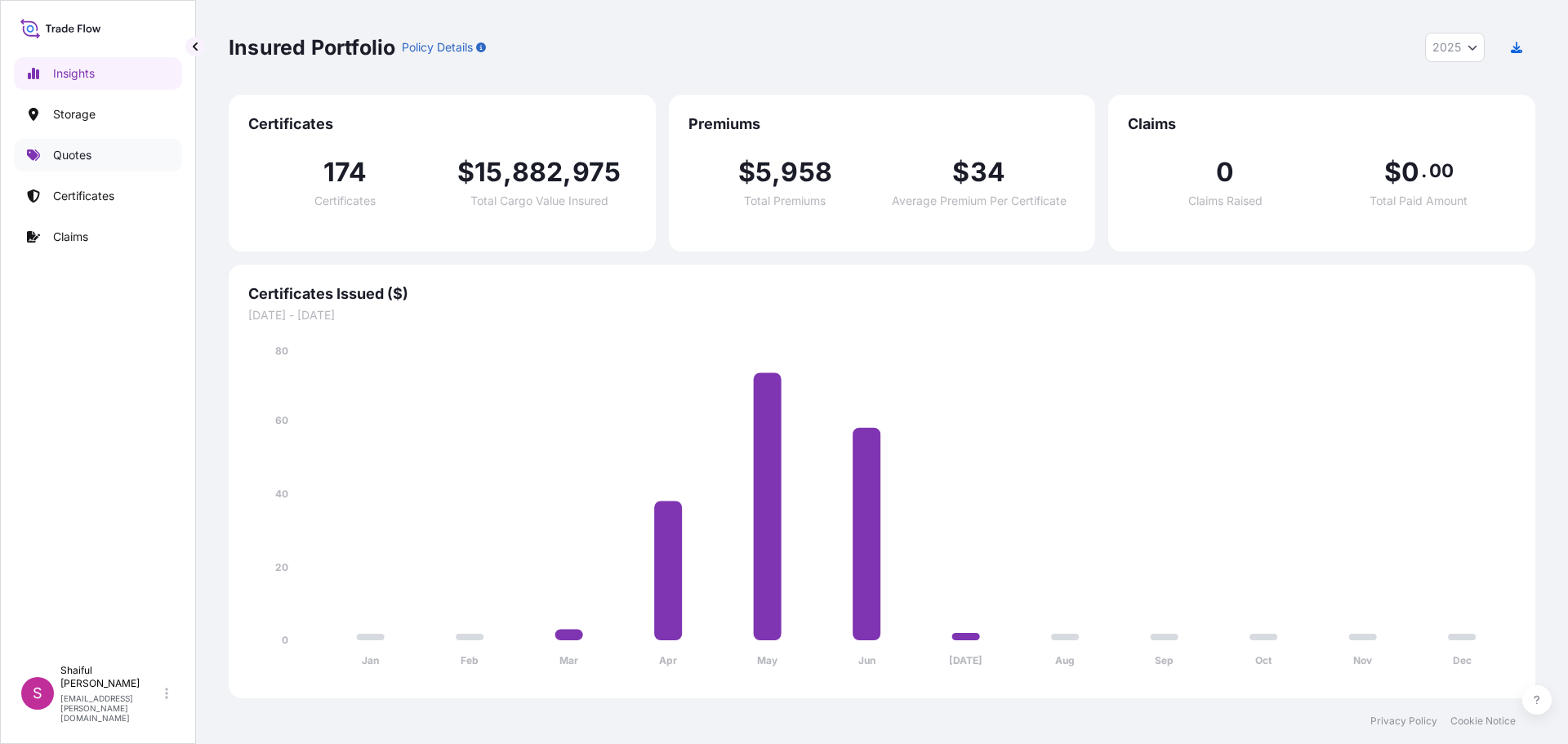 click on "Quotes" at bounding box center (72, 155) 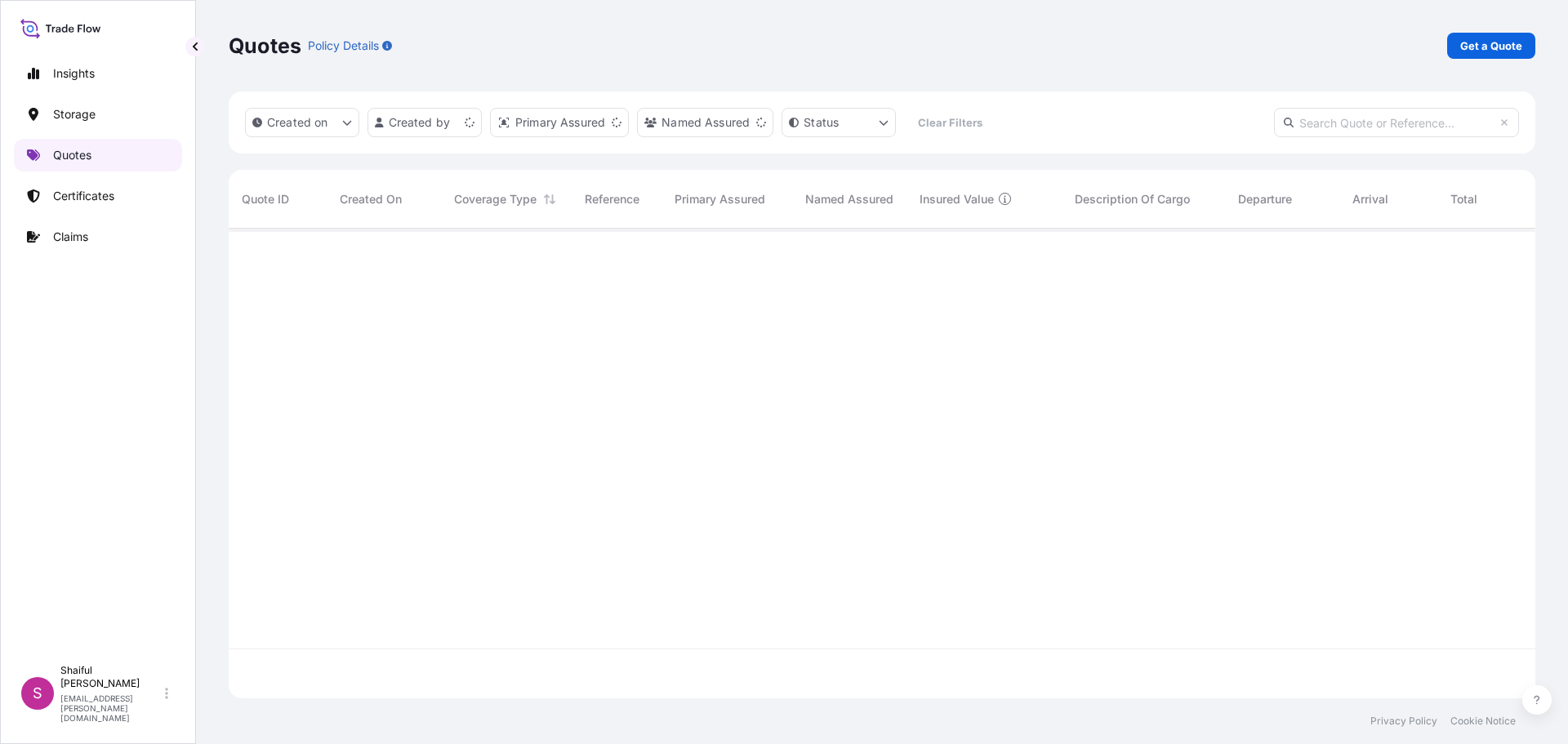 scroll, scrollTop: 13, scrollLeft: 13, axis: both 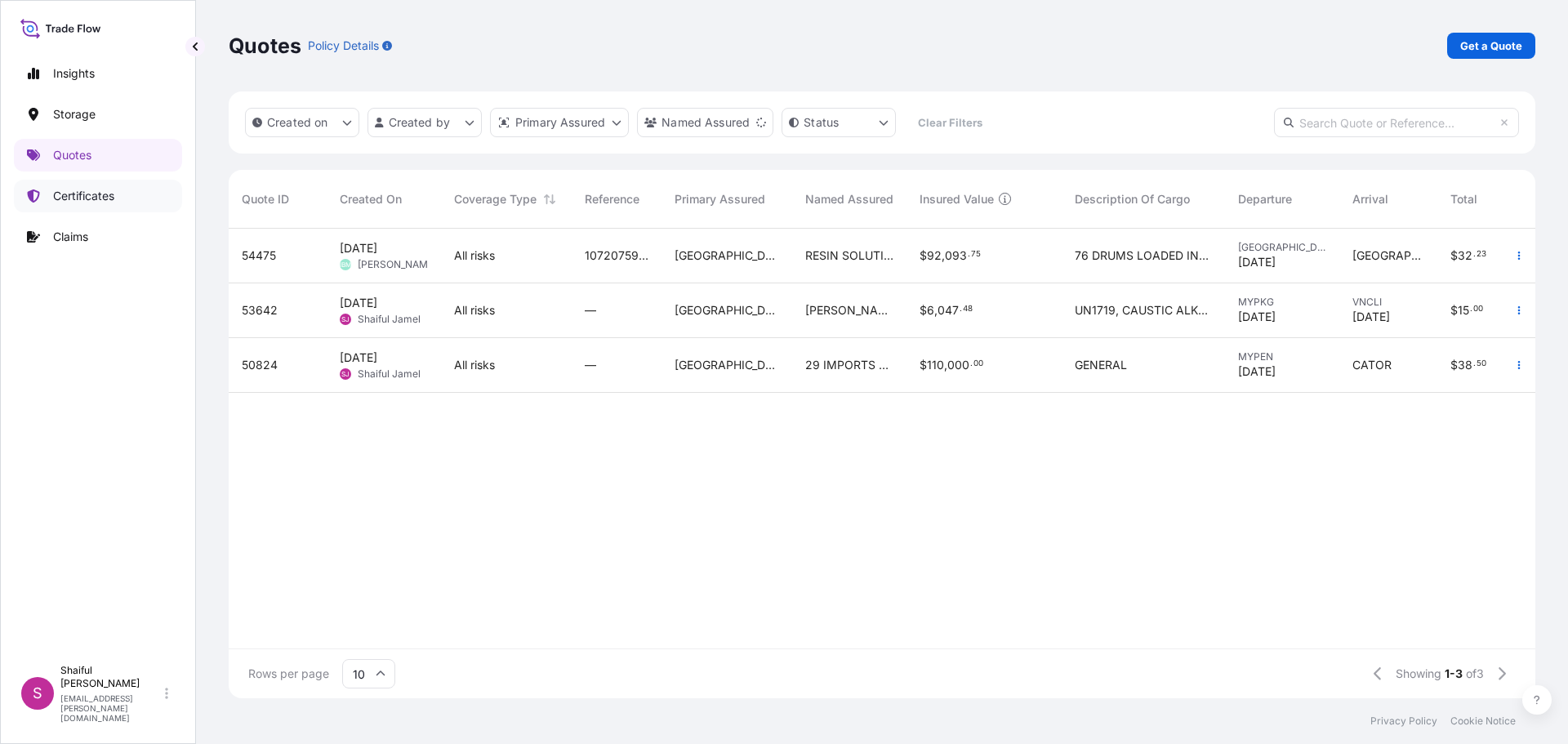click on "Certificates" at bounding box center (83, 196) 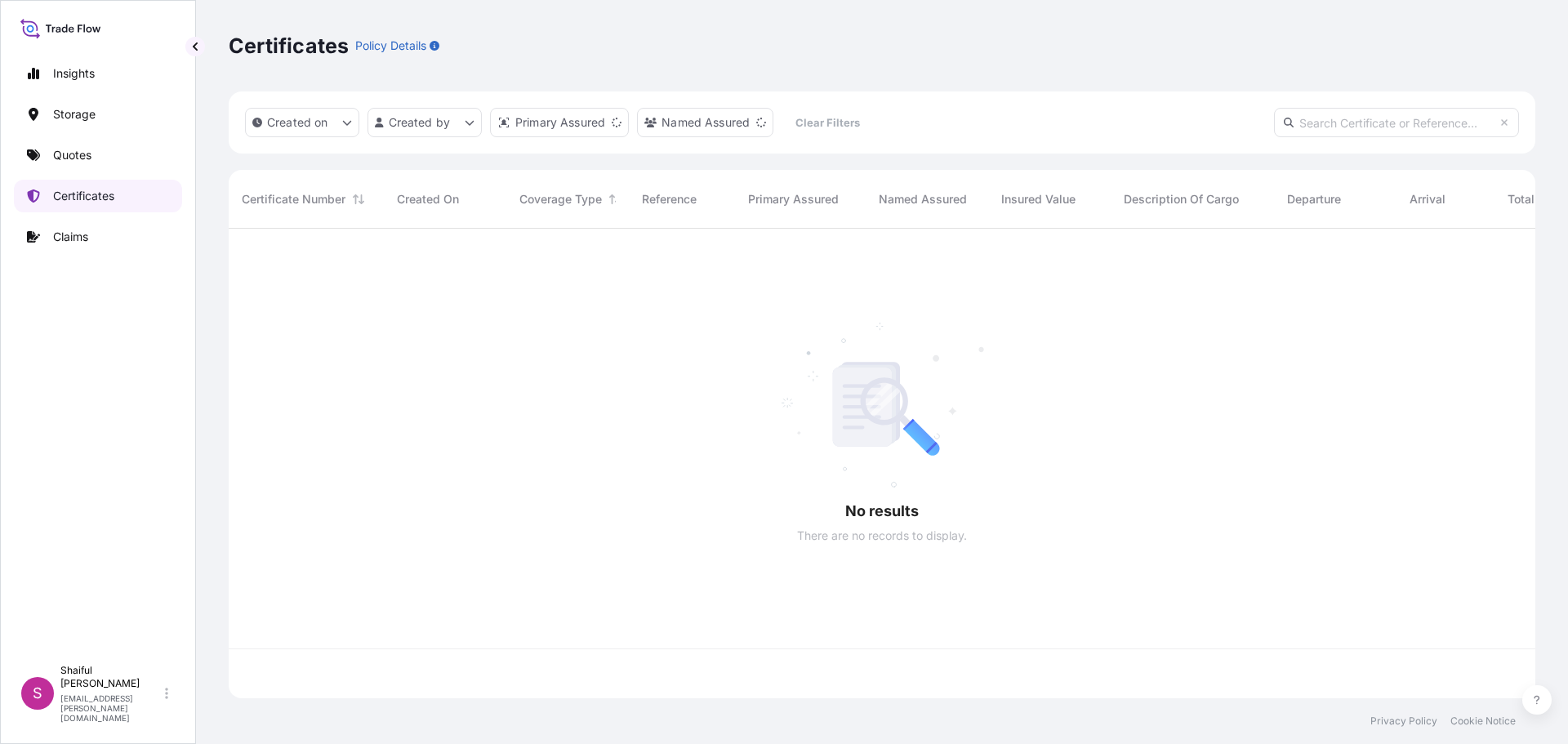 scroll, scrollTop: 13, scrollLeft: 13, axis: both 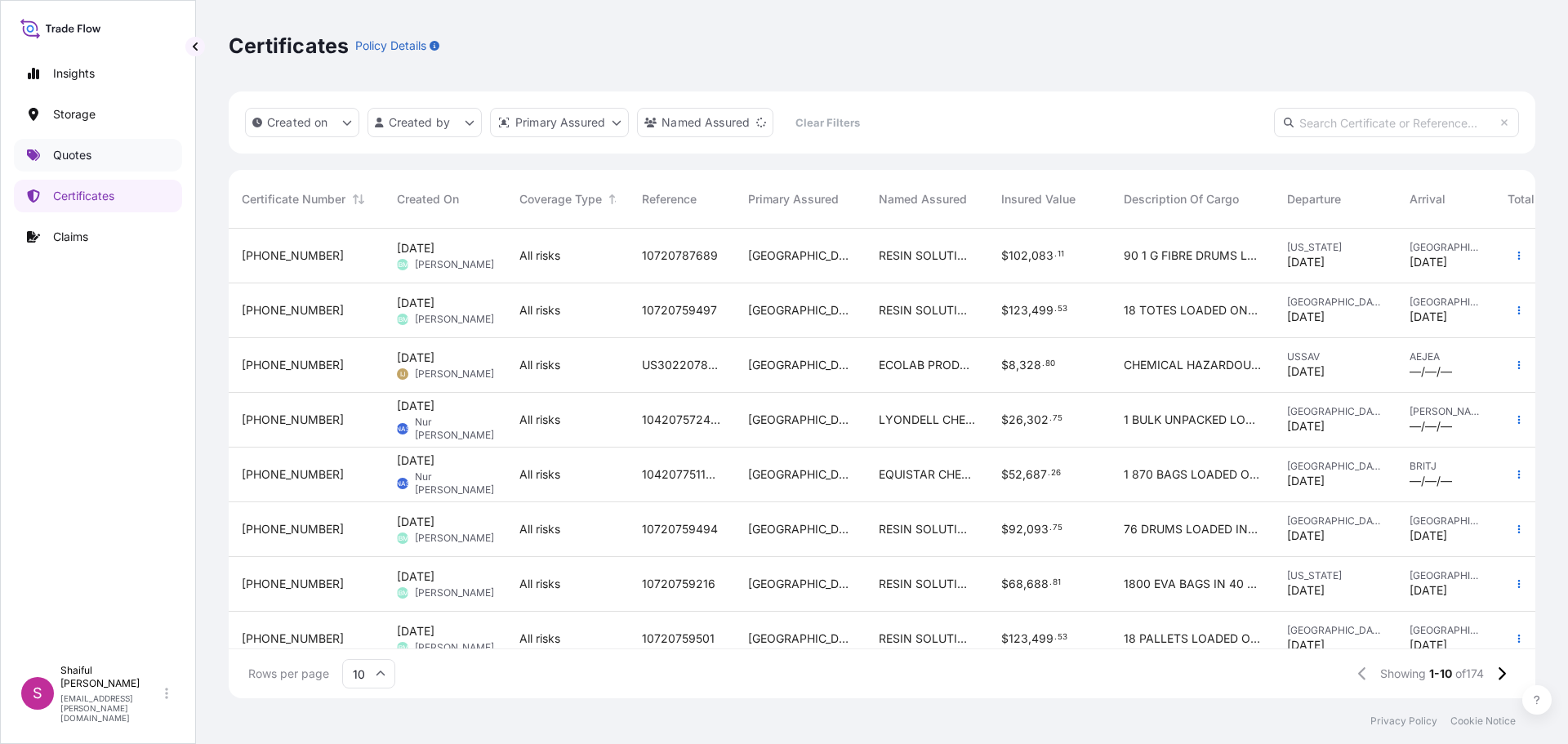 click on "Quotes" at bounding box center [72, 155] 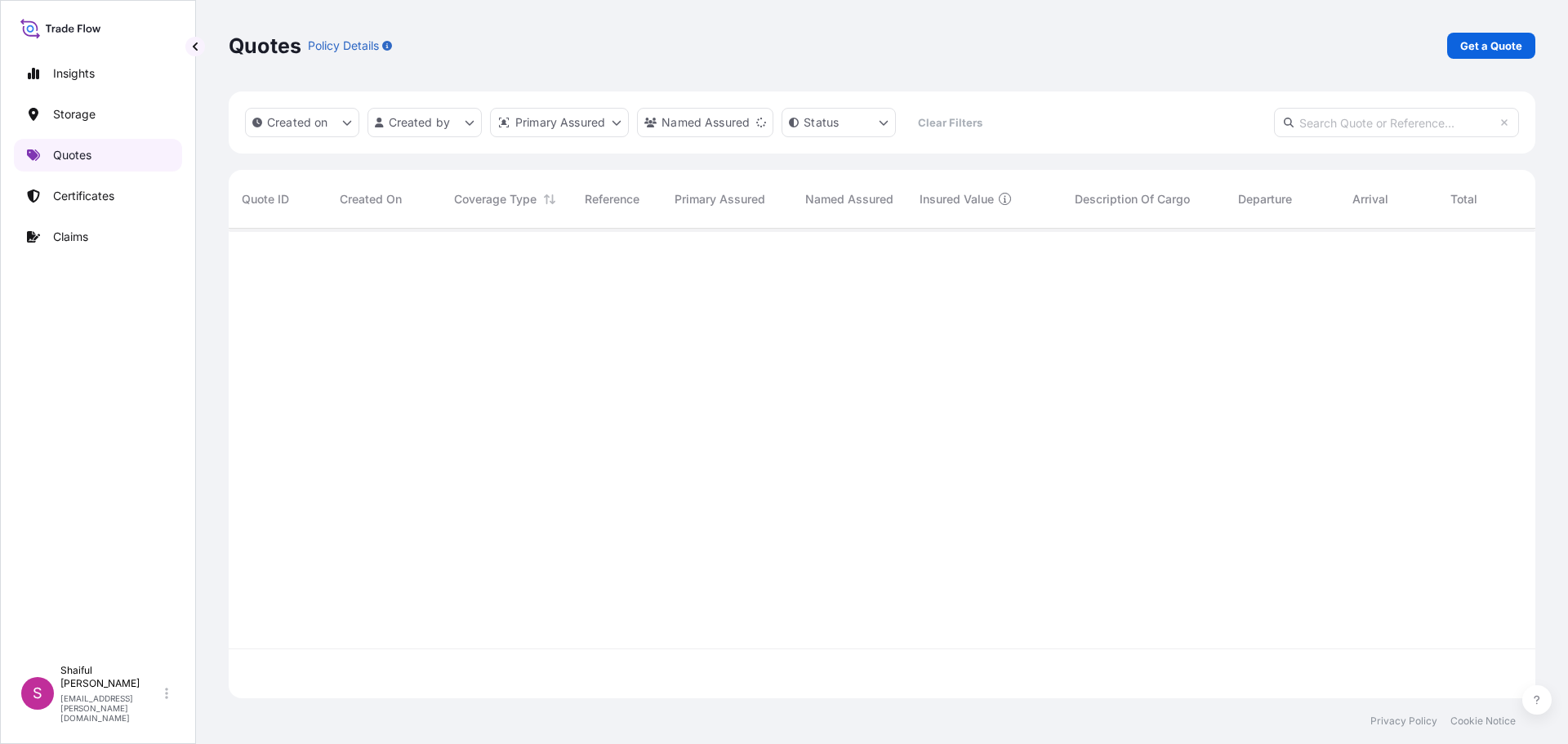 scroll, scrollTop: 13, scrollLeft: 13, axis: both 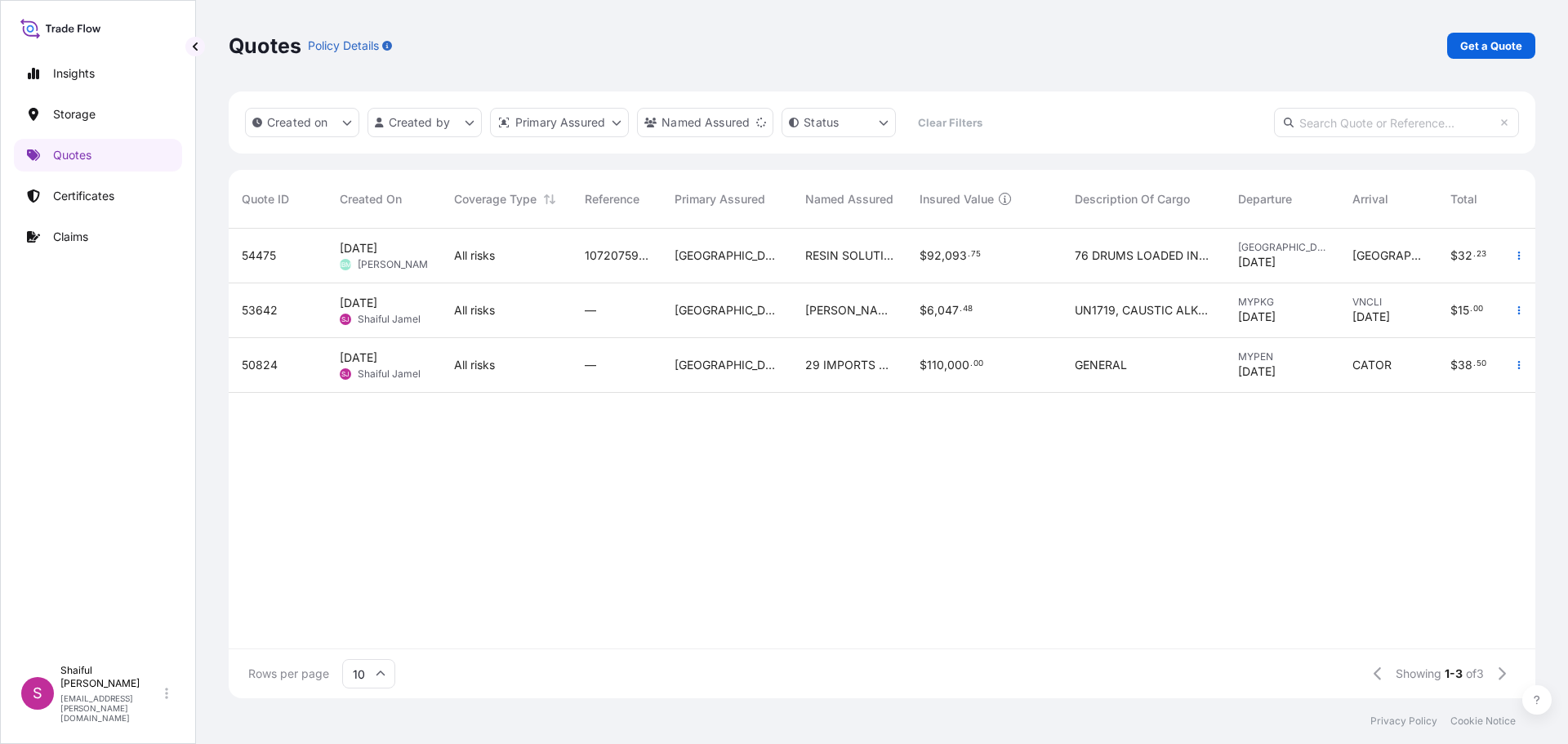 click on "Quotes Policy Details Get a Quote" at bounding box center [882, 46] 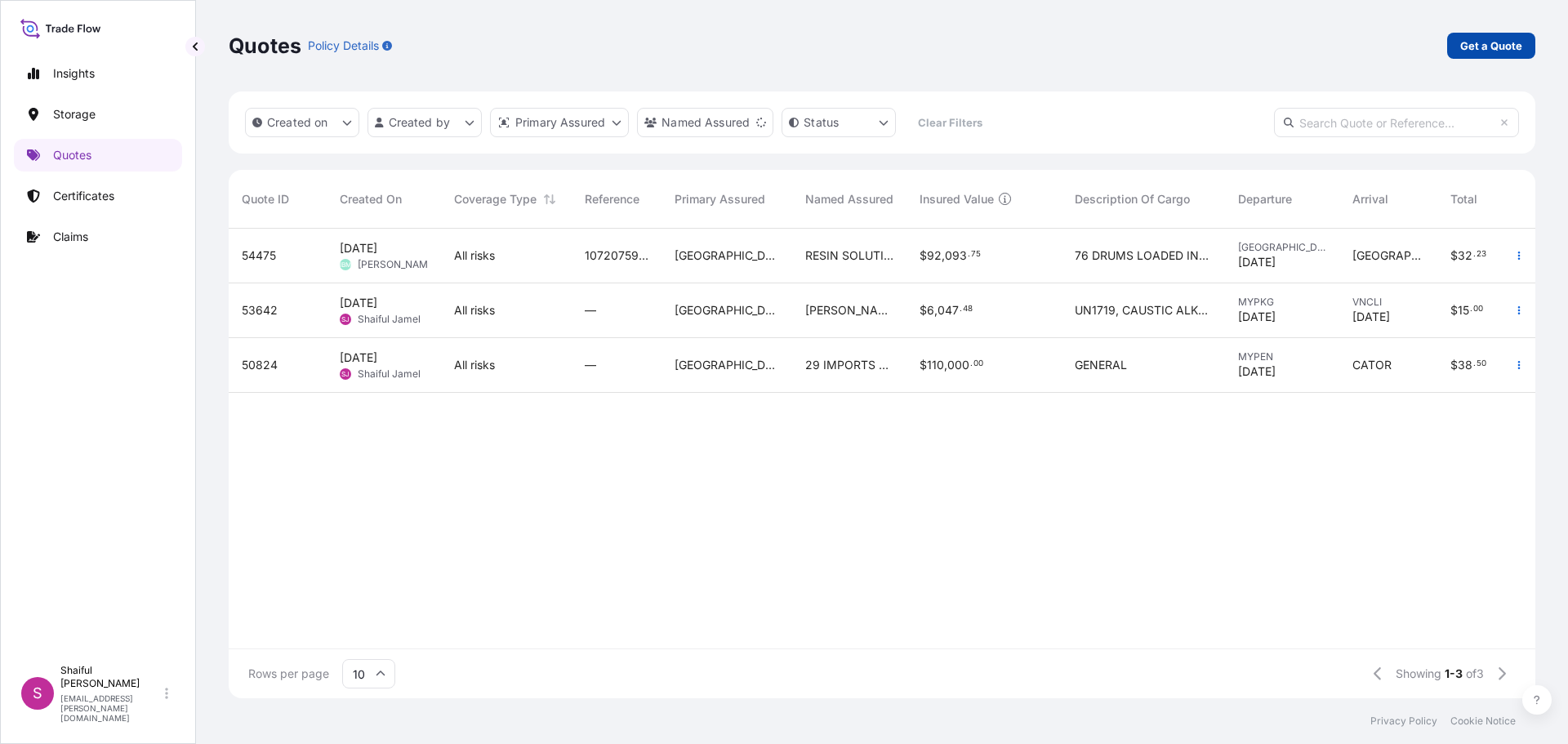 click on "Get a Quote" at bounding box center (1491, 46) 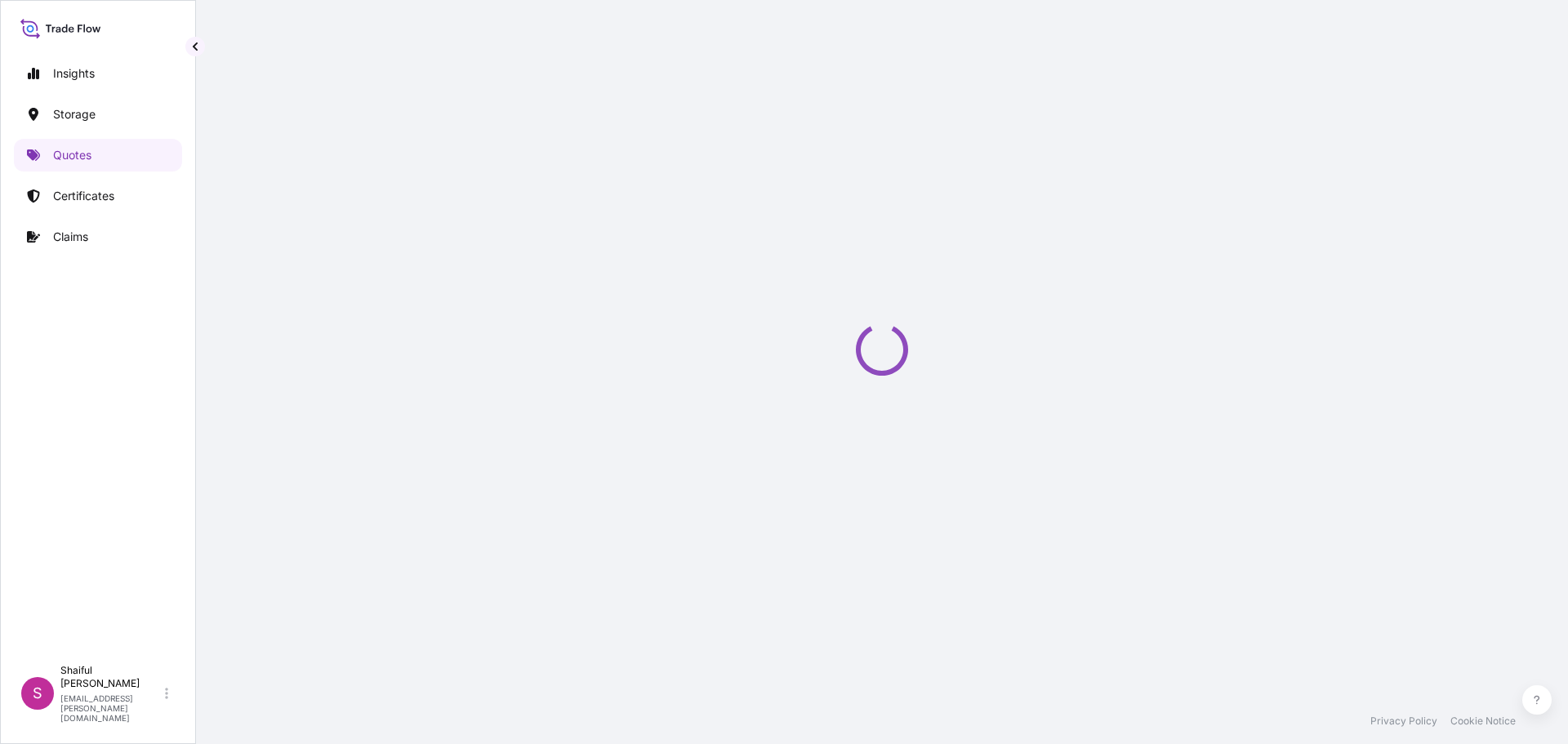 select on "Water" 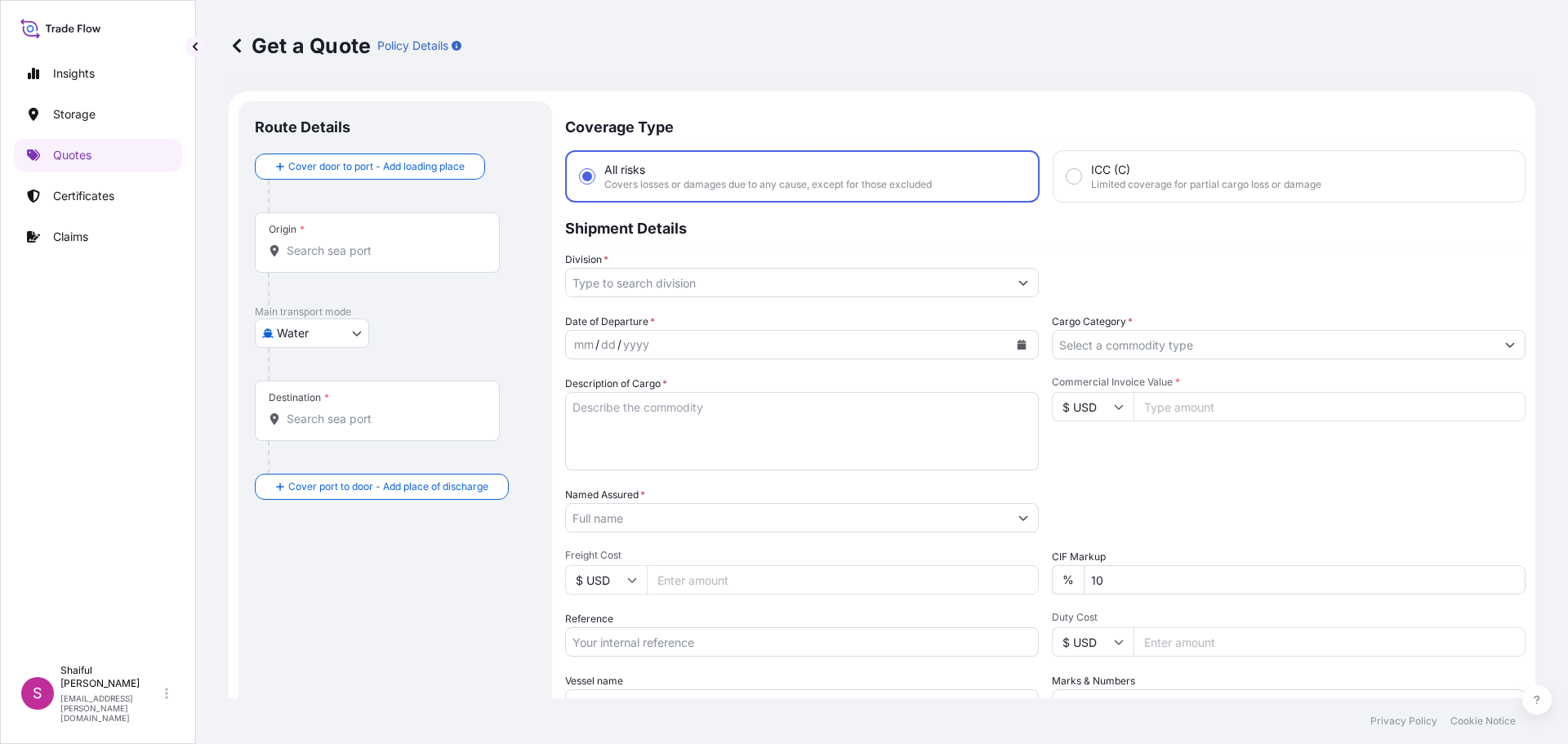 scroll, scrollTop: 26, scrollLeft: 0, axis: vertical 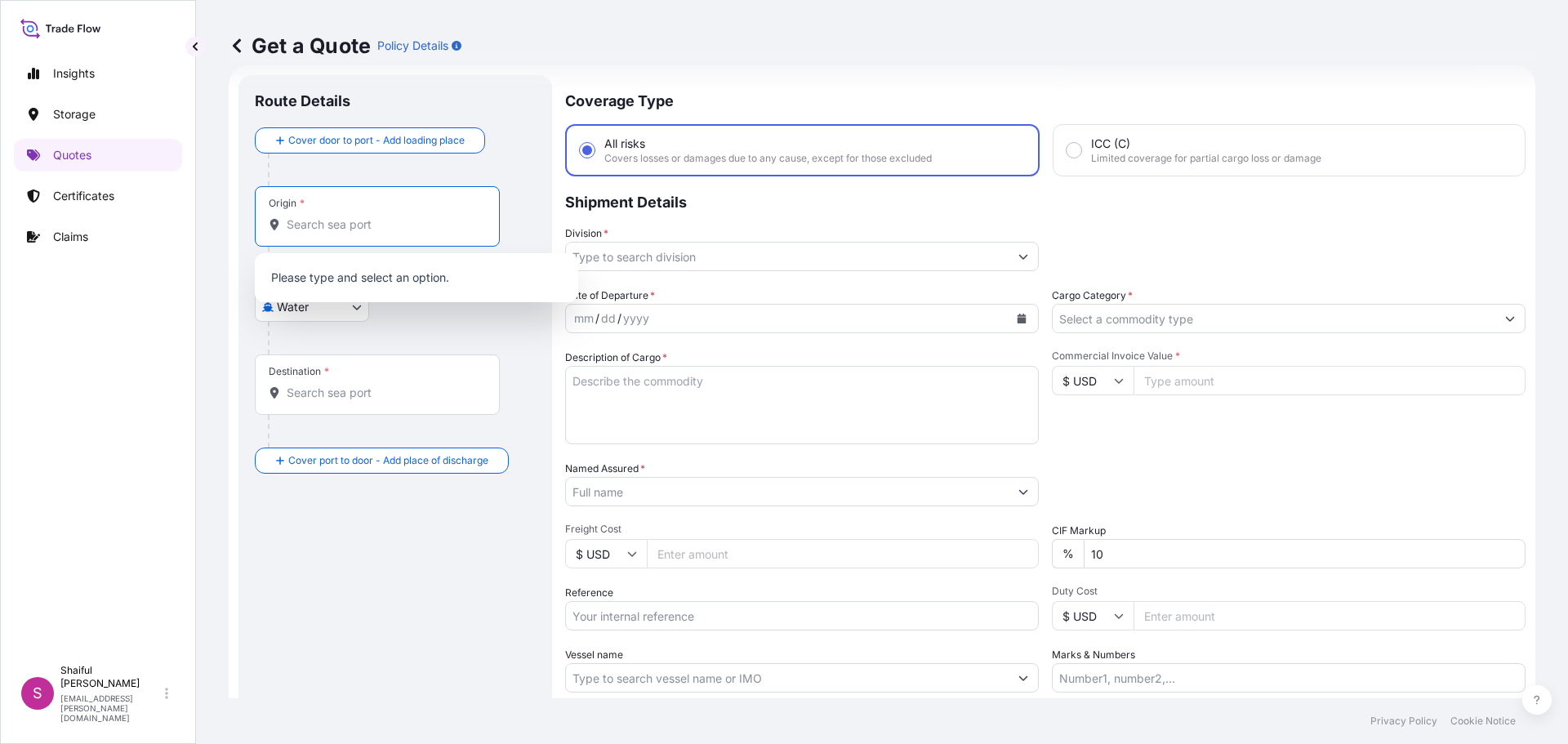 click on "Origin *" at bounding box center (383, 225) 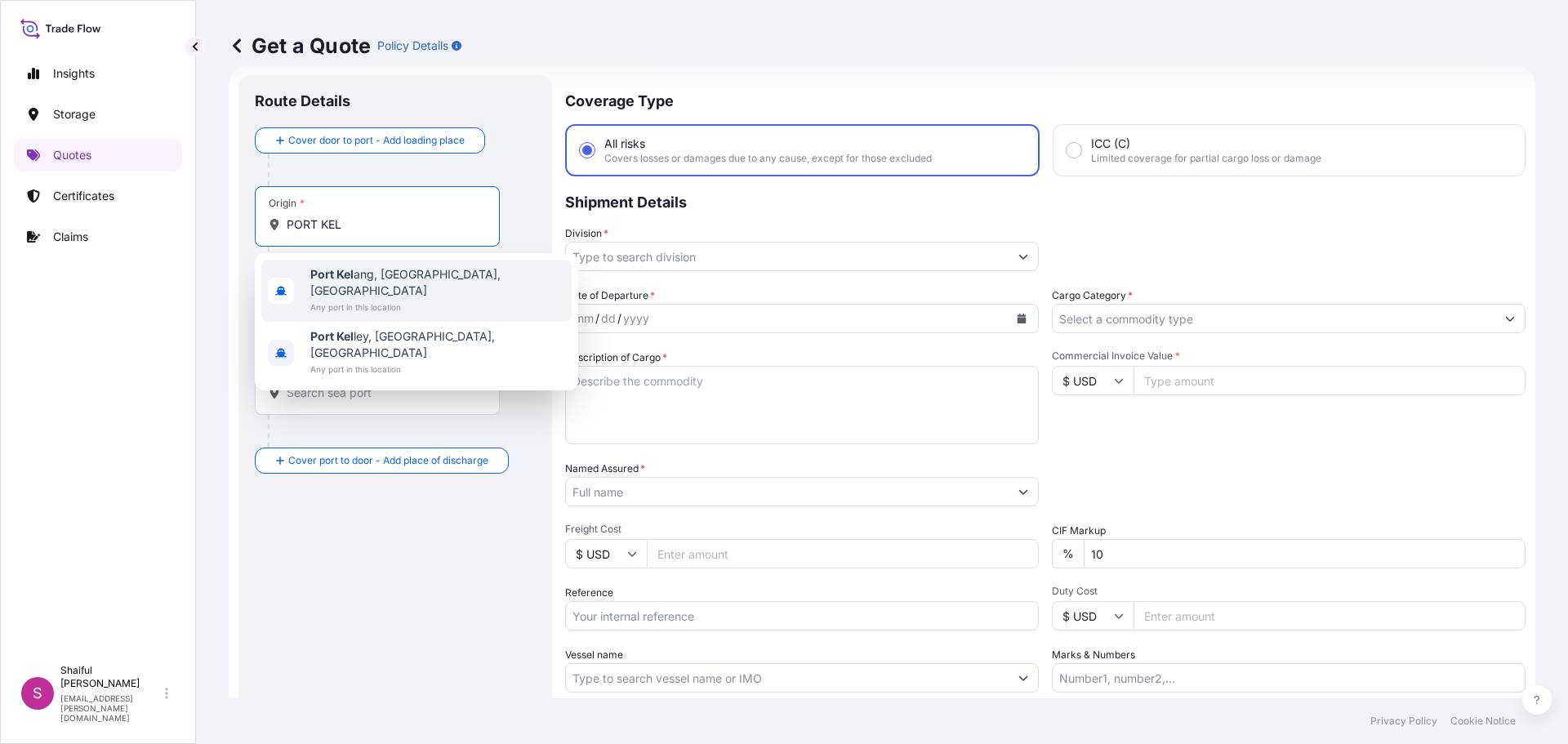 click on "Any port in this location" at bounding box center (438, 307) 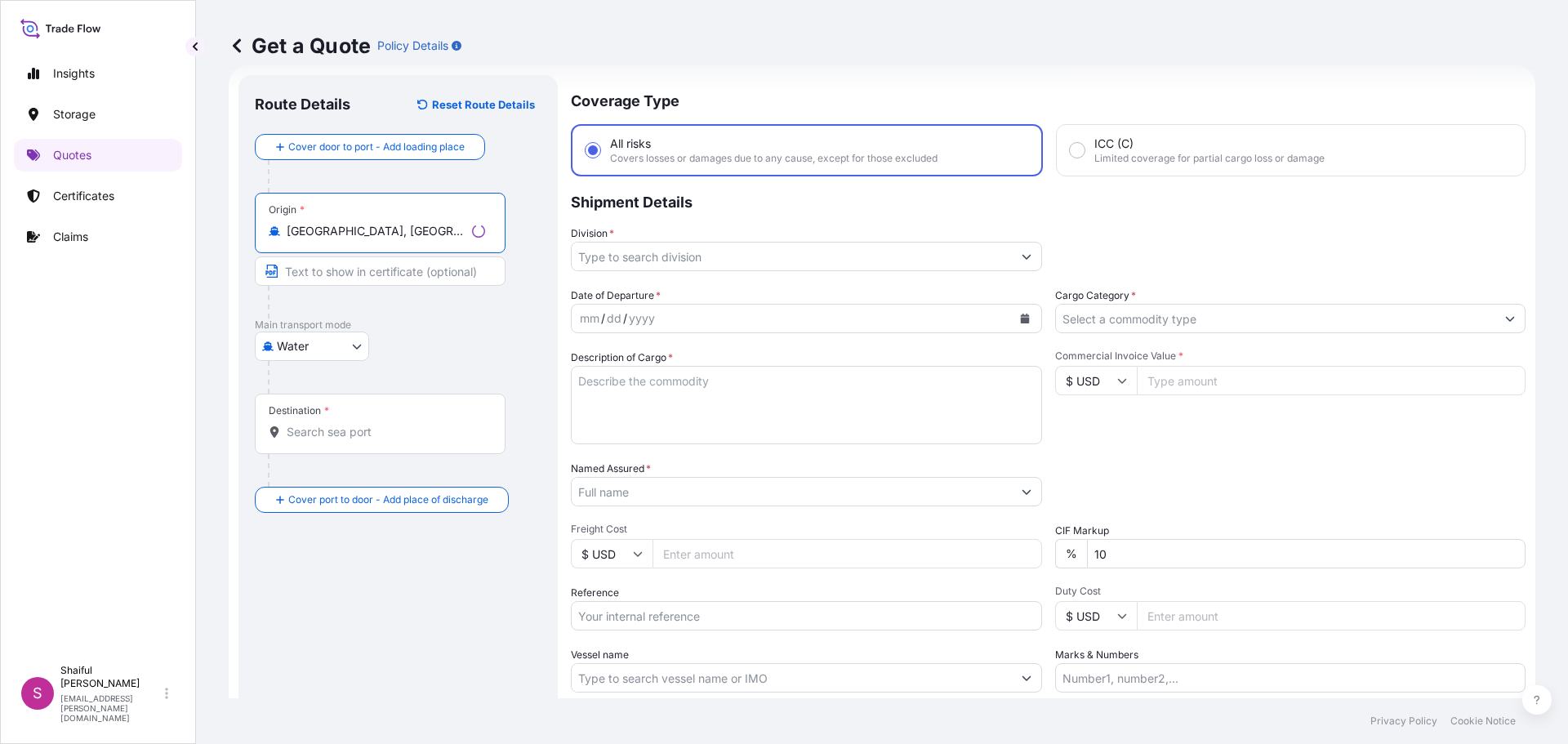 type on "Port Kelang, Selangor, Malaysia" 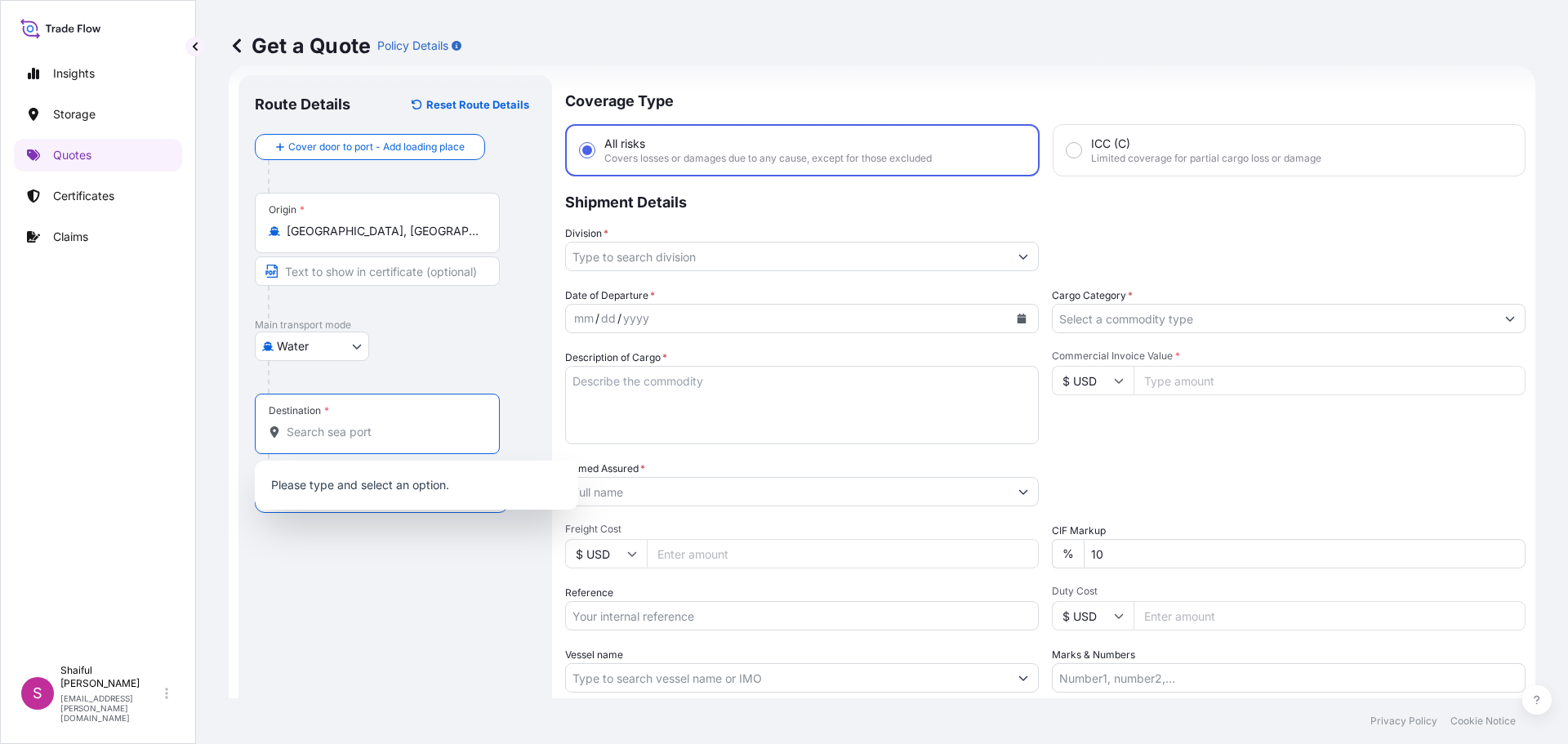click on "Destination *" at bounding box center [383, 432] 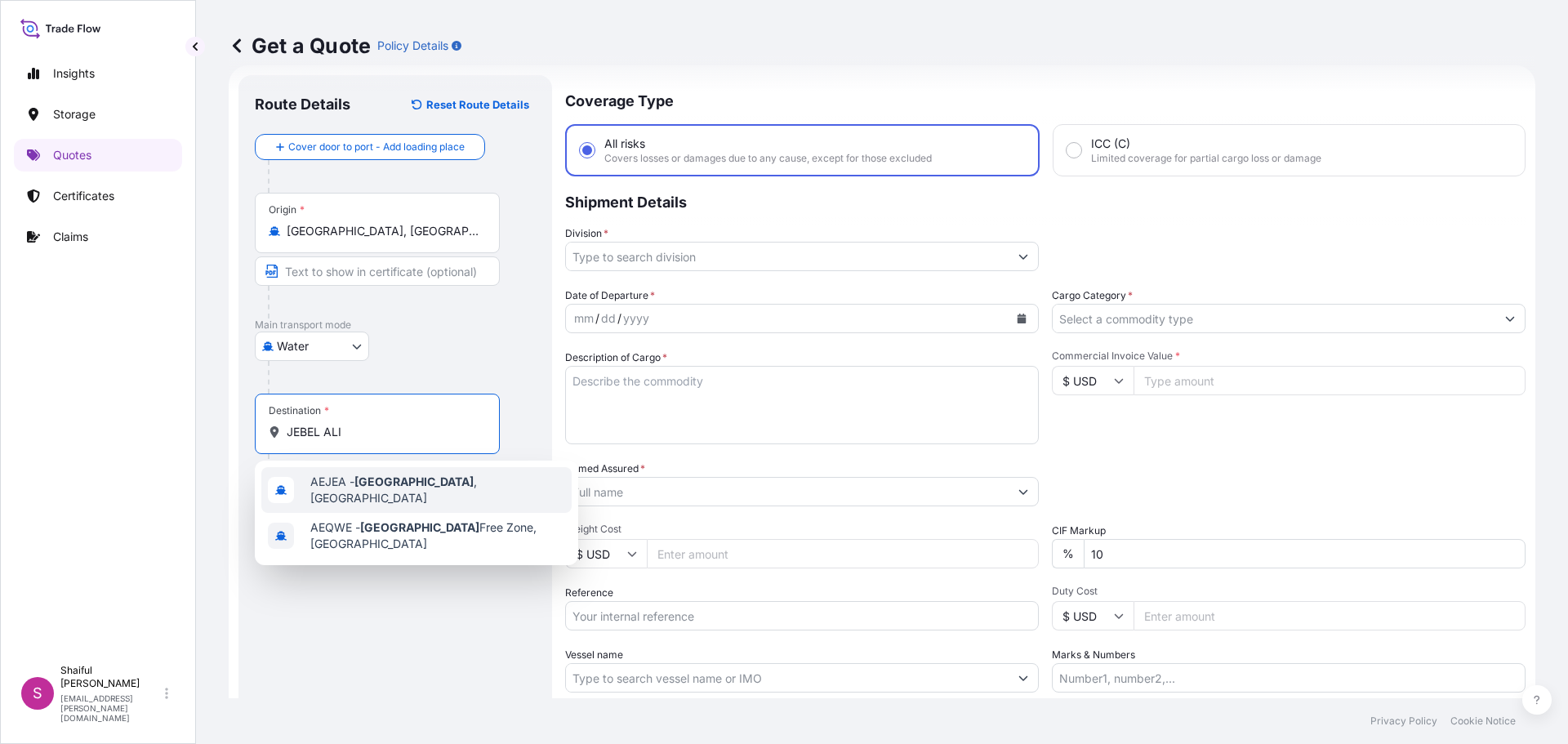 click on "AEJEA -  Jebel Ali , United Arab Emirates" at bounding box center [416, 490] 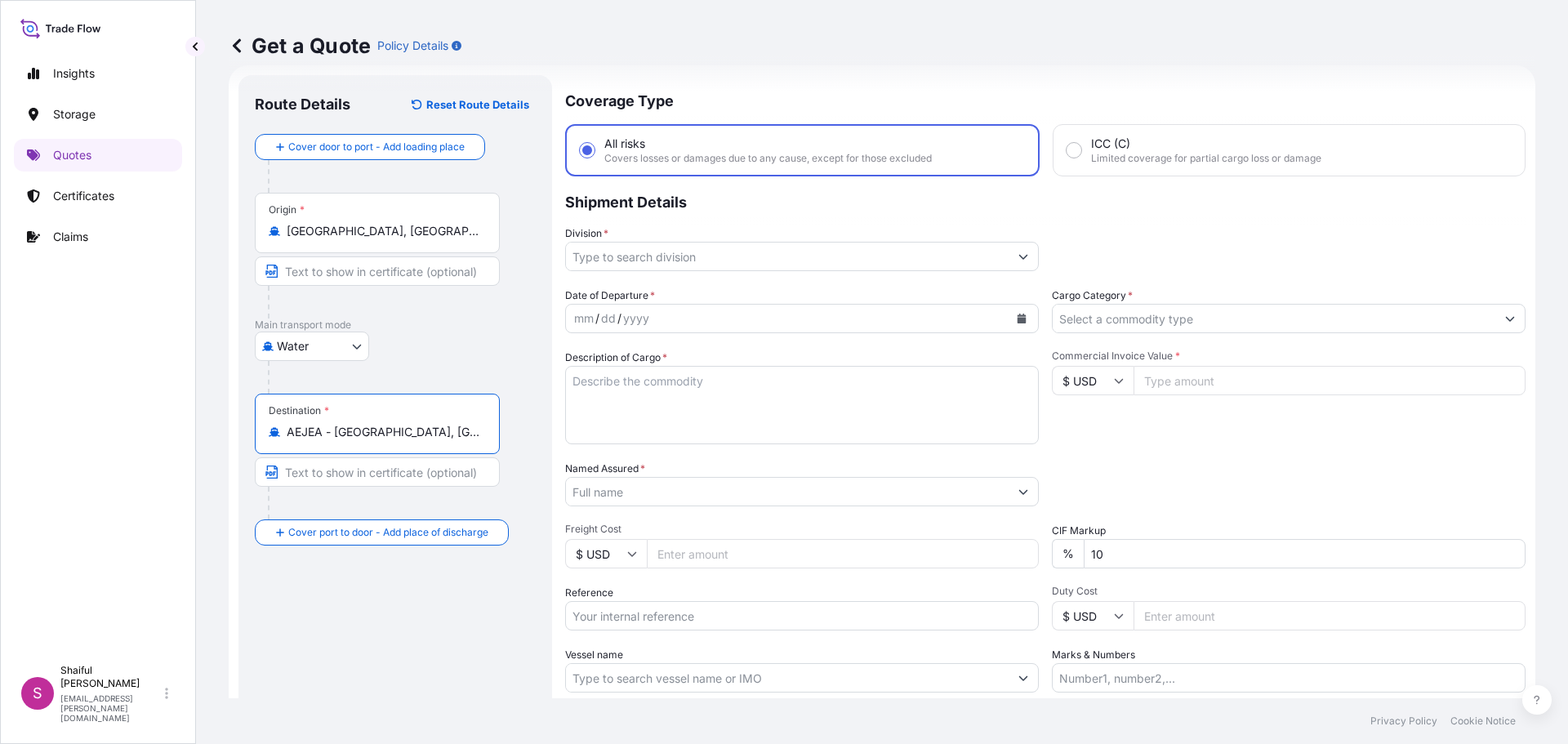 type on "AEJEA - Jebel Ali, United Arab Emirates" 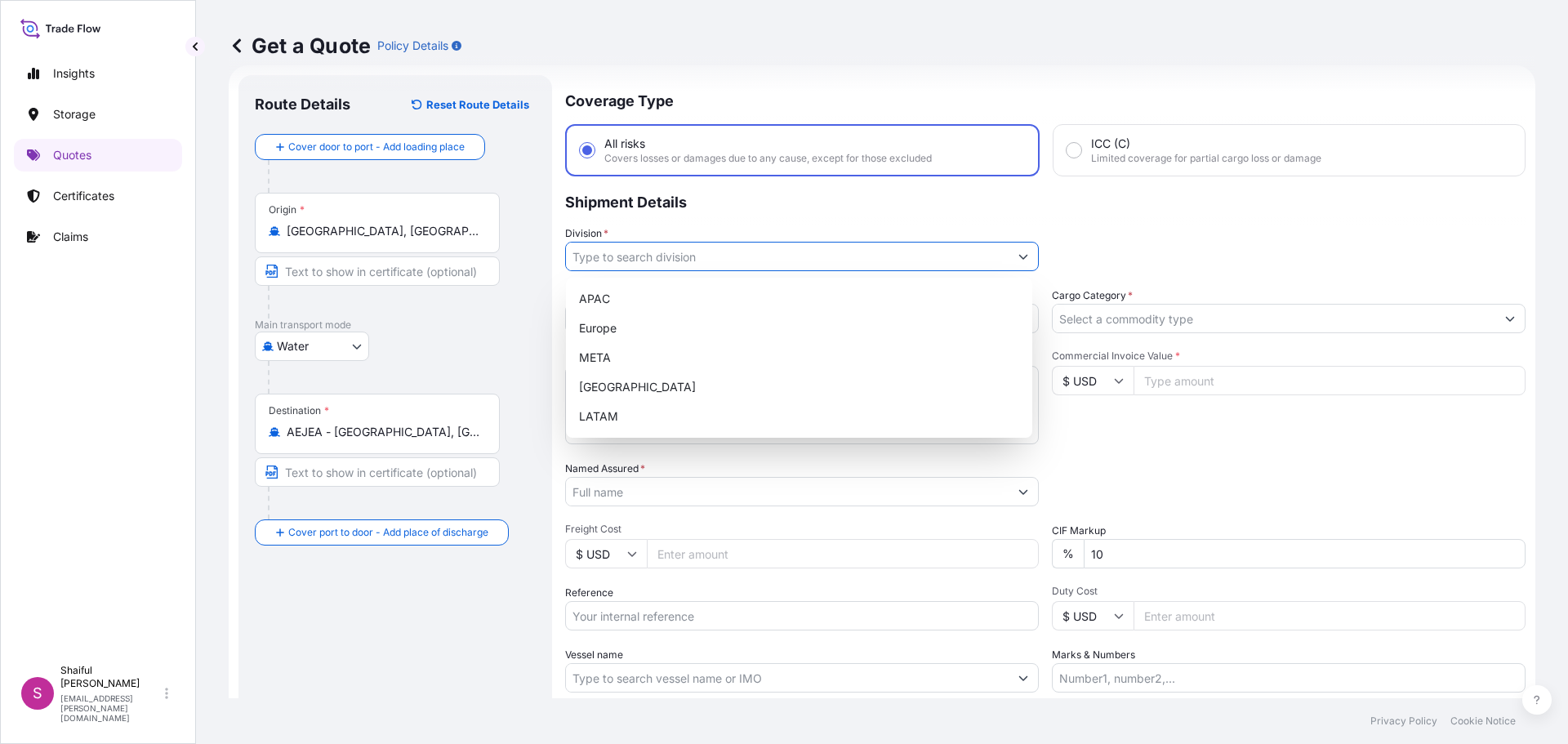 click on "Division *" at bounding box center [787, 256] 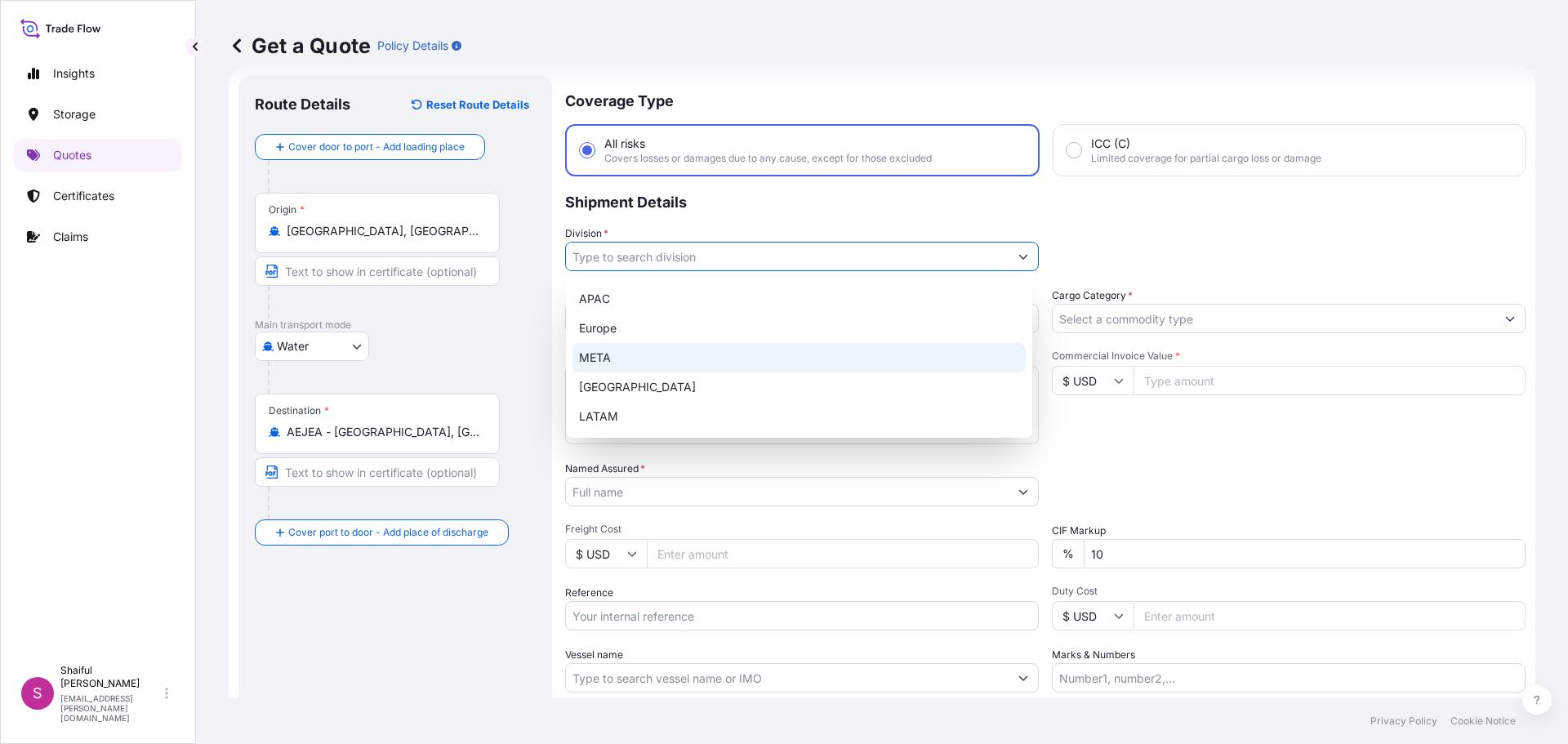 click on "META" at bounding box center (799, 358) 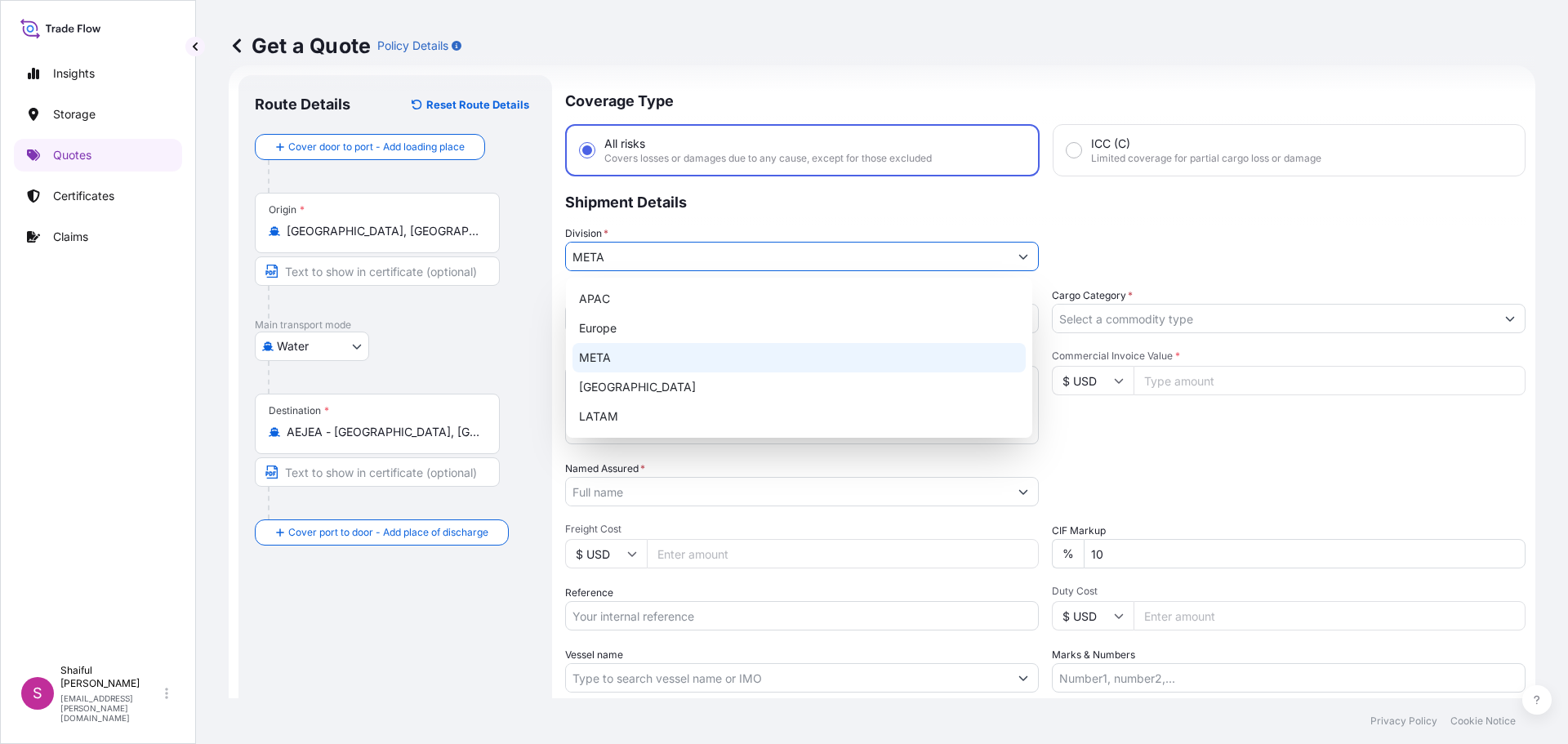 click on "META" at bounding box center (799, 358) 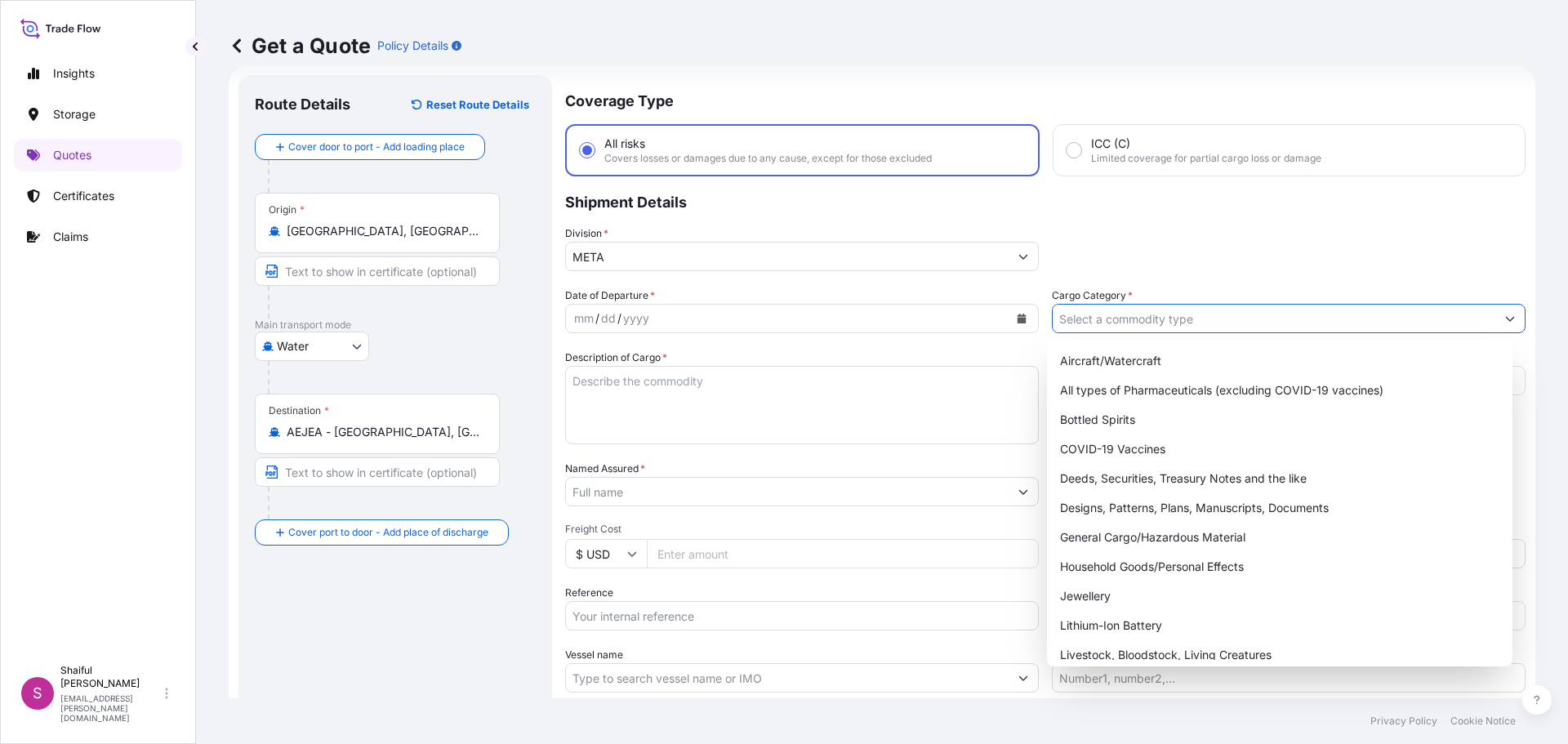 click on "Cargo Category *" at bounding box center [1274, 319] 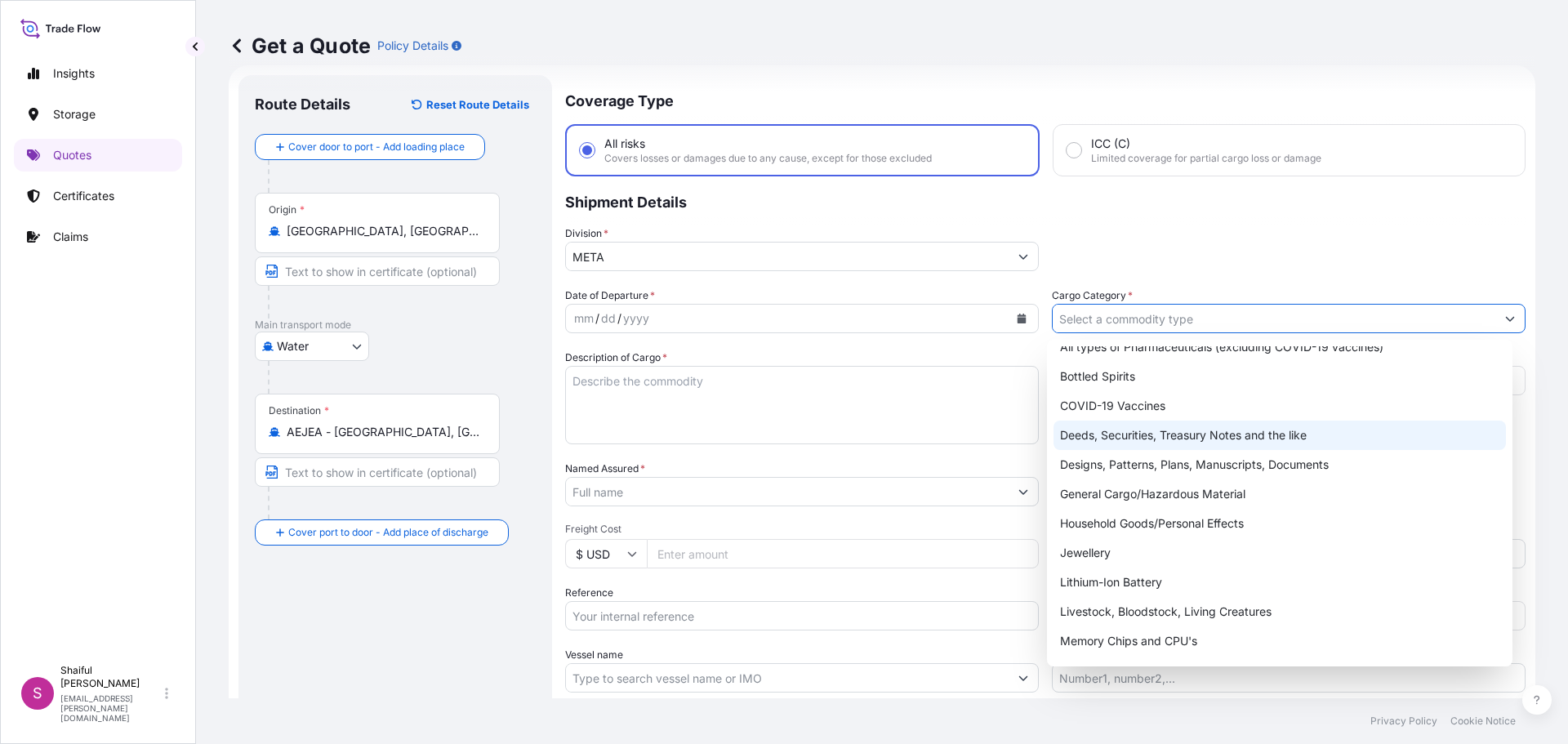 scroll, scrollTop: 82, scrollLeft: 0, axis: vertical 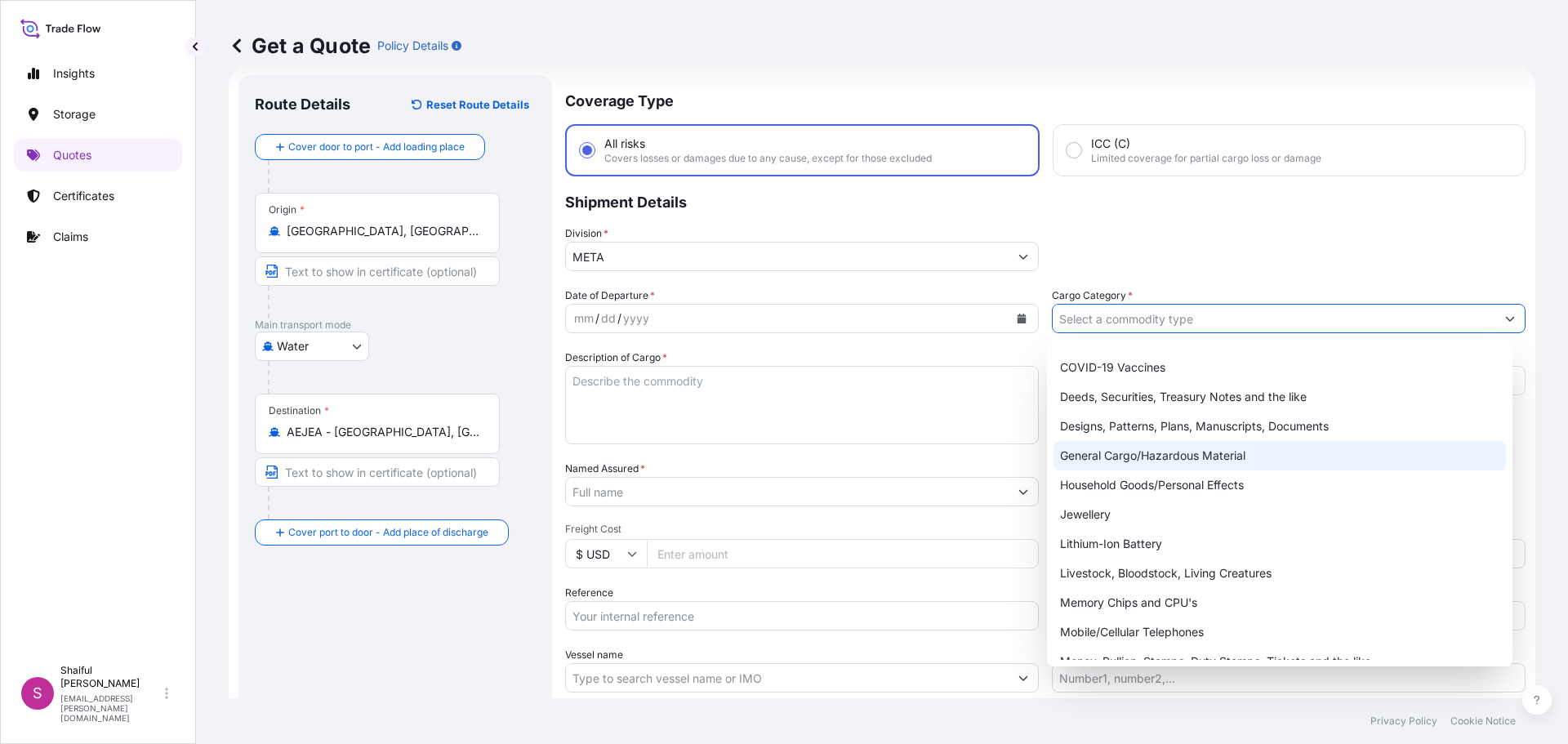 click on "General Cargo/Hazardous Material" at bounding box center (1280, 456) 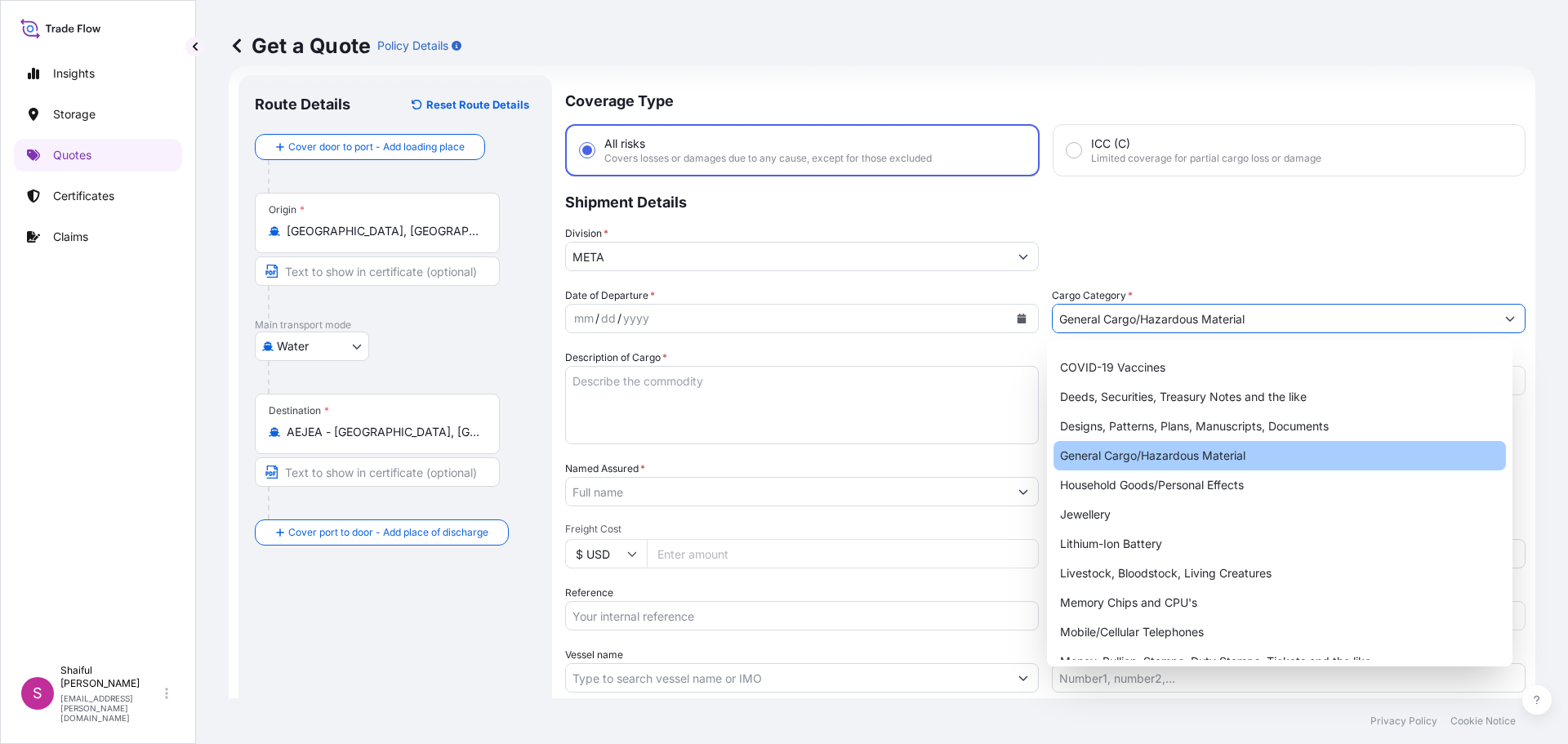 type on "General Cargo/Hazardous Material" 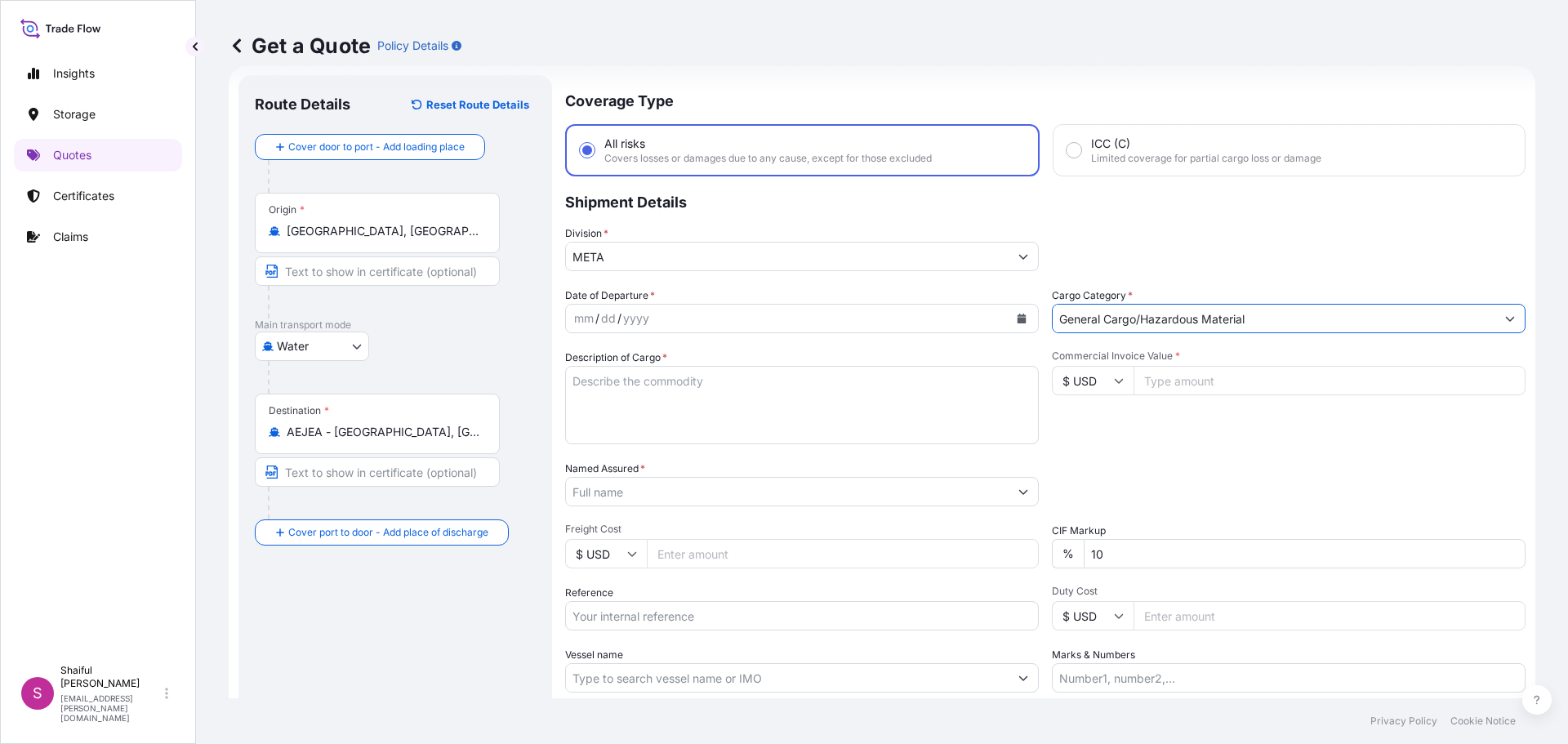 click on "mm / dd / yyyy" at bounding box center (787, 319) 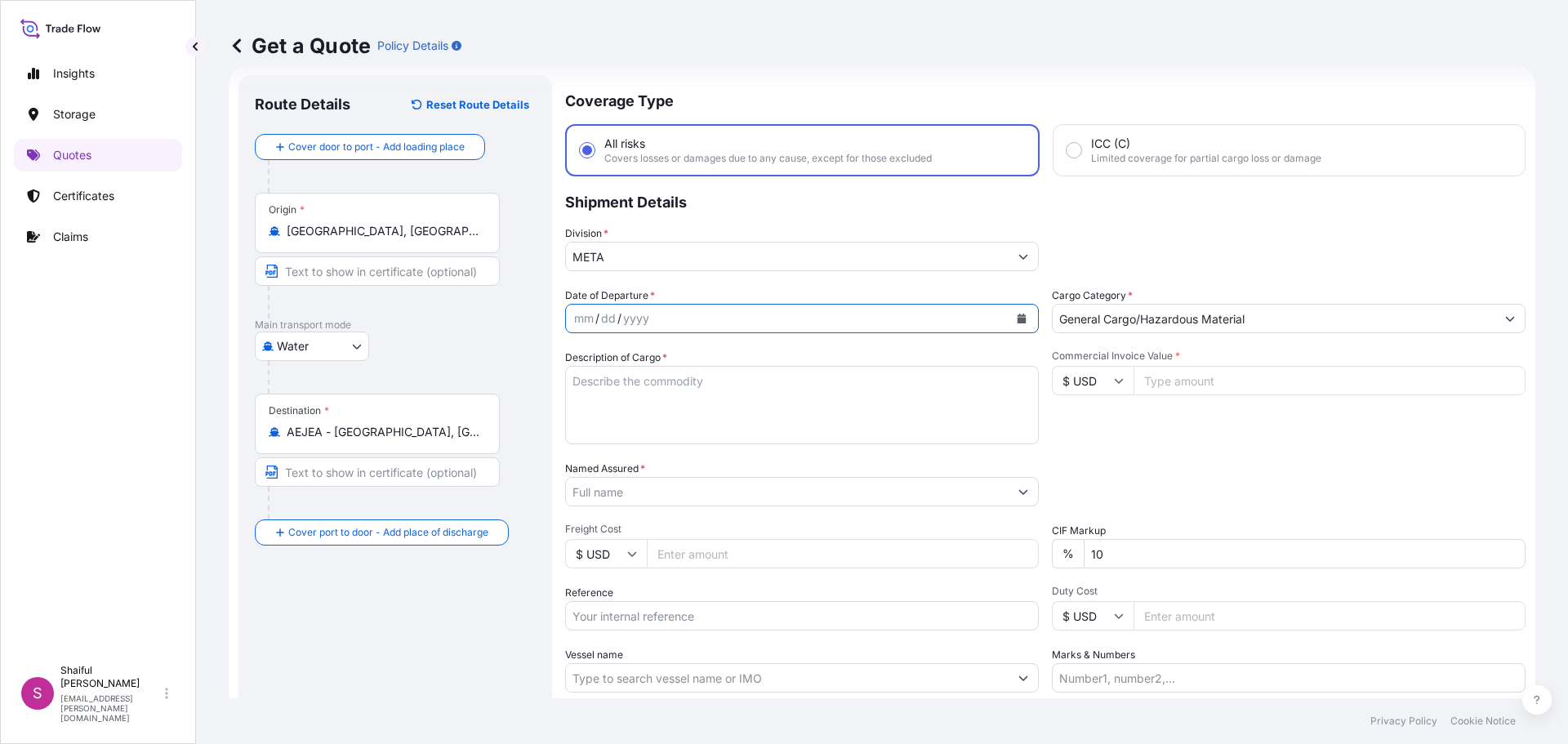click 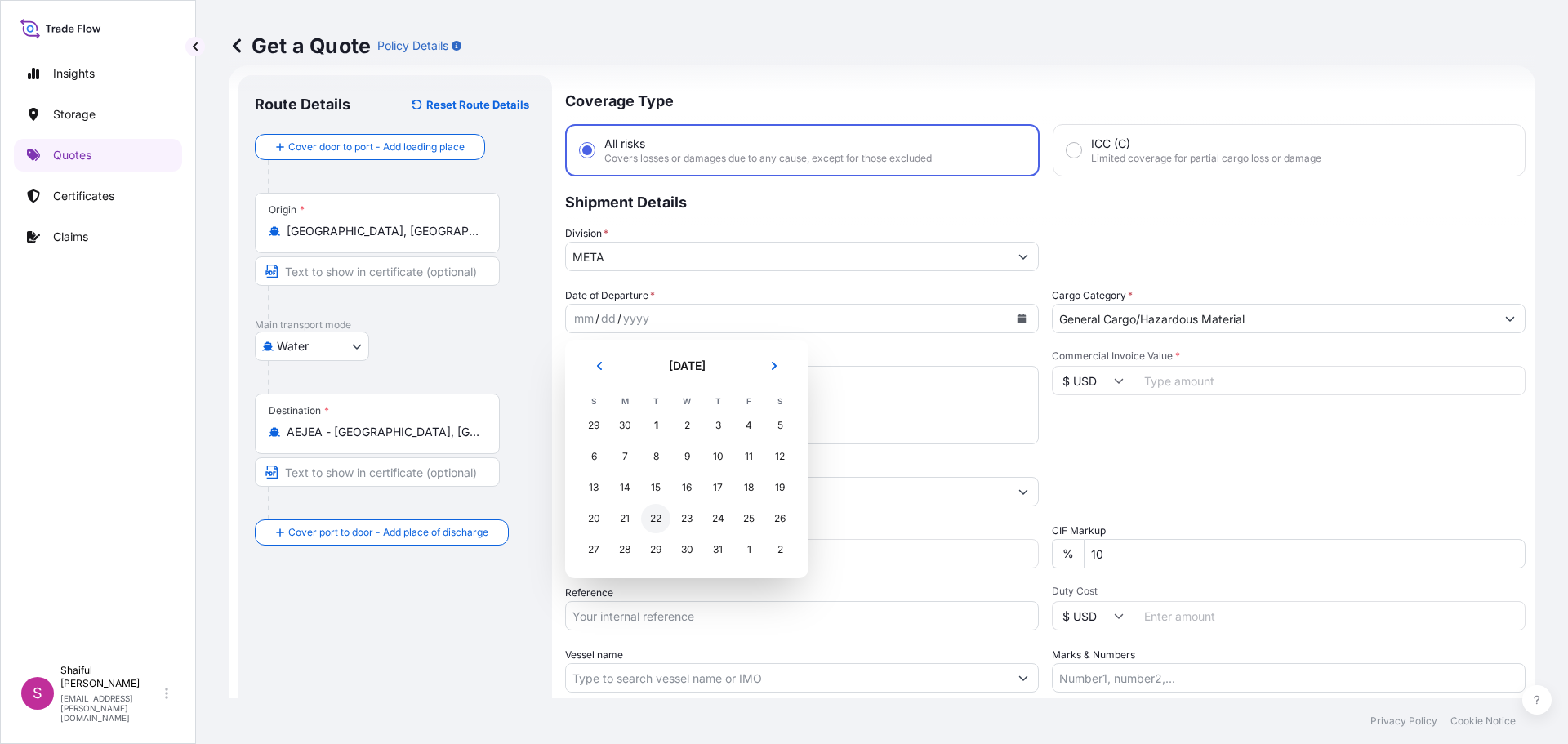 click on "22" at bounding box center (656, 519) 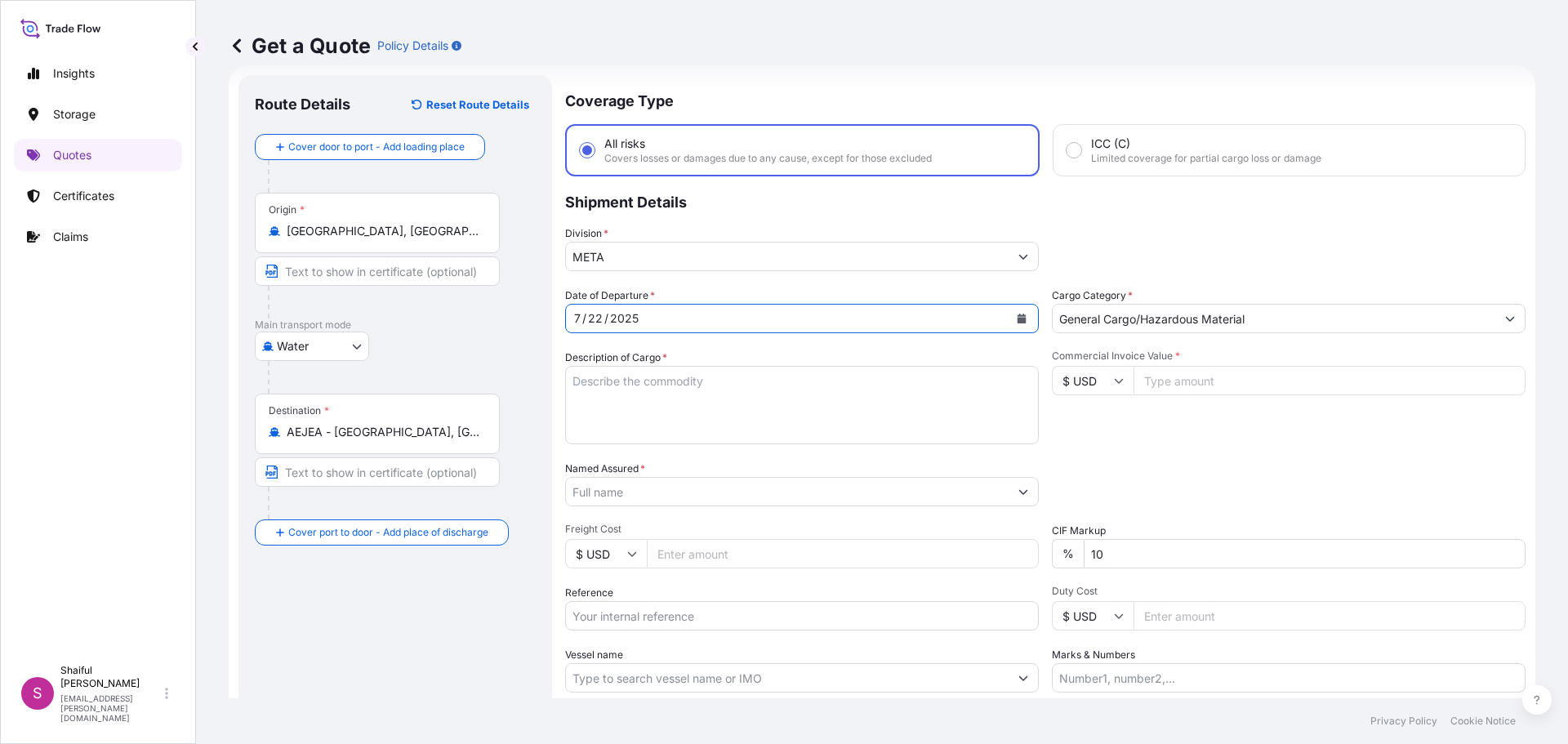 click at bounding box center [1022, 319] 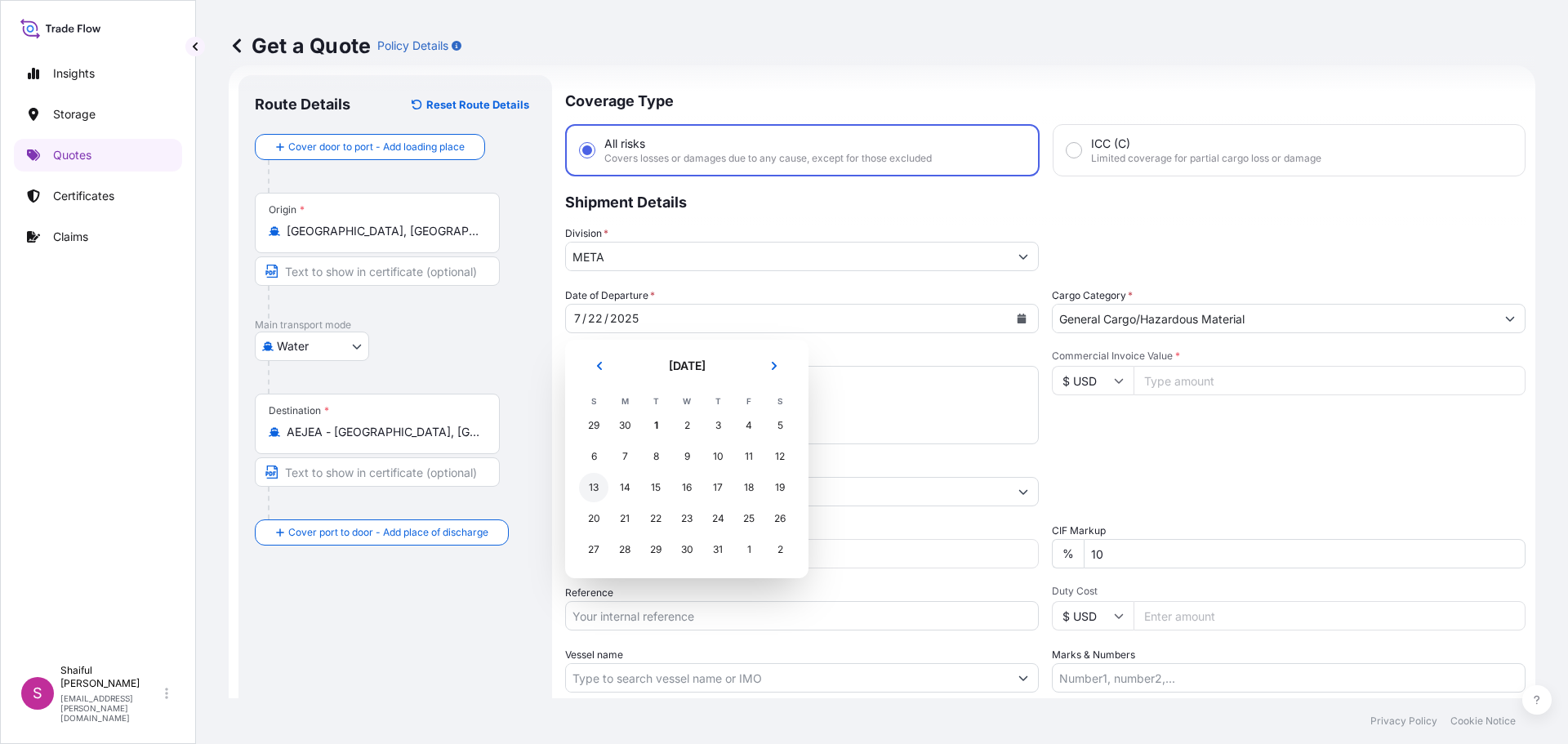 click on "13" at bounding box center [594, 488] 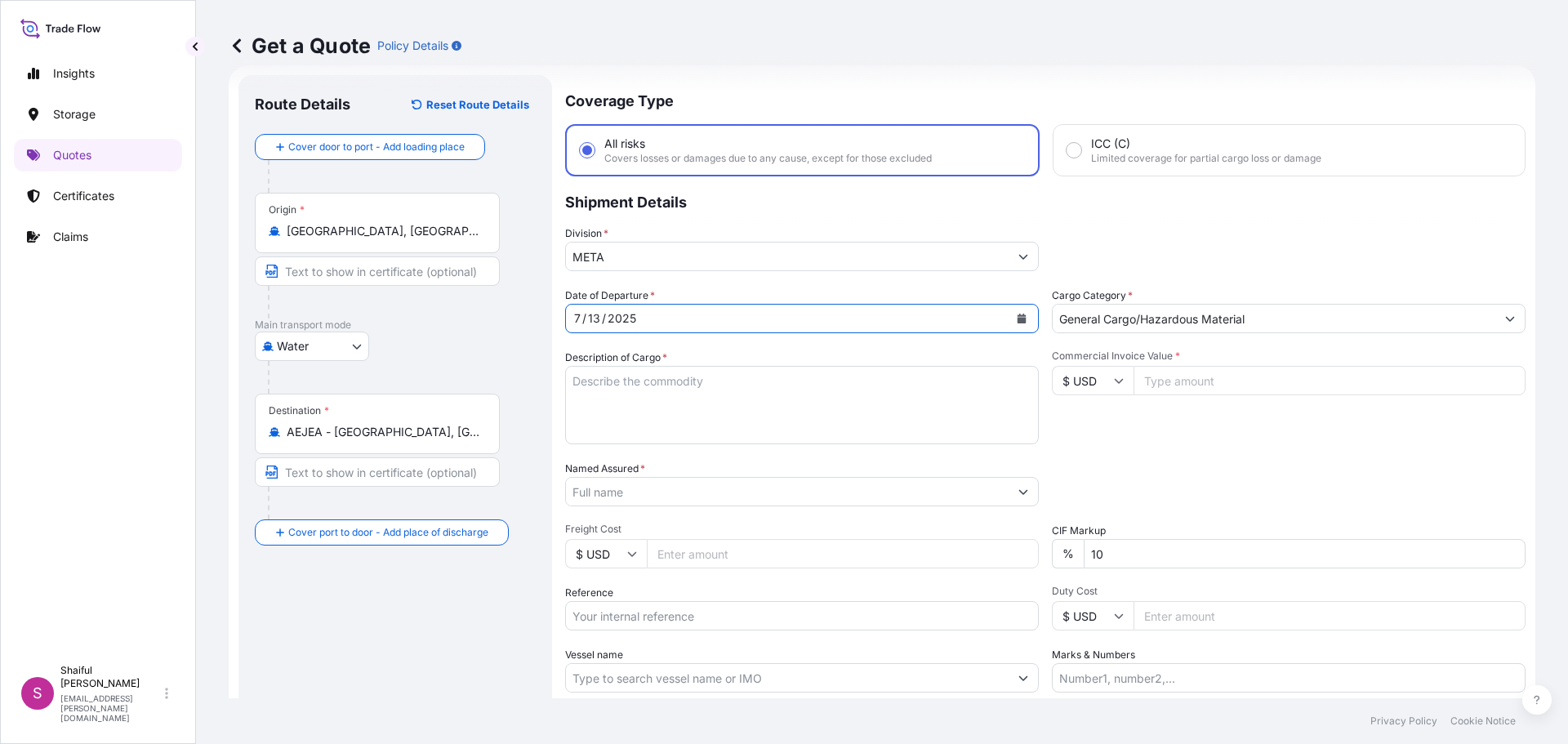 click on "Commercial Invoice Value   *" at bounding box center [1330, 381] 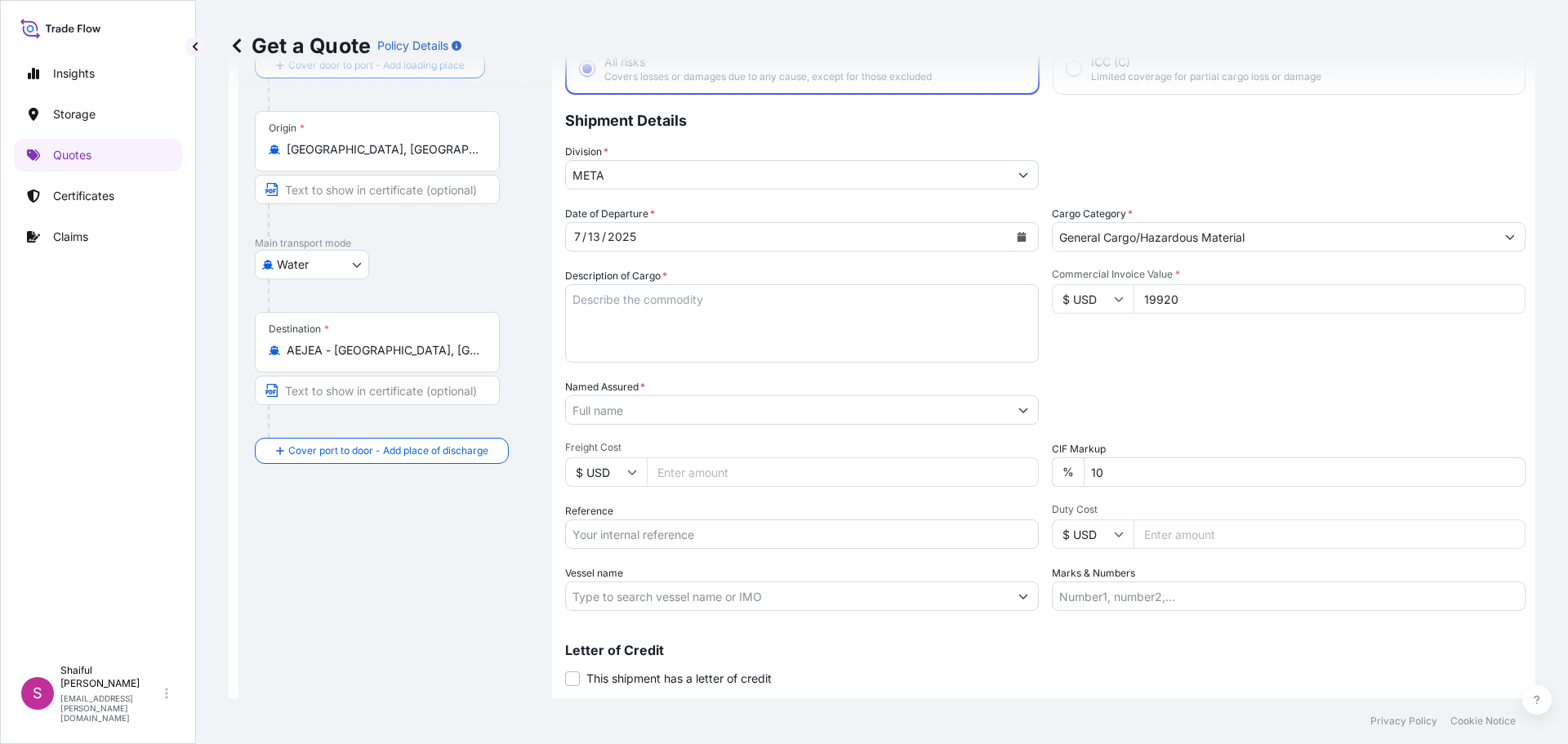 scroll, scrollTop: 152, scrollLeft: 0, axis: vertical 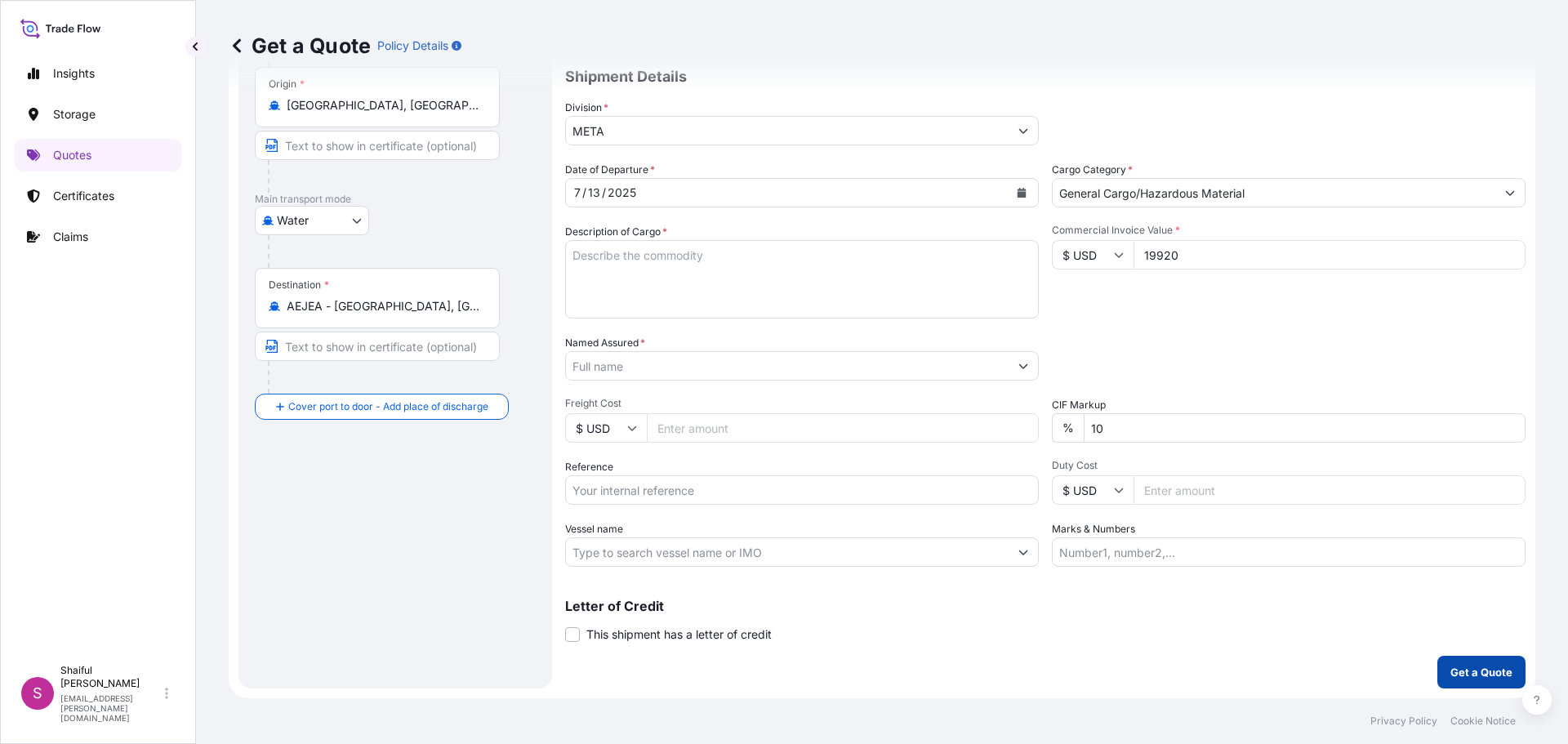 type on "19920" 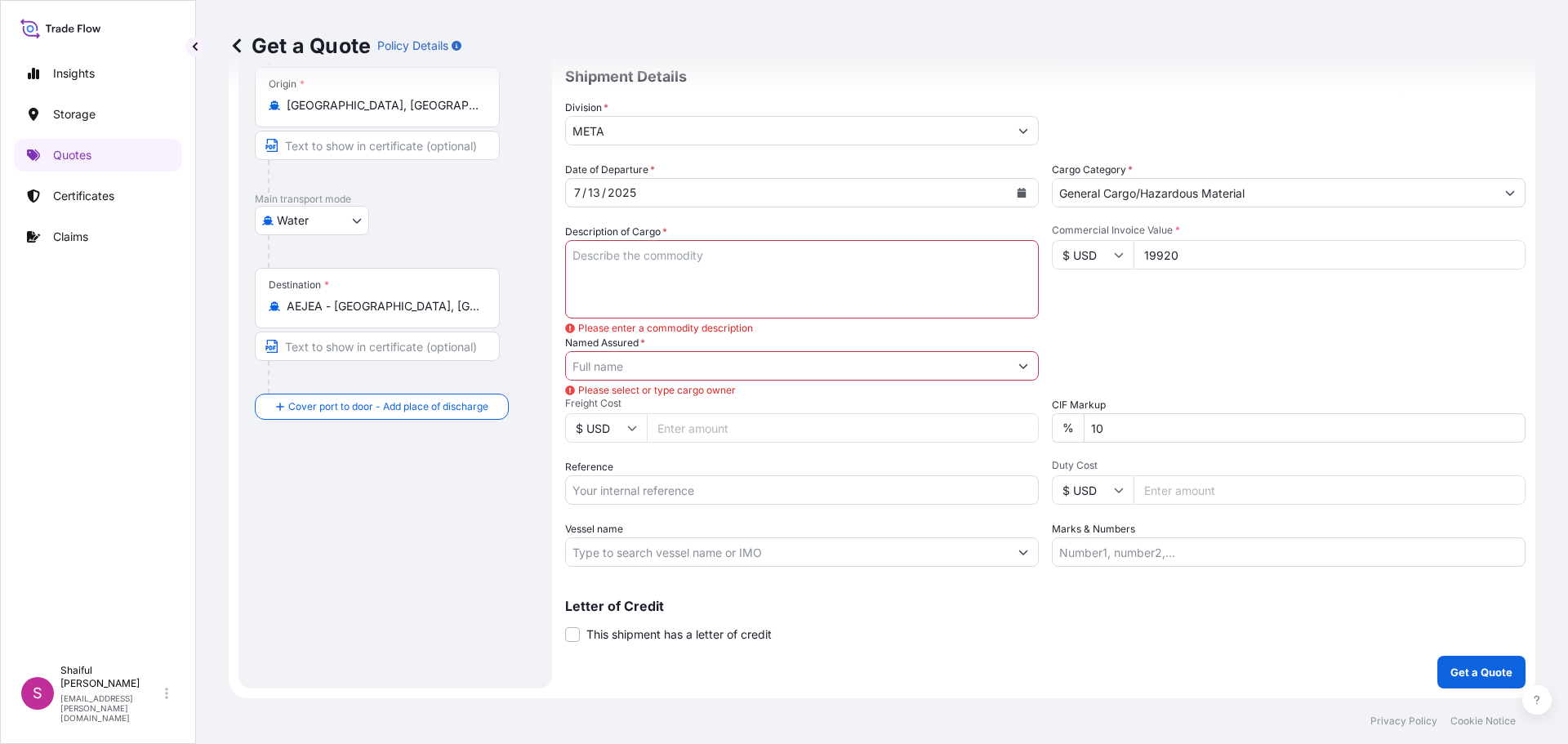 click on "Description of Cargo *" at bounding box center [802, 279] 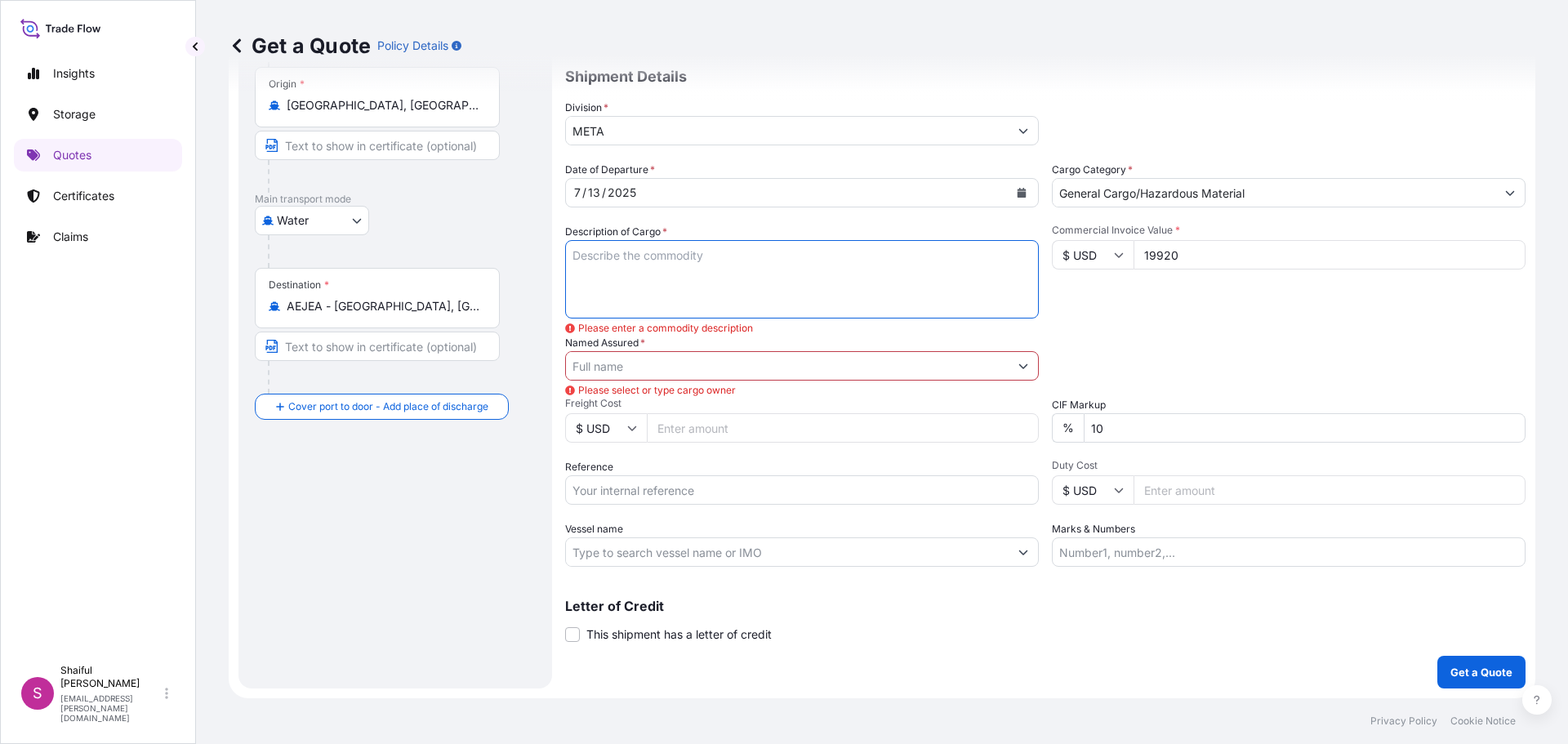 click on "Named Assured *" at bounding box center (787, 366) 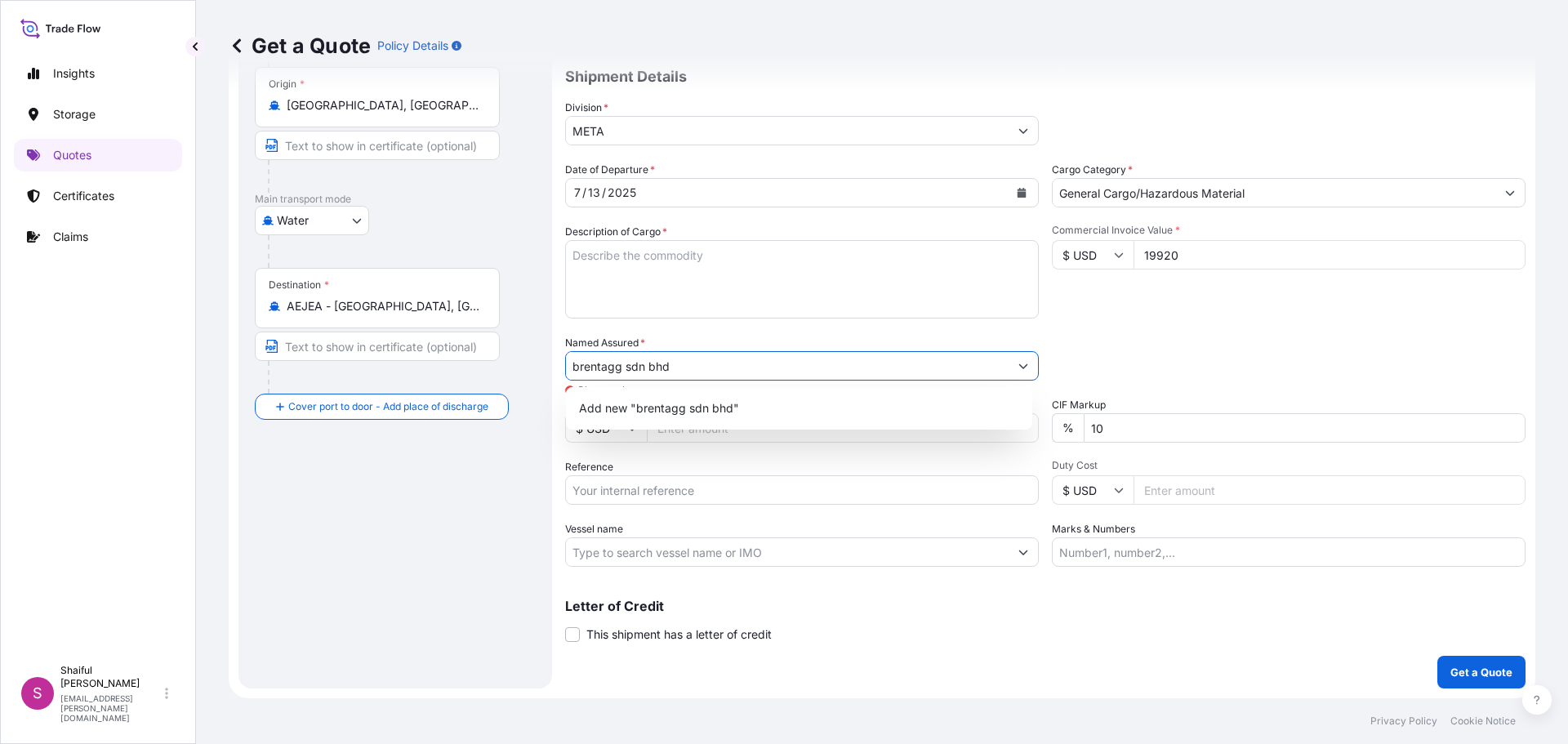 type on "brentagg sdn bhd" 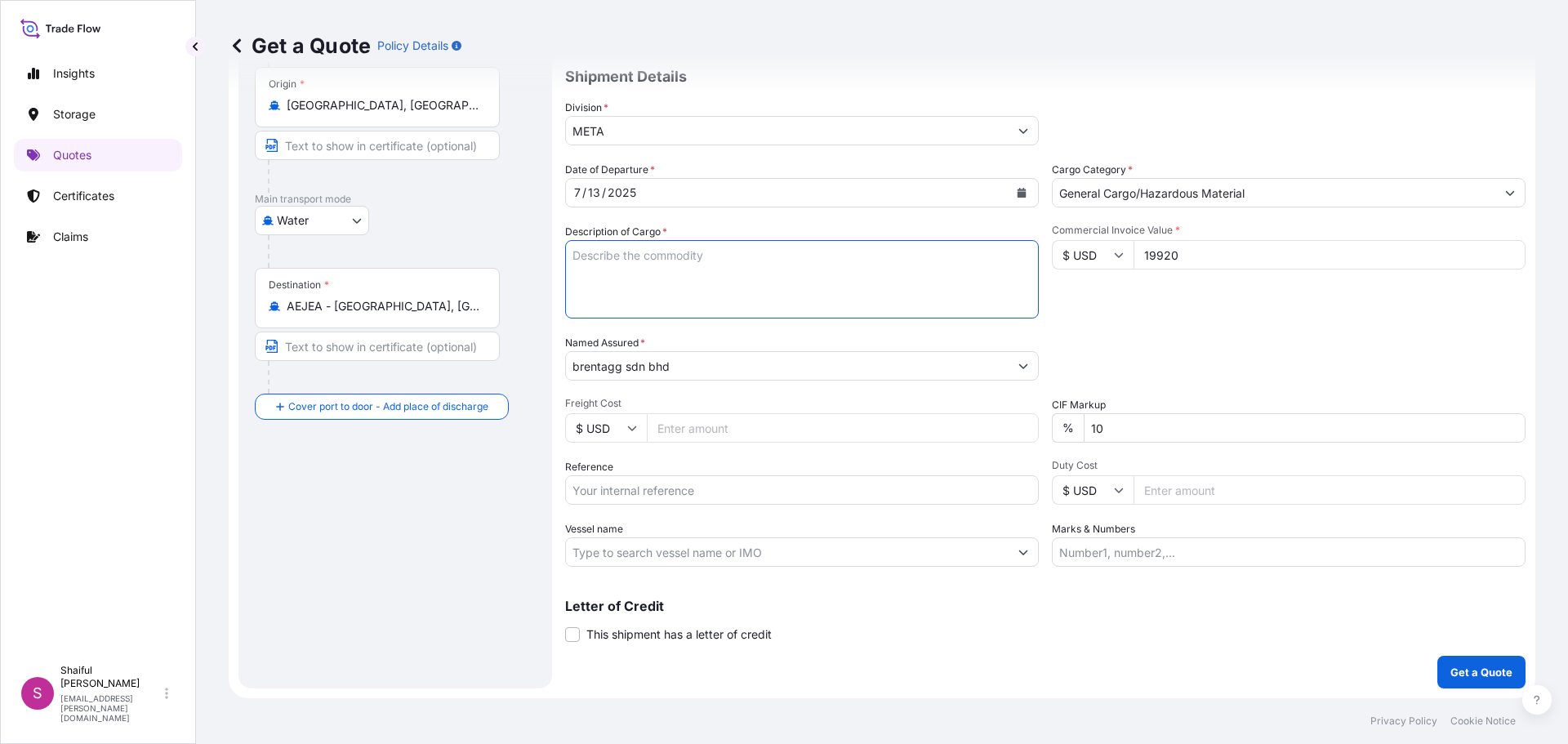 click on "Description of Cargo *" at bounding box center [802, 279] 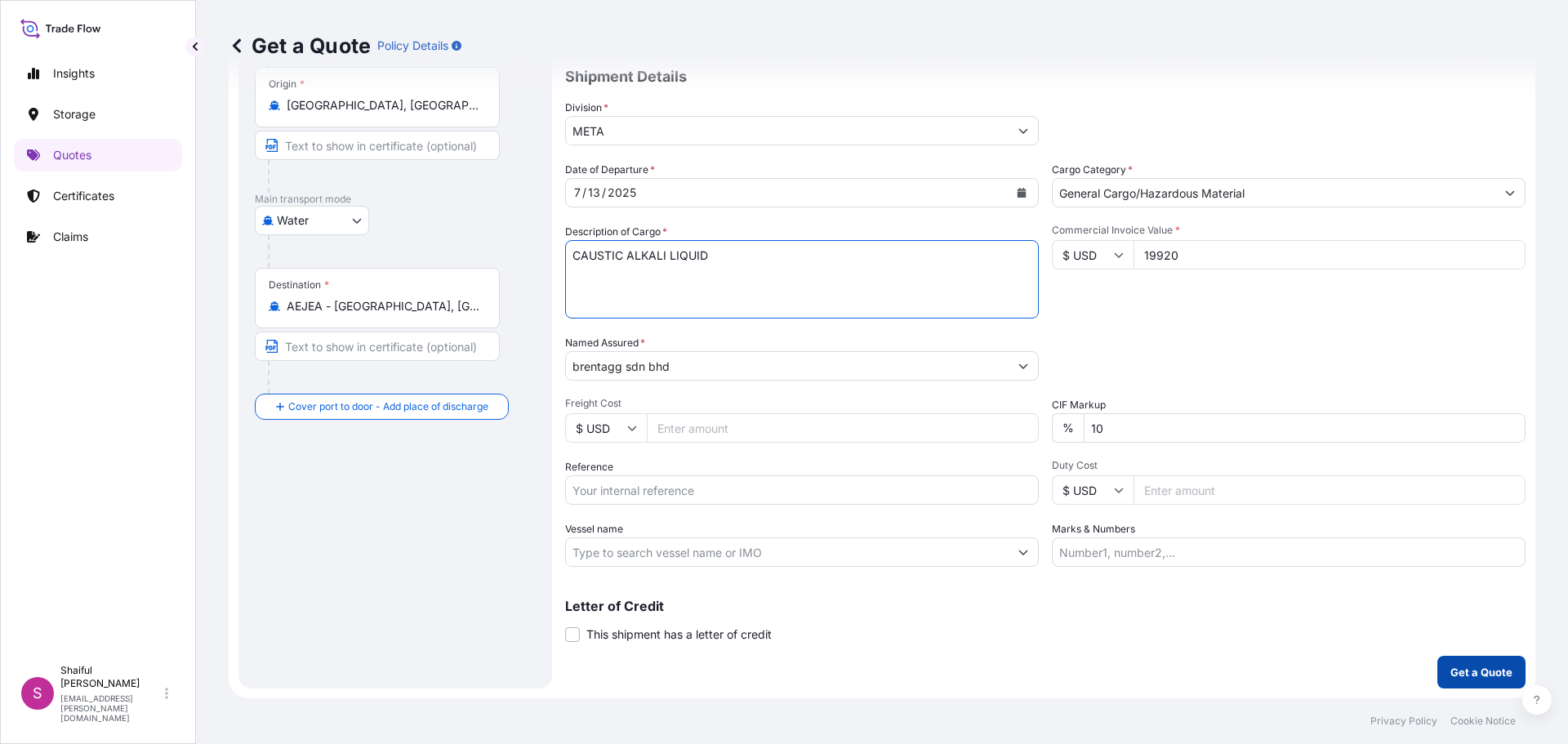 type on "CAUSTIC ALKALI LIQUID" 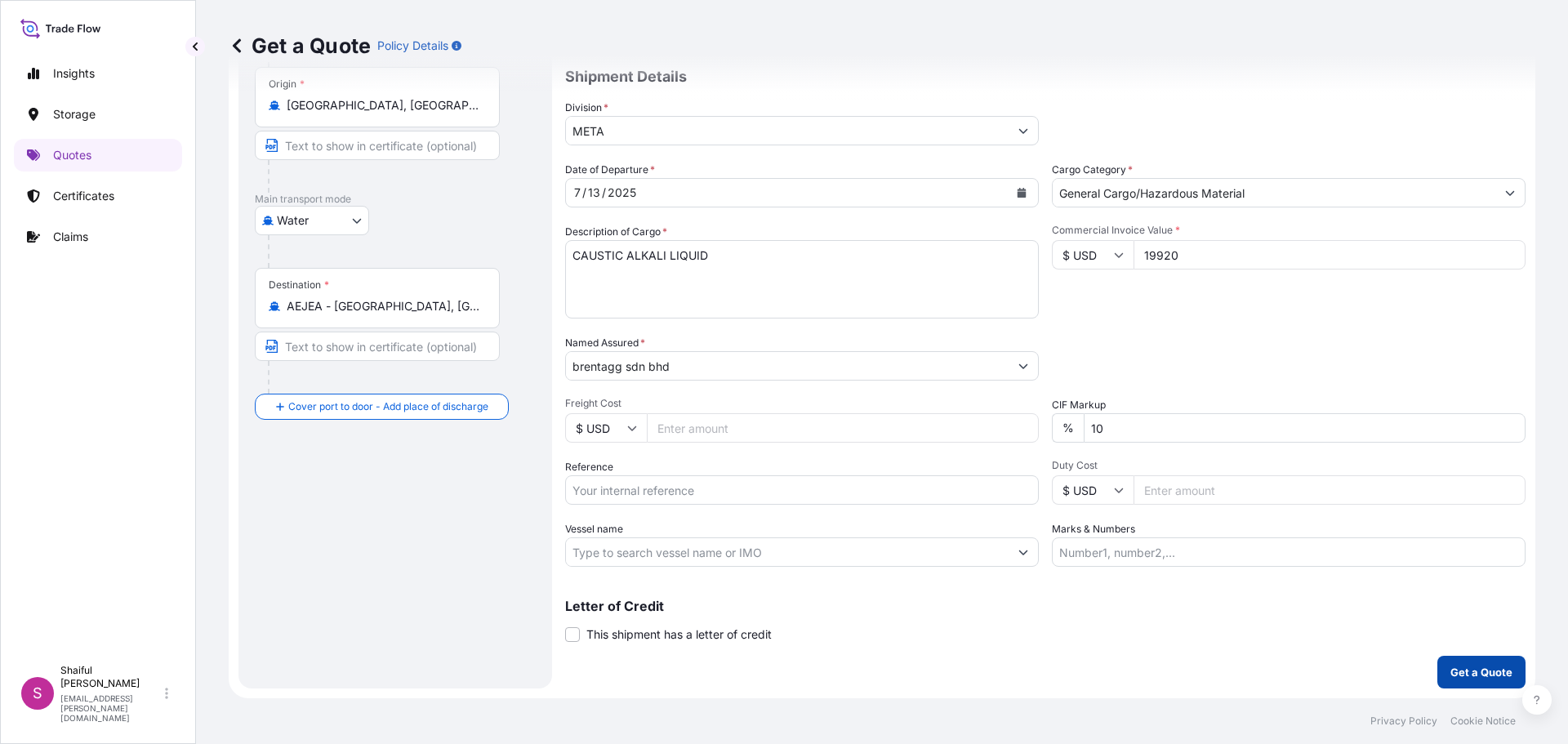 click on "Get a Quote" at bounding box center [1481, 672] 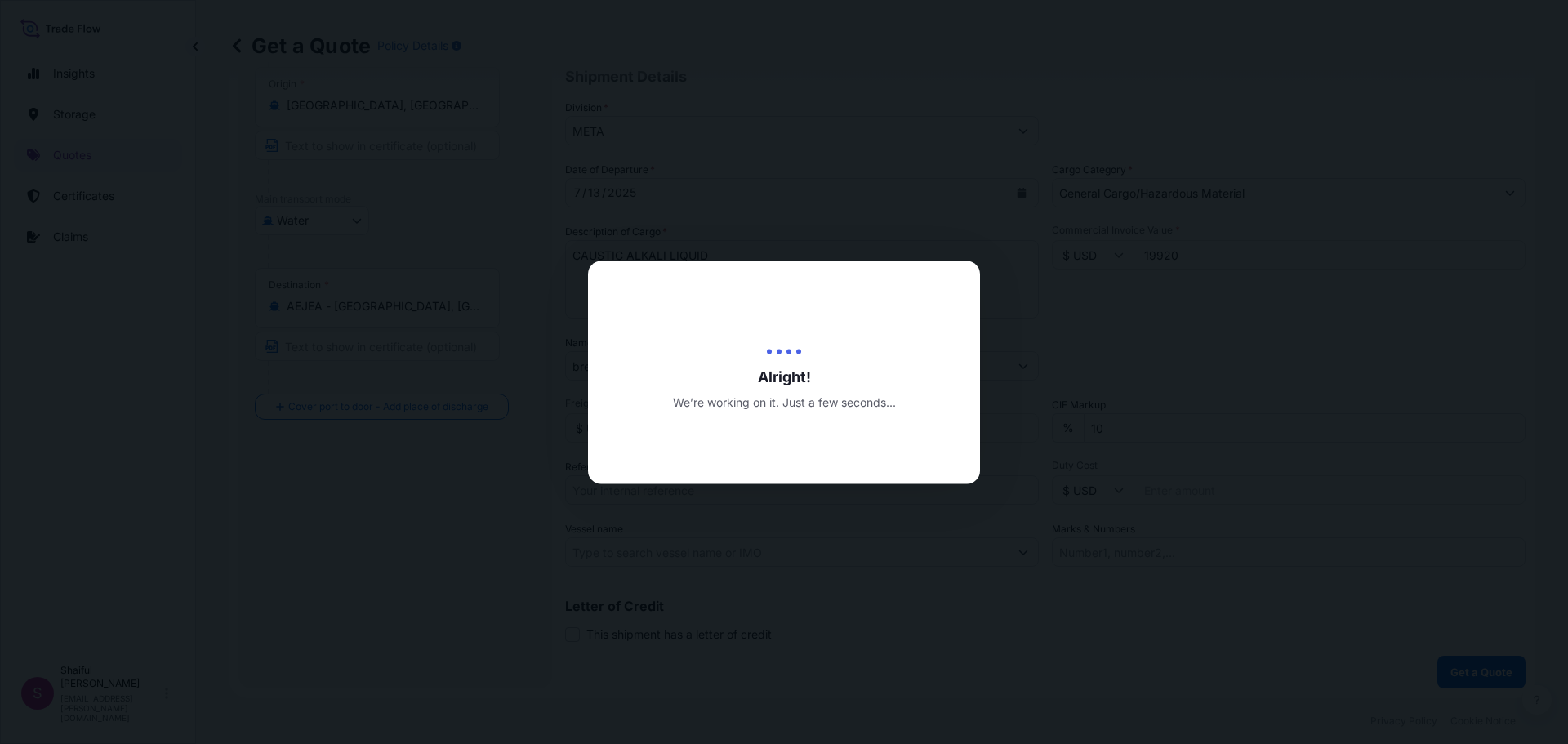 scroll, scrollTop: 0, scrollLeft: 0, axis: both 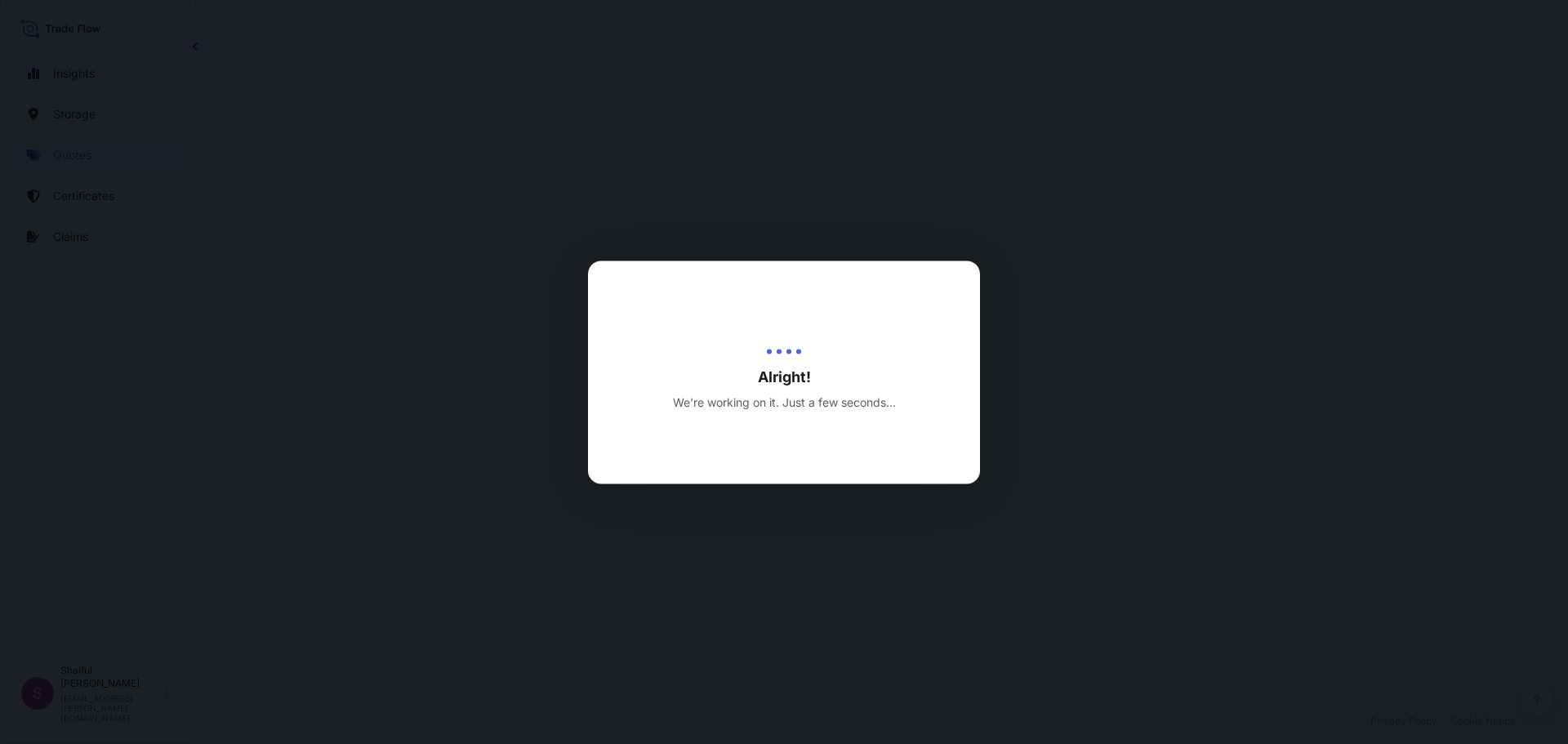 select on "Water" 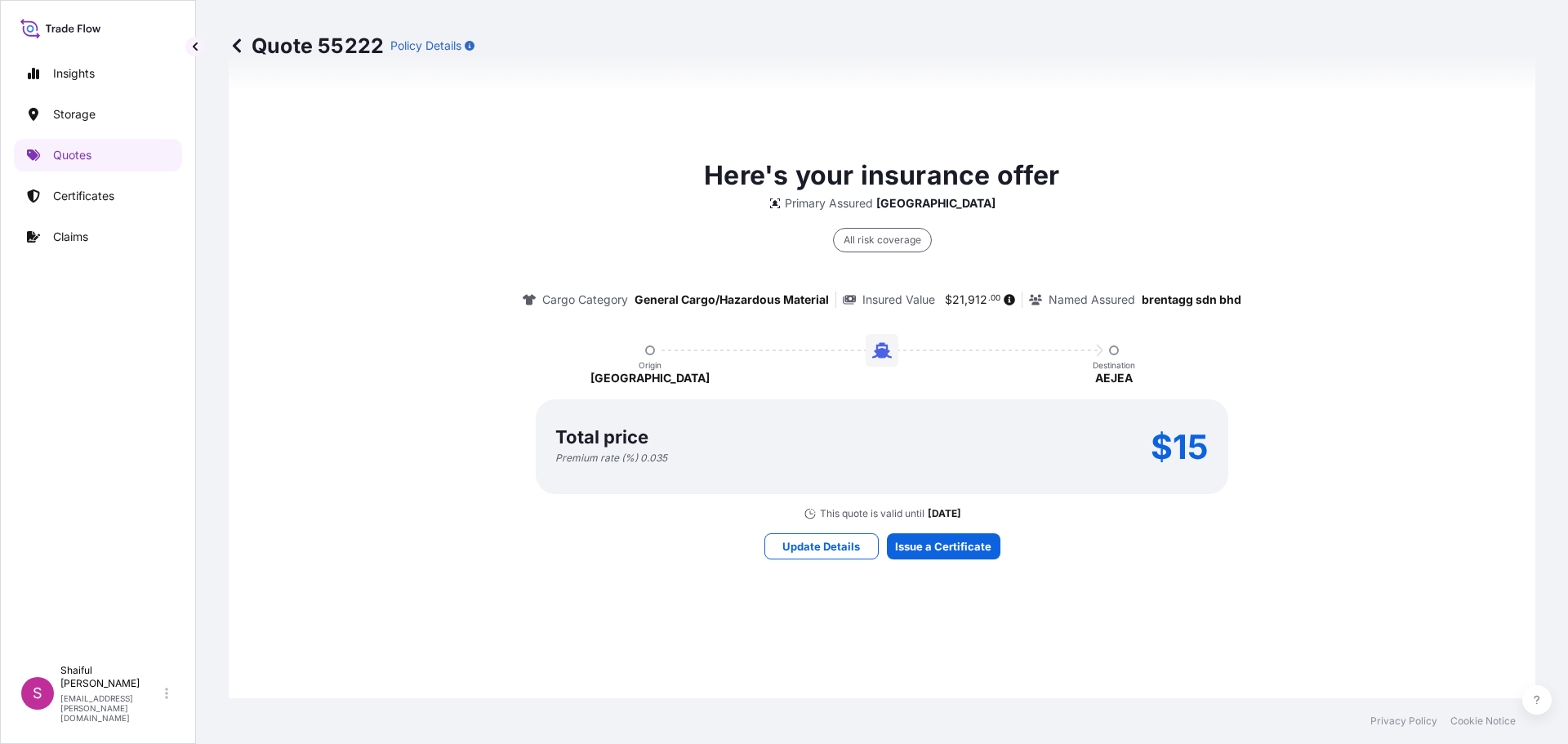scroll, scrollTop: 1112, scrollLeft: 0, axis: vertical 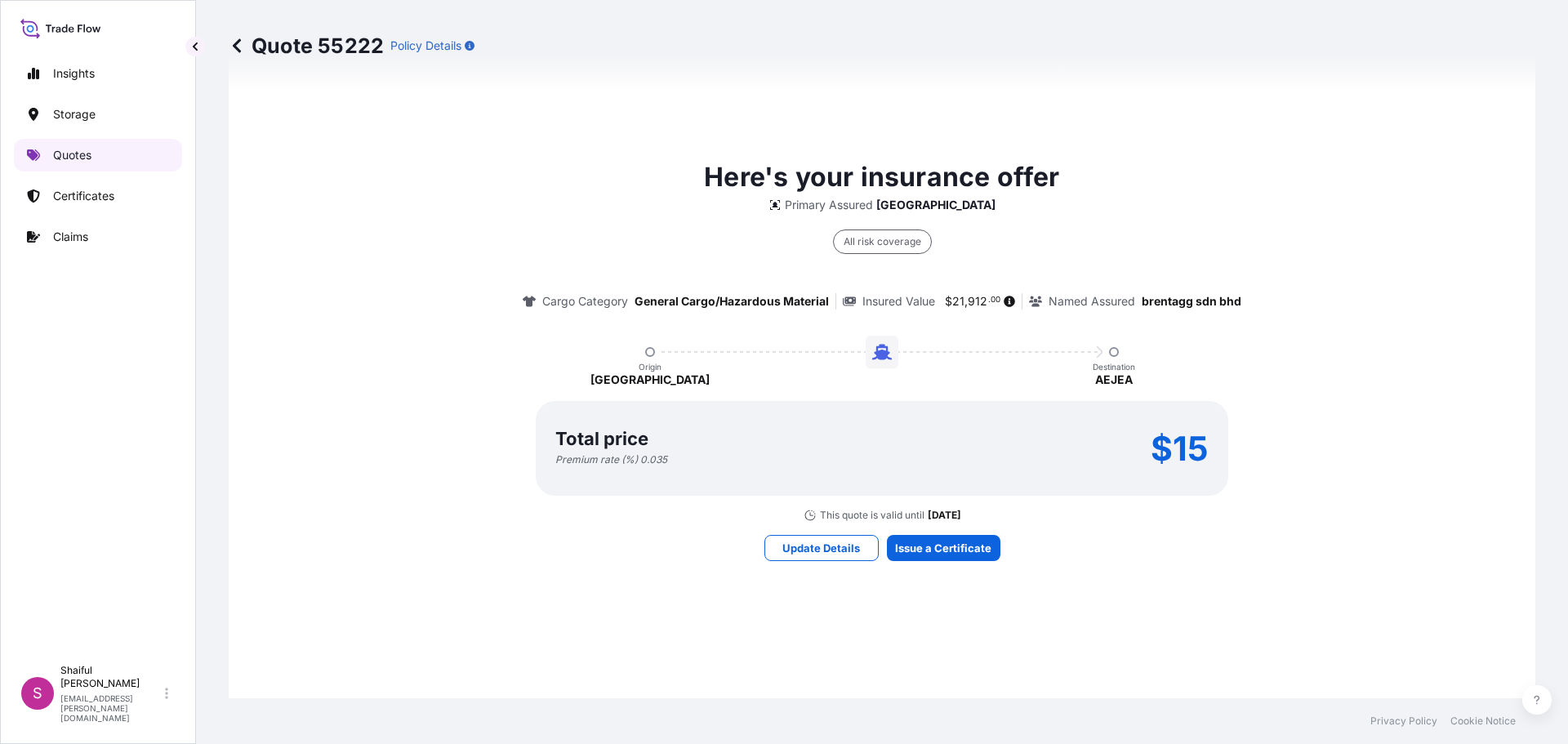 click on "Quotes" at bounding box center [72, 155] 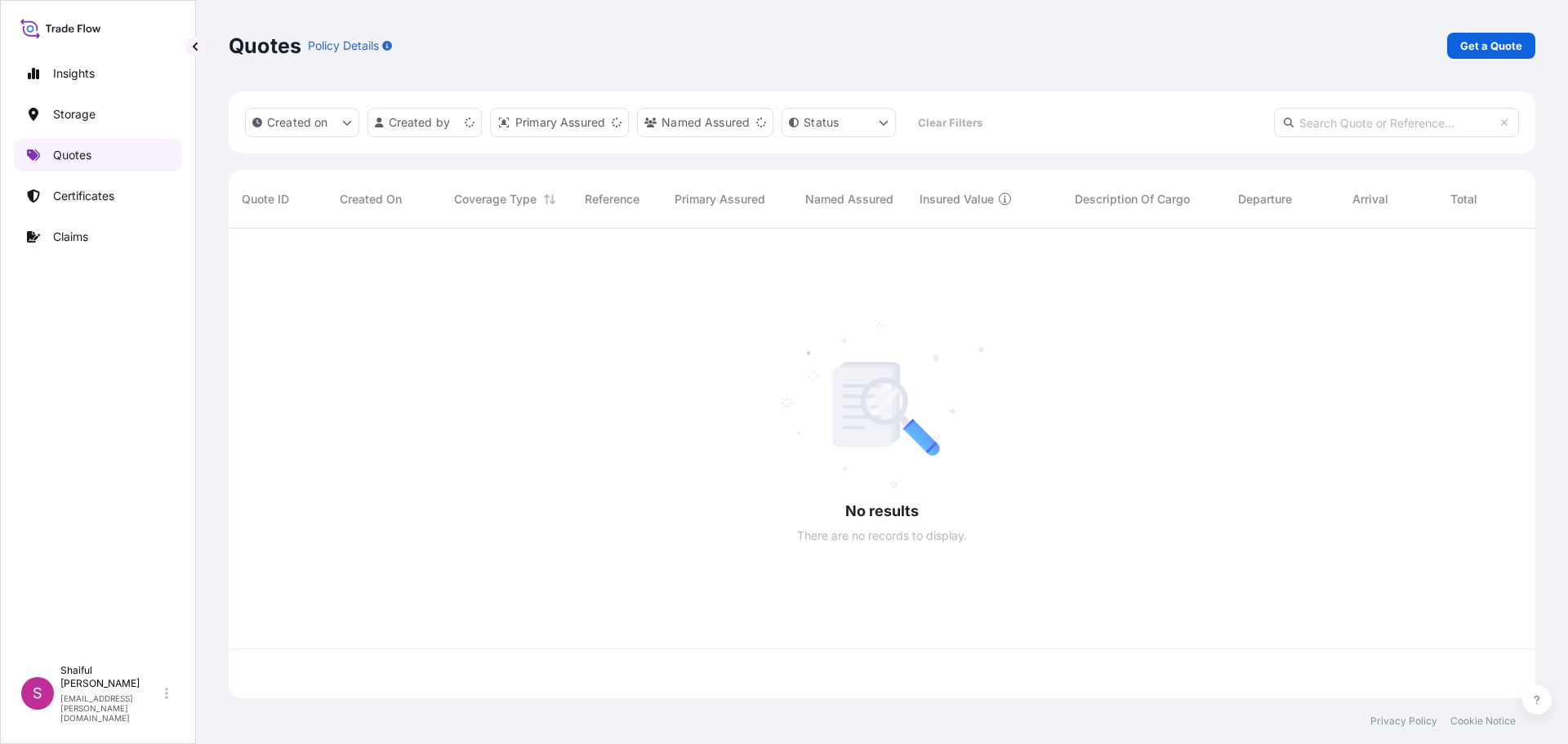scroll, scrollTop: 0, scrollLeft: 0, axis: both 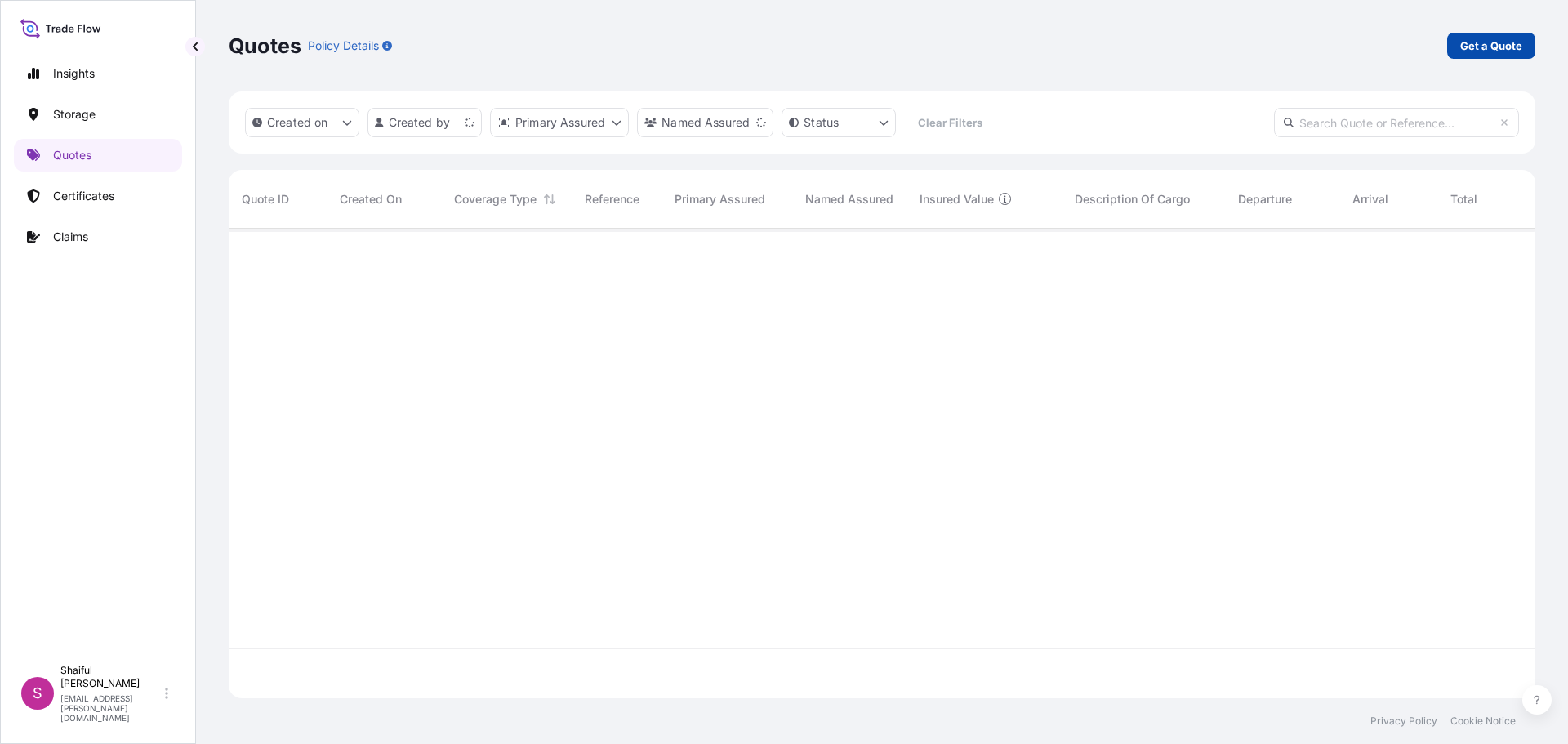 click on "Get a Quote" at bounding box center [1491, 46] 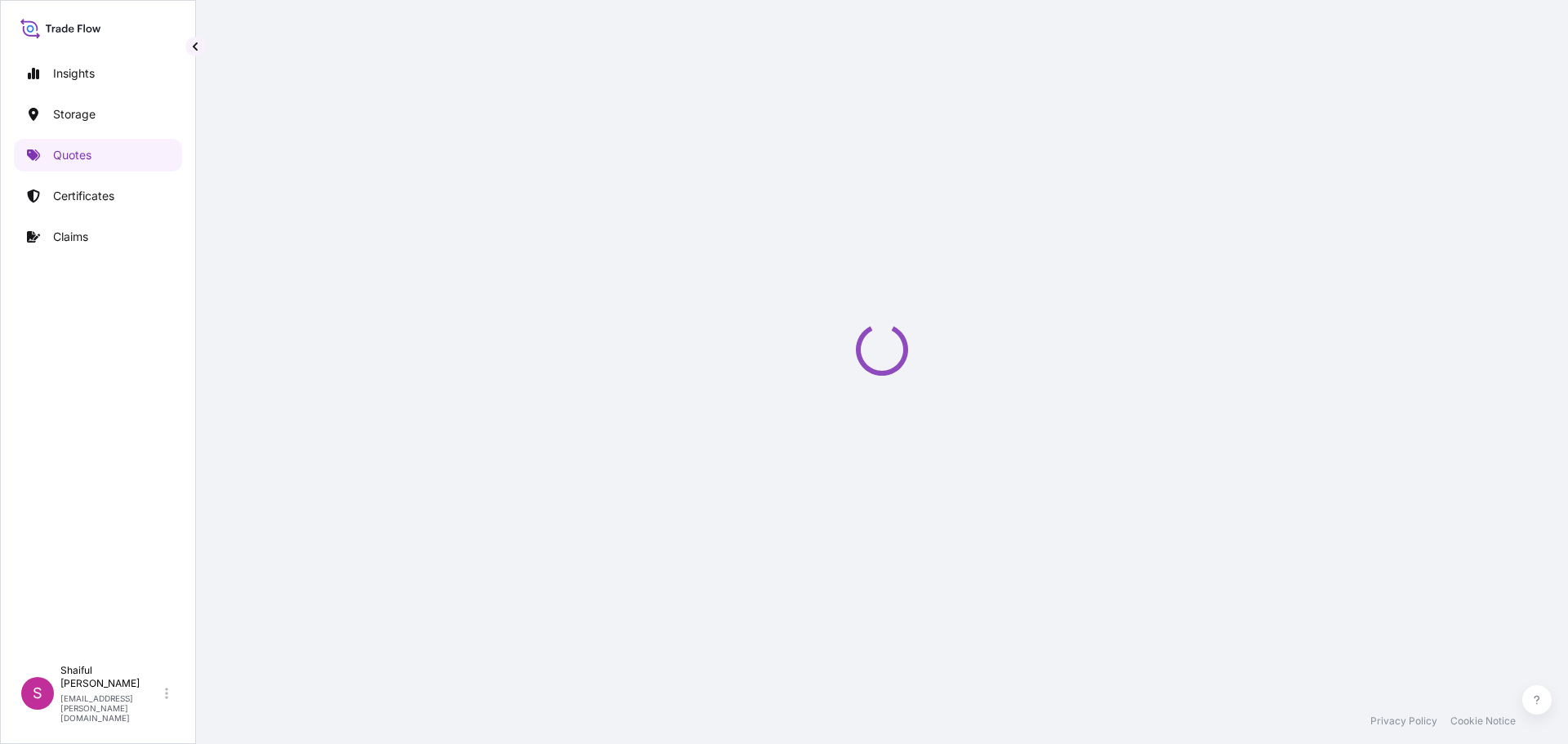 select on "Water" 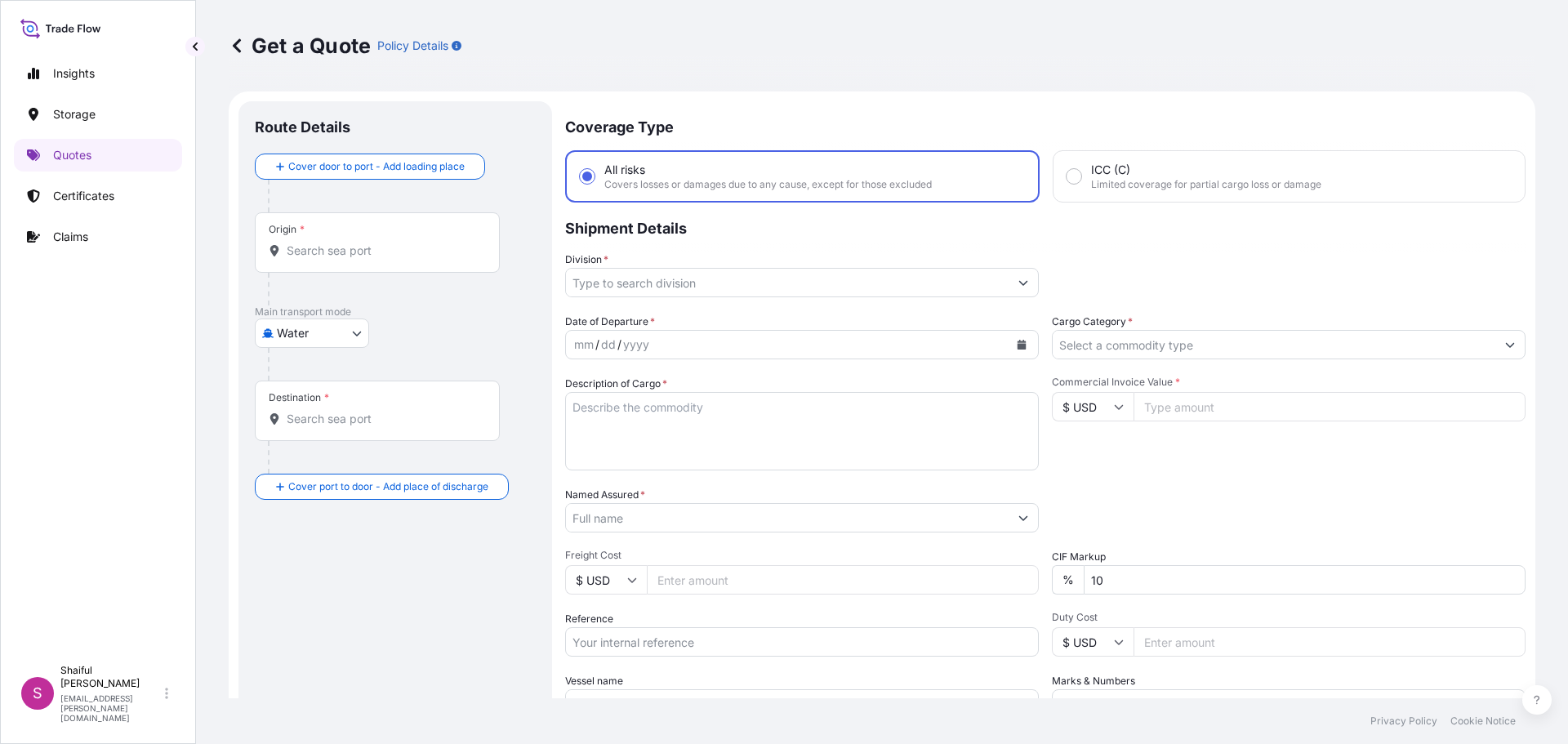 scroll, scrollTop: 26, scrollLeft: 0, axis: vertical 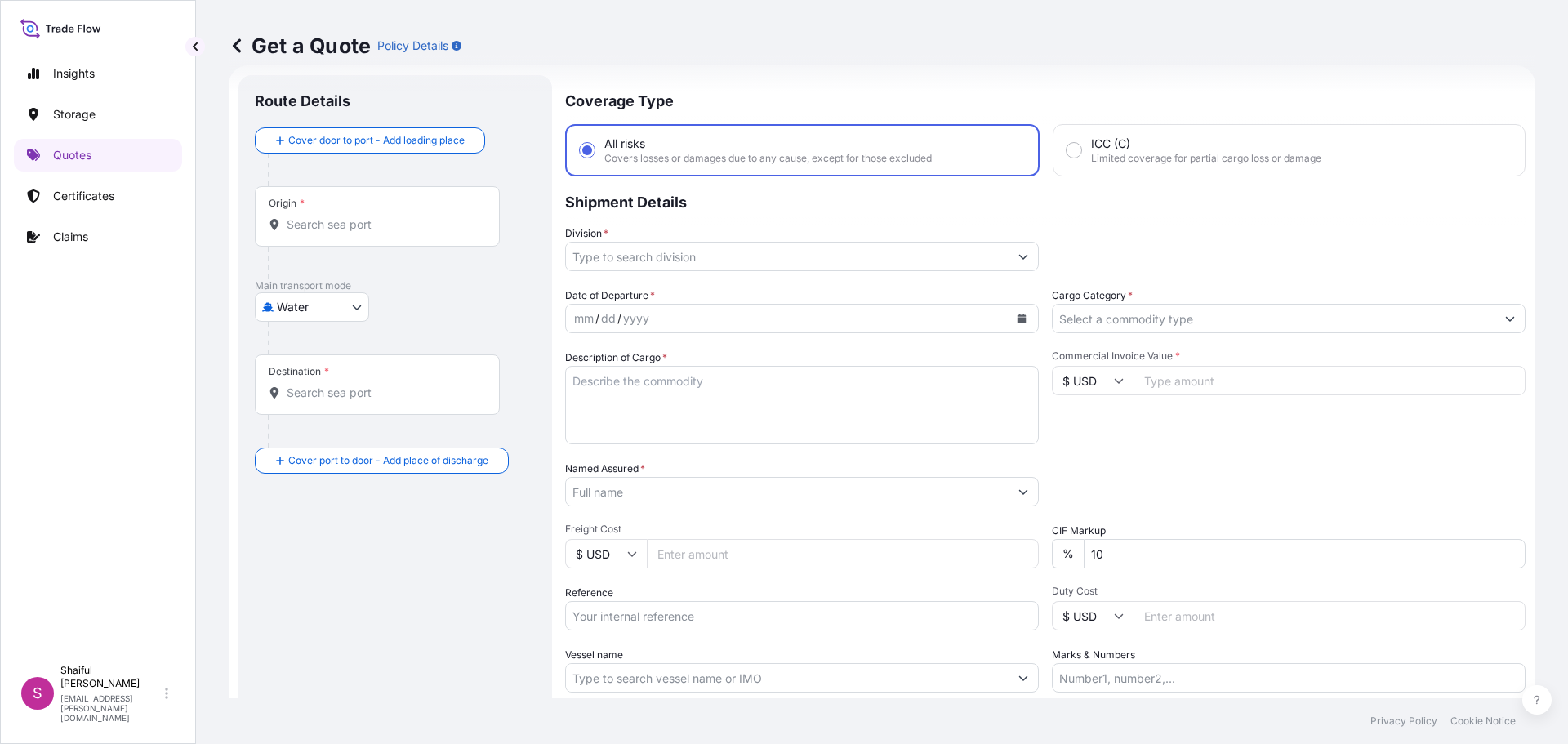 click on "Division *" at bounding box center [787, 256] 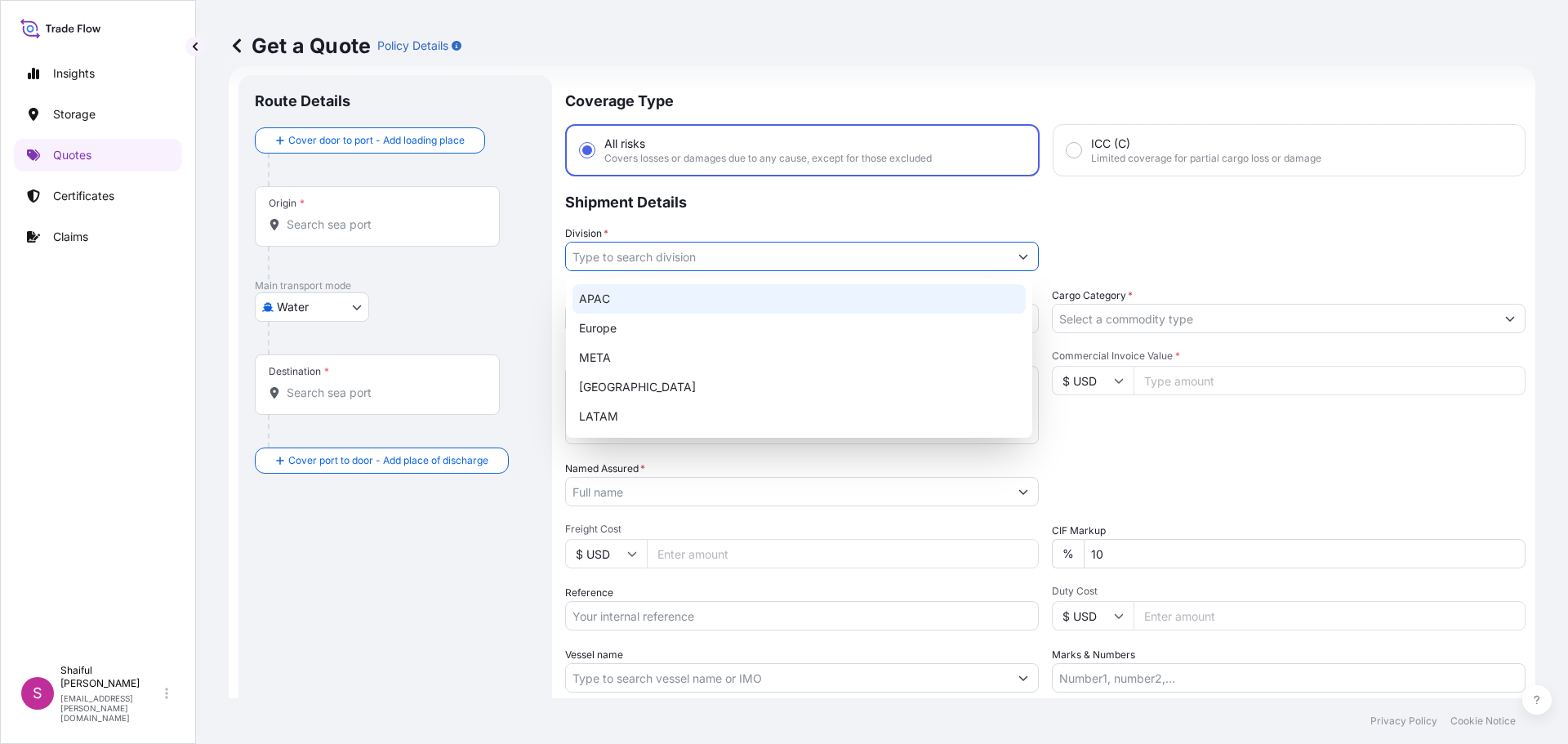 click on "APAC" at bounding box center [799, 299] 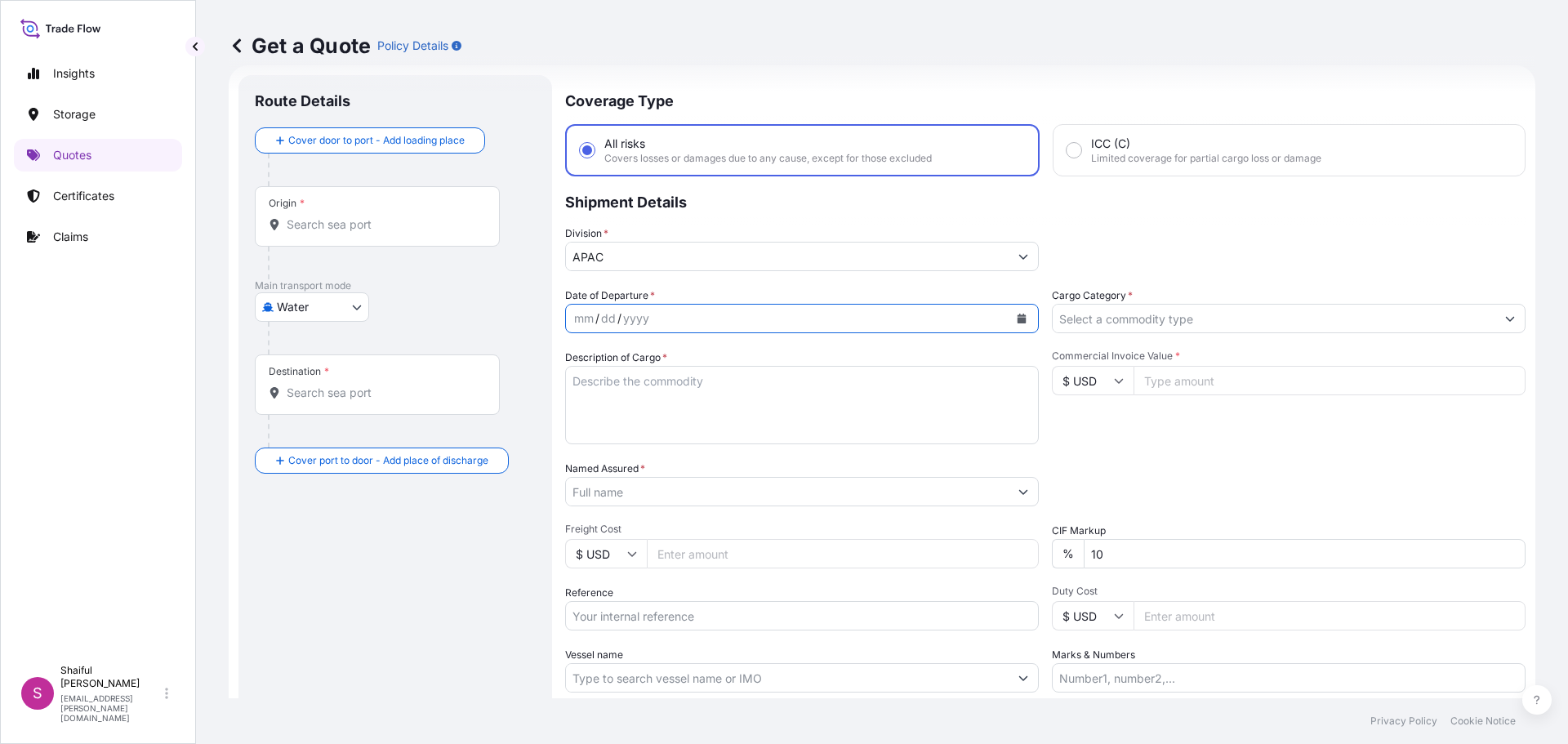 click at bounding box center [1022, 319] 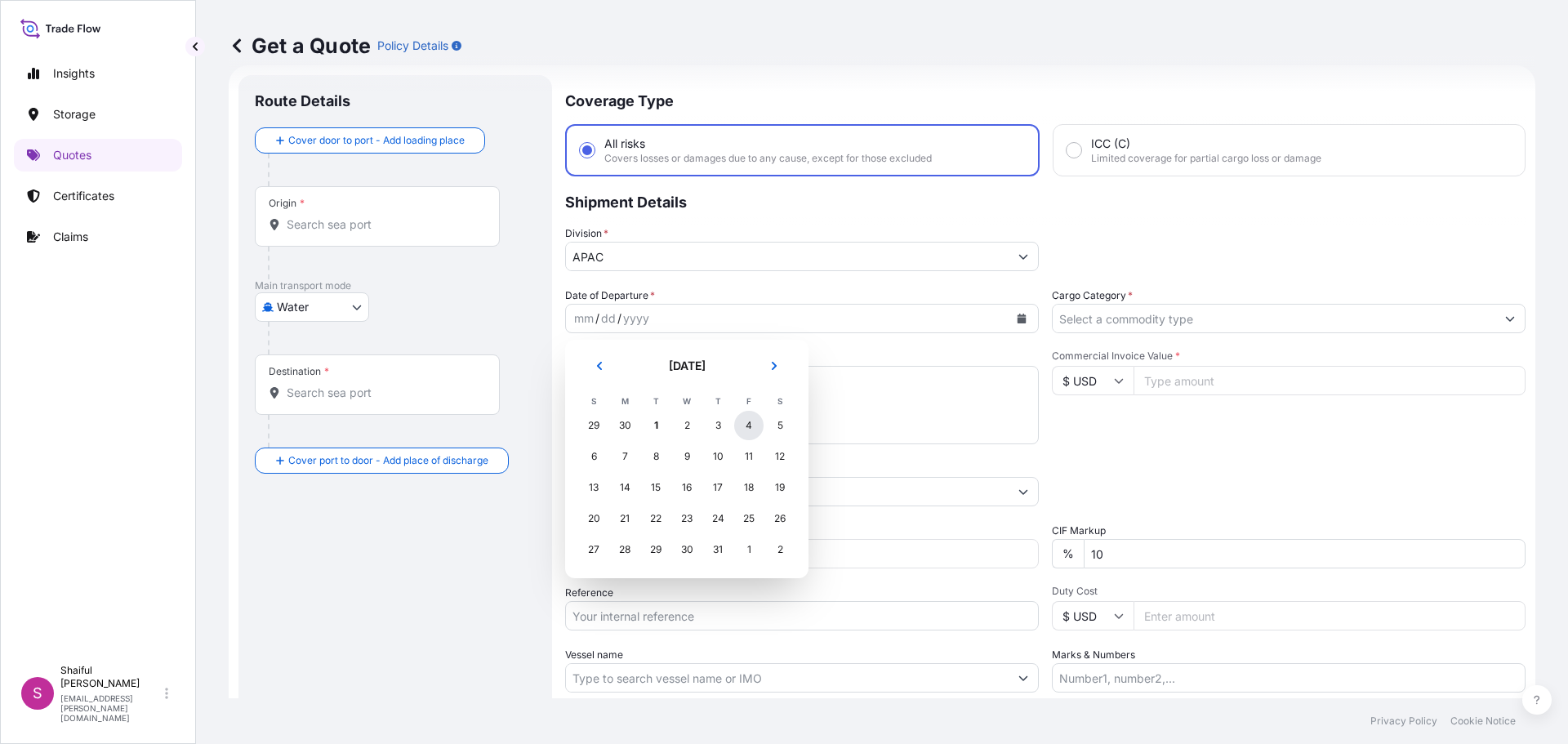 click on "4" at bounding box center [749, 425] 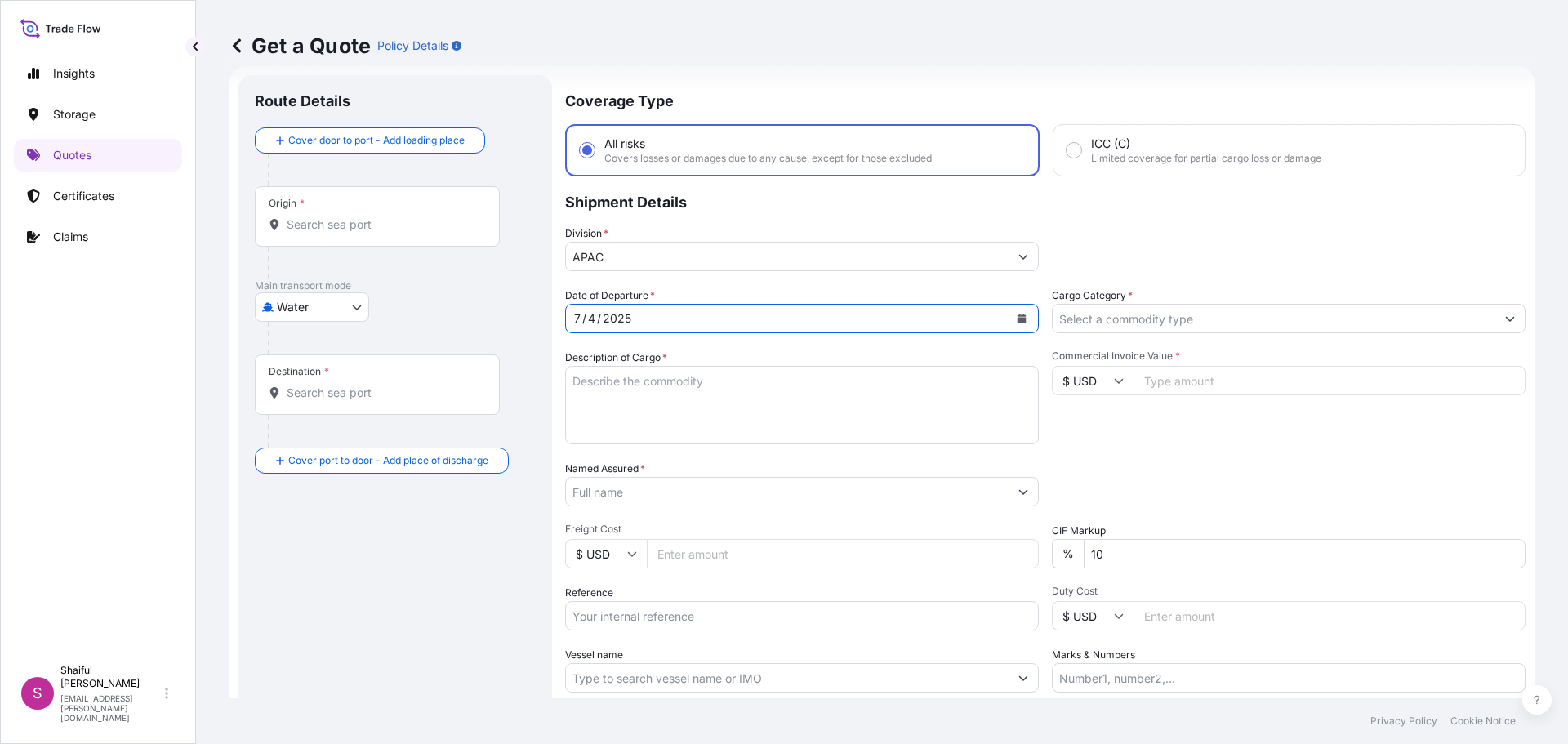 click on "Cargo Category *" at bounding box center [1274, 319] 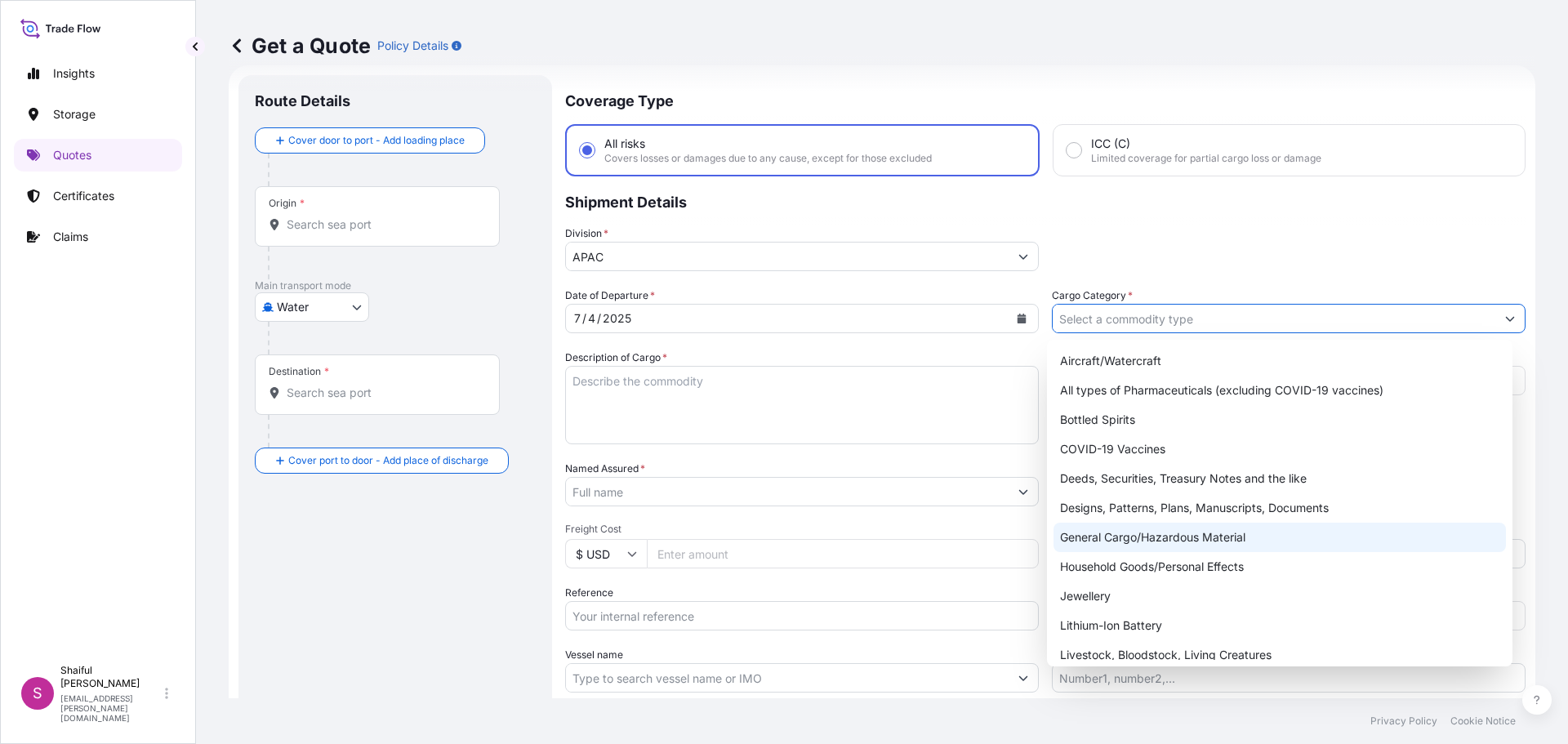 click on "General Cargo/Hazardous Material" at bounding box center [1280, 537] 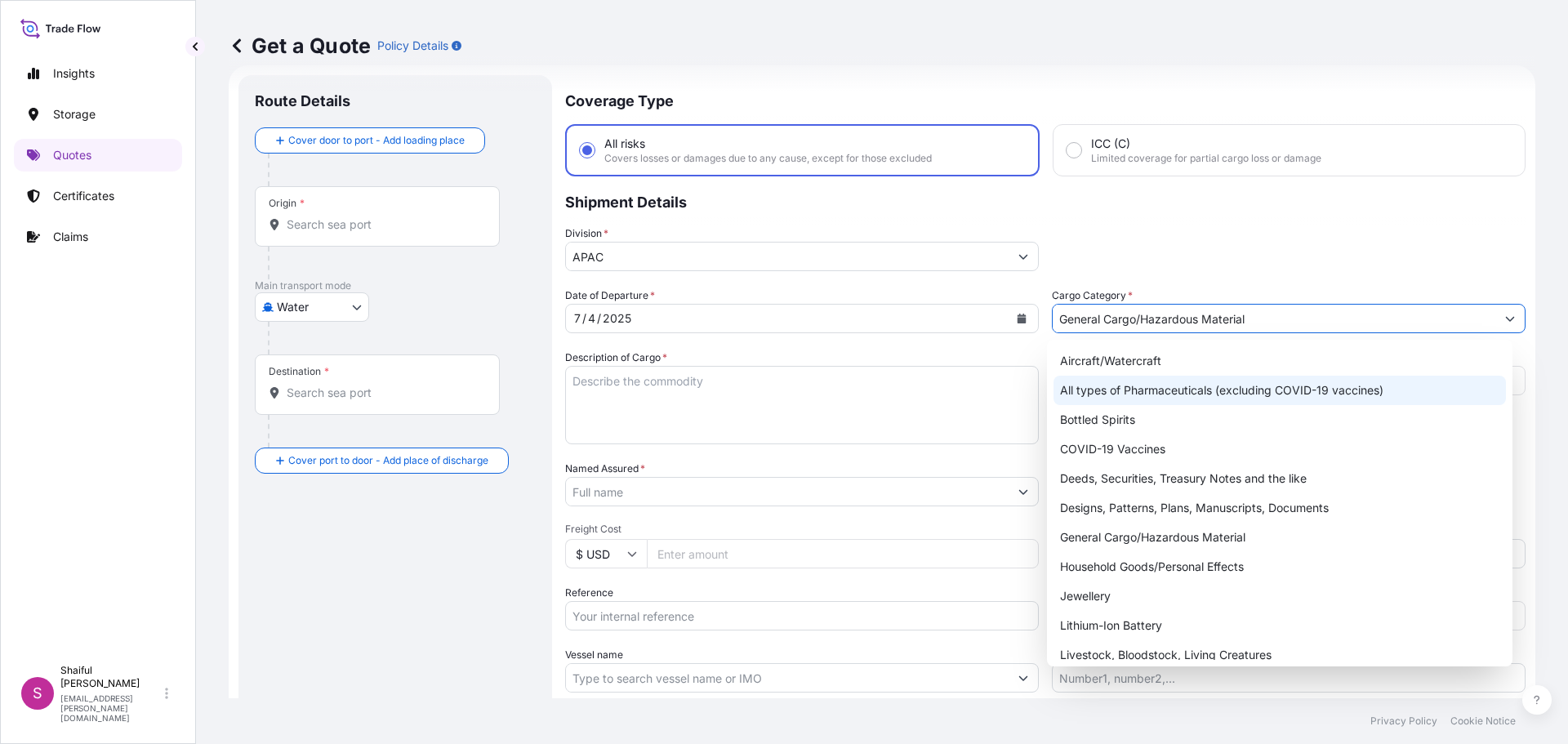 click on "All types of Pharmaceuticals (excluding COVID-19 vaccines)" at bounding box center [1280, 390] 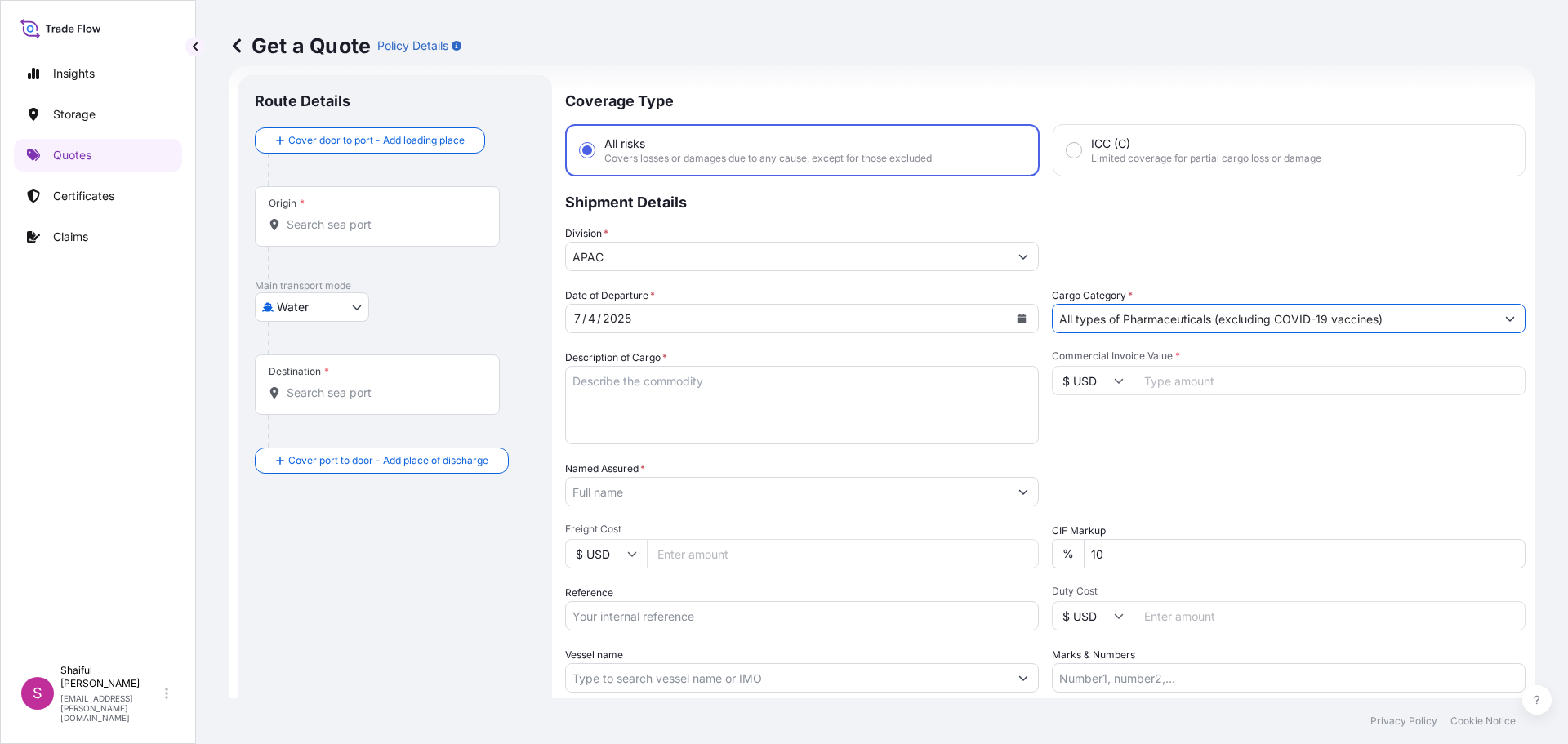 click on "All types of Pharmaceuticals (excluding COVID-19 vaccines)" at bounding box center (1274, 319) 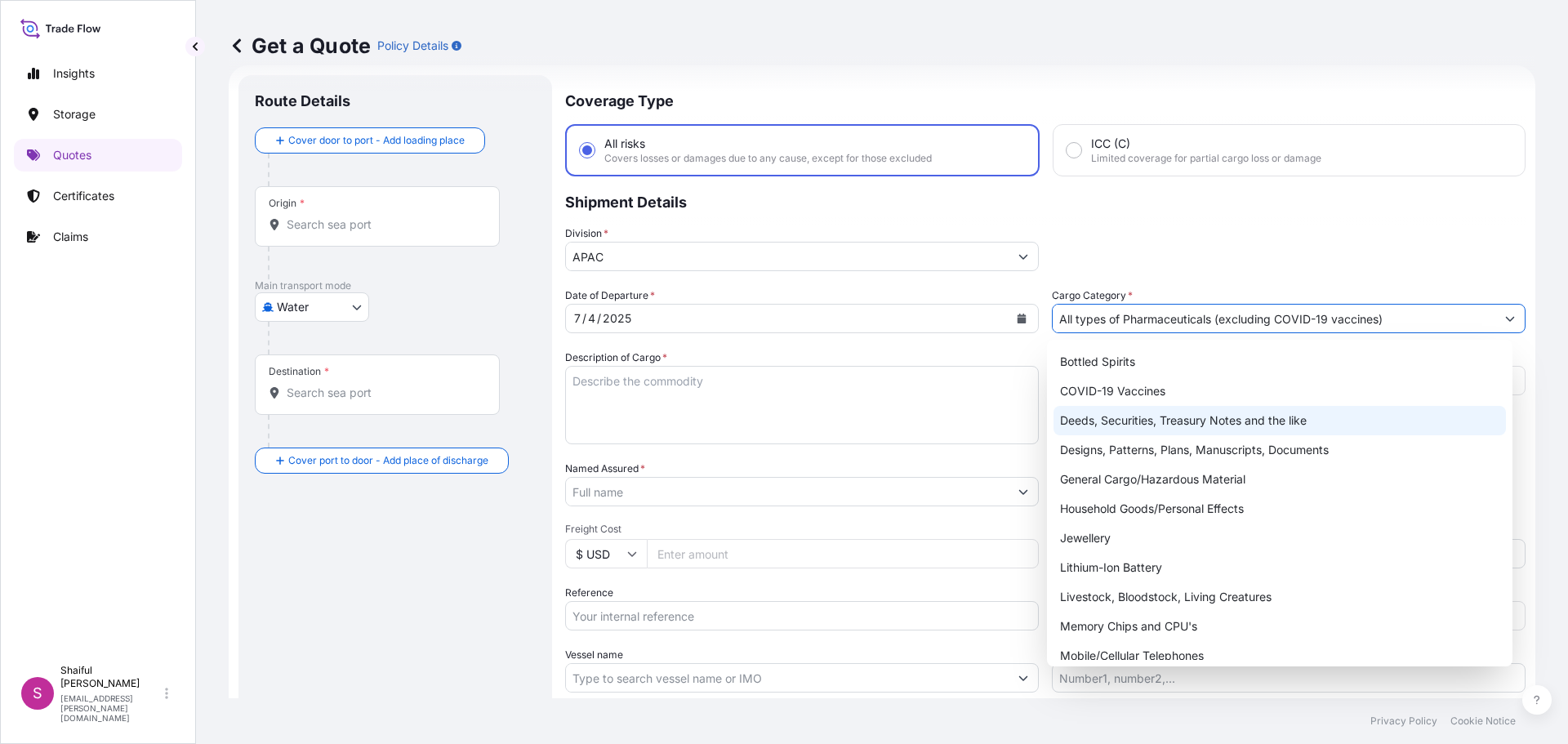scroll, scrollTop: 82, scrollLeft: 0, axis: vertical 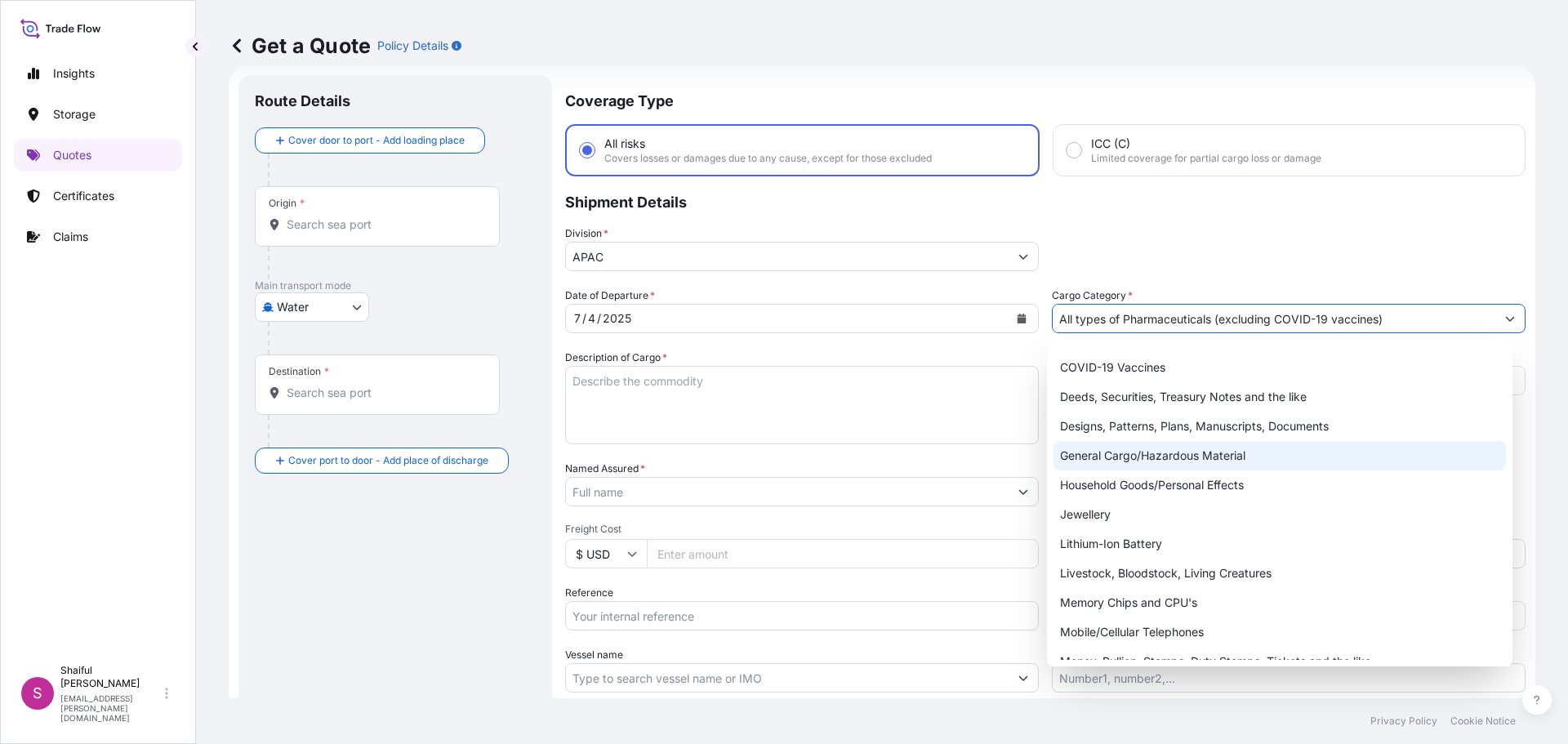 click on "General Cargo/Hazardous Material" at bounding box center (1280, 456) 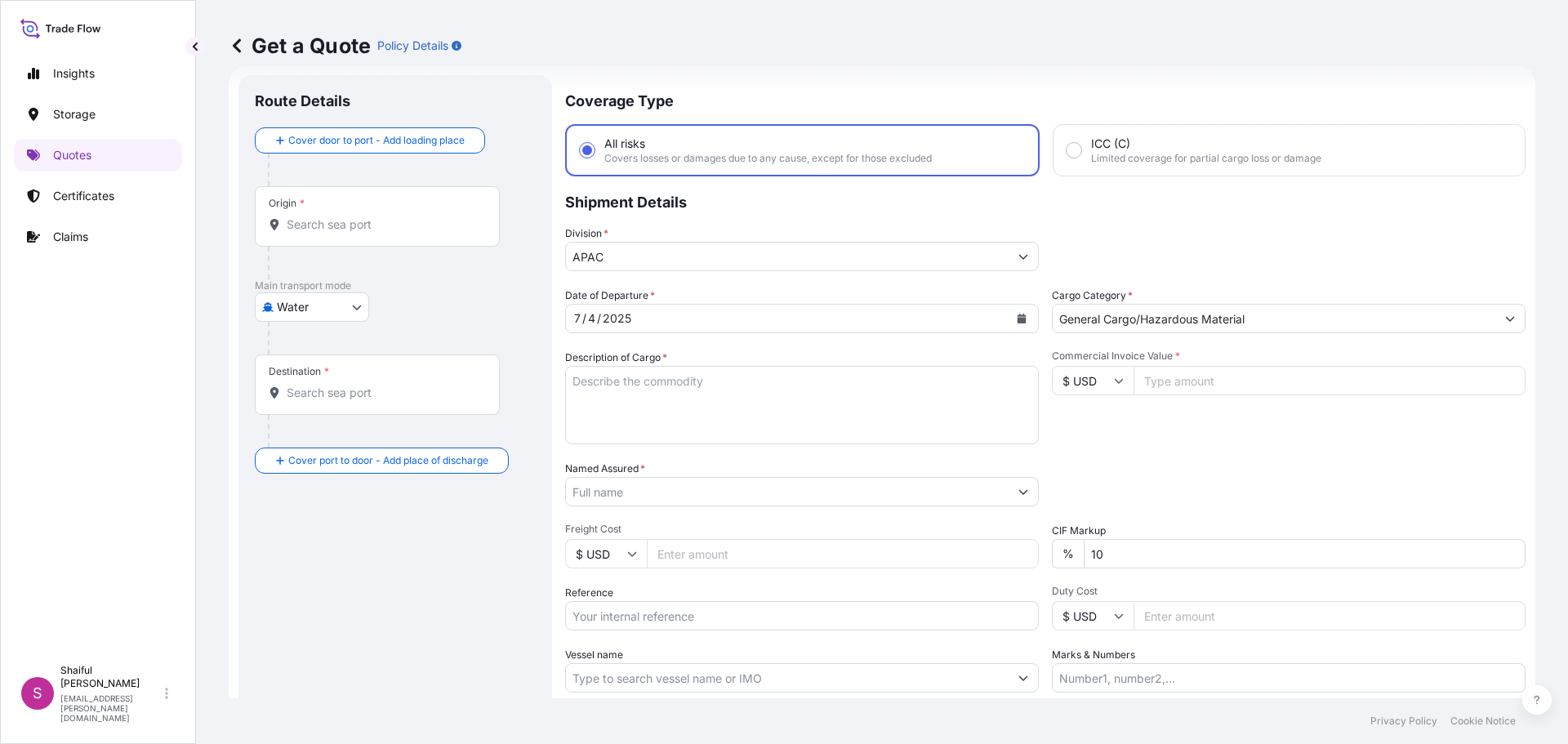 click on "Commercial Invoice Value   *" at bounding box center [1330, 381] 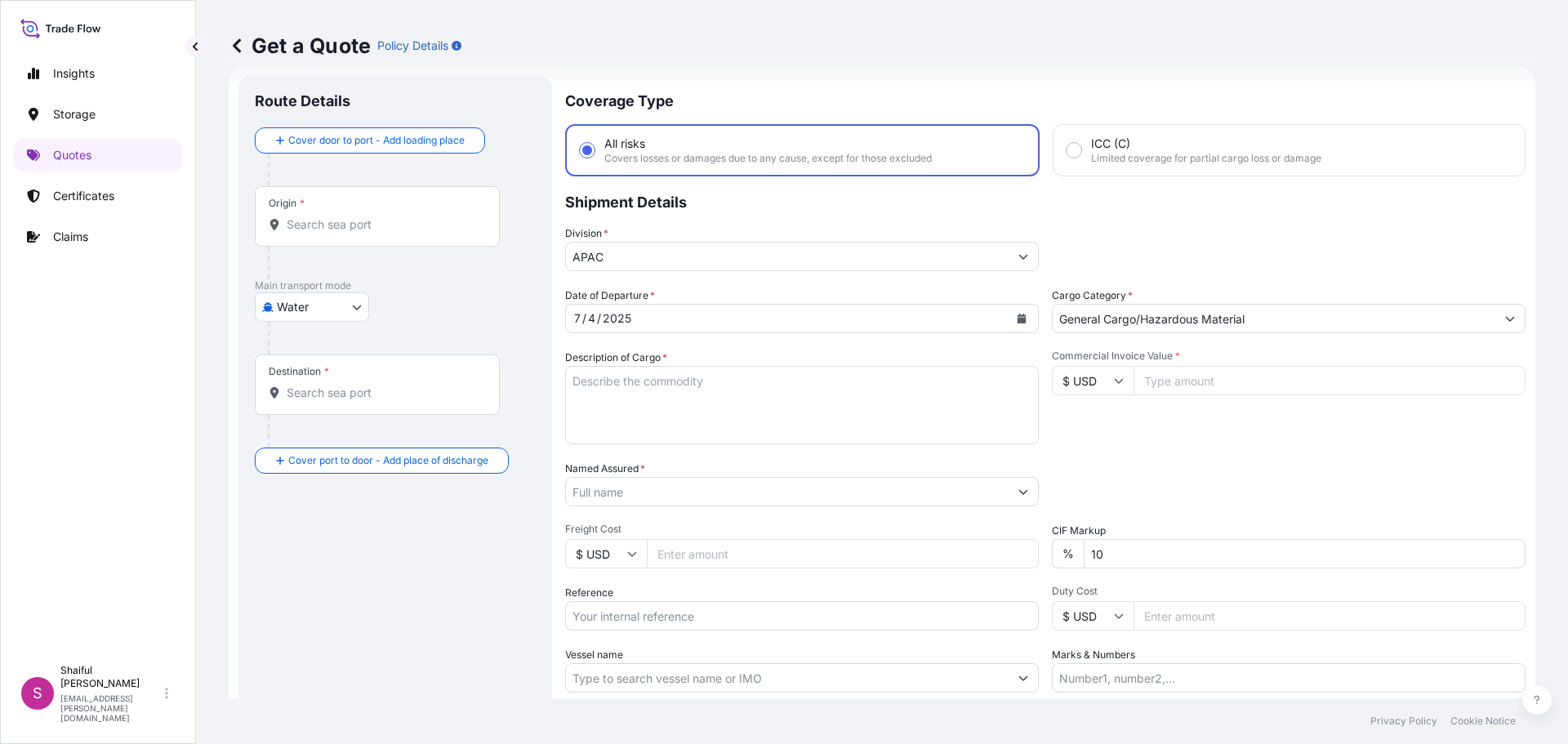 paste on "10692.00" 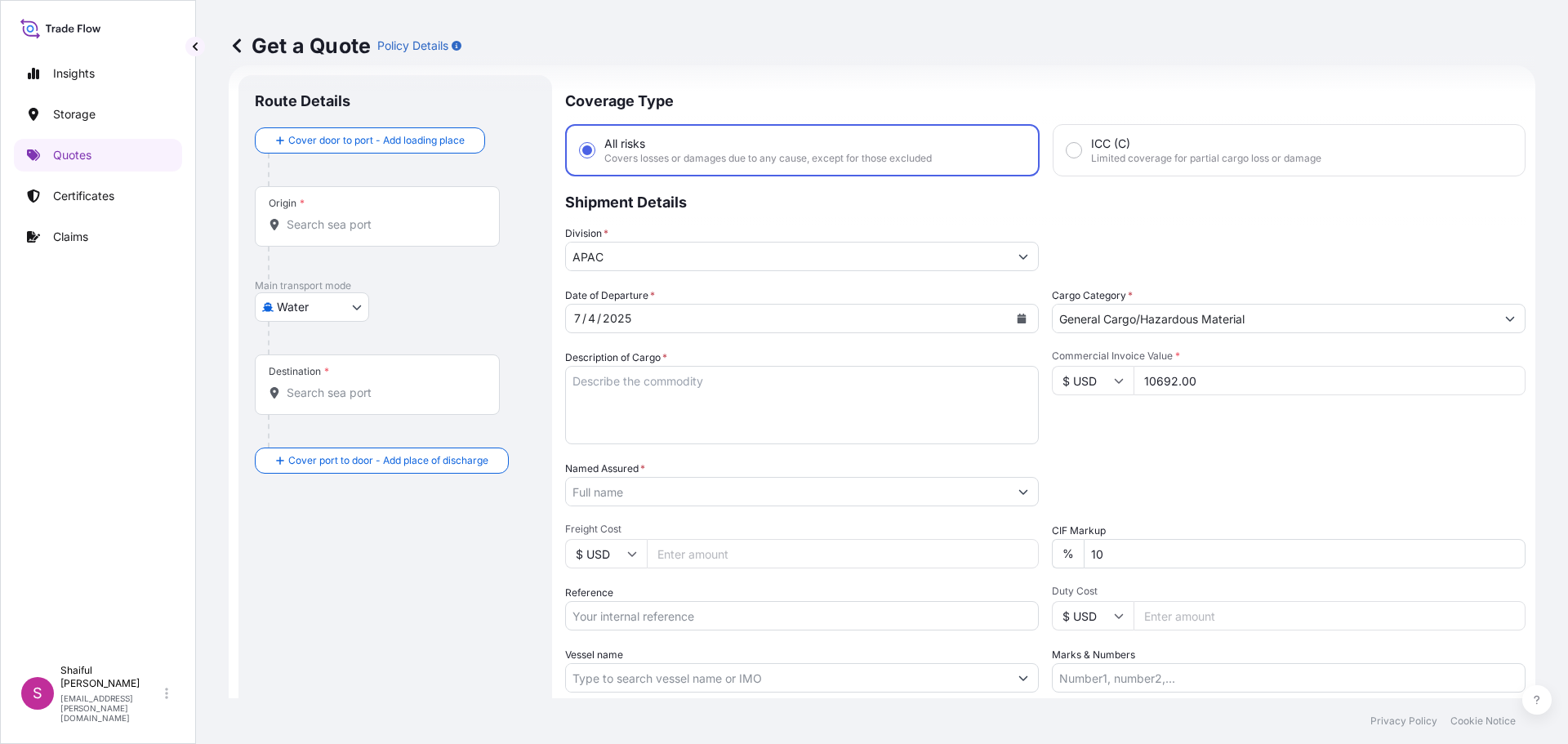 type on "10692.00" 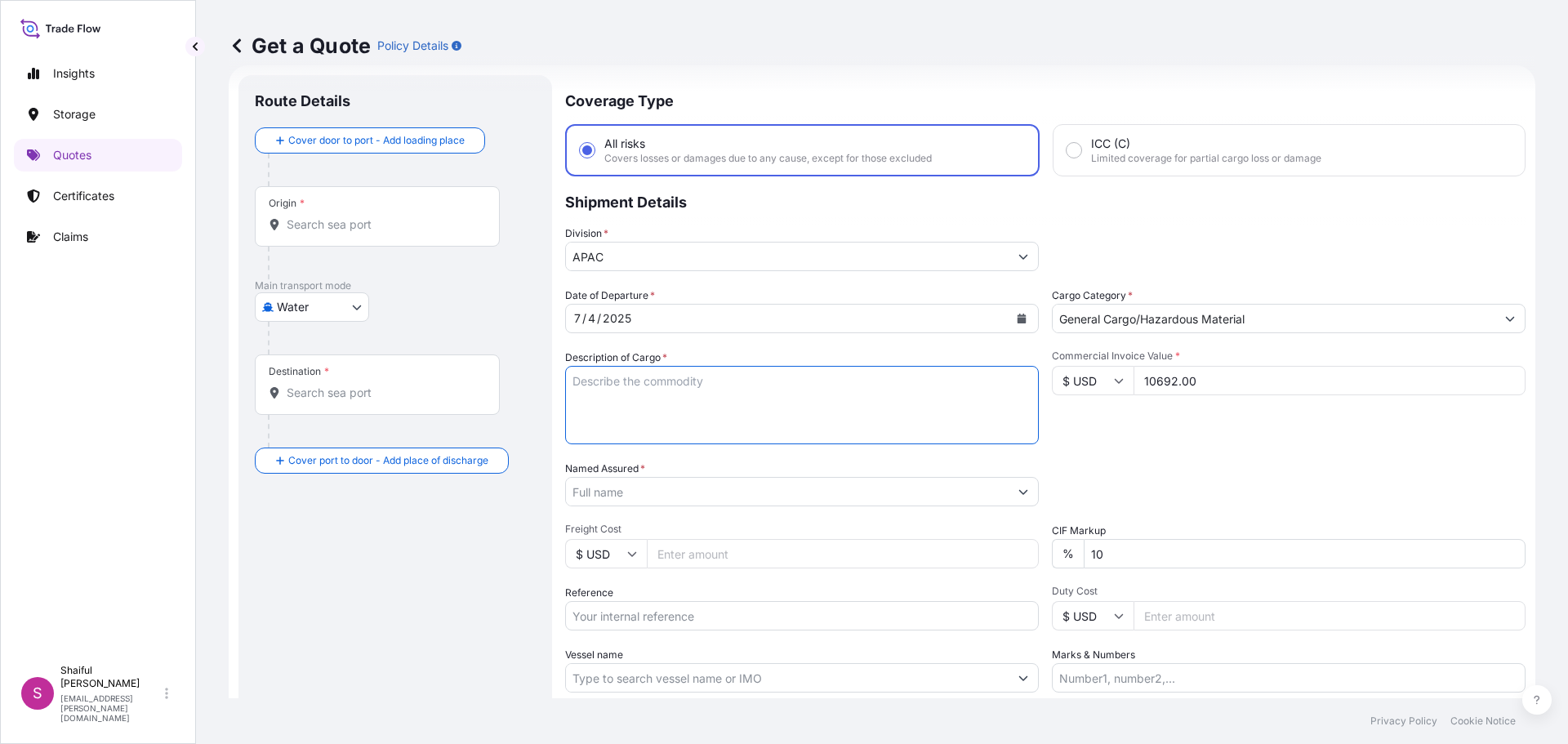 click on "Named Assured *" at bounding box center [787, 492] 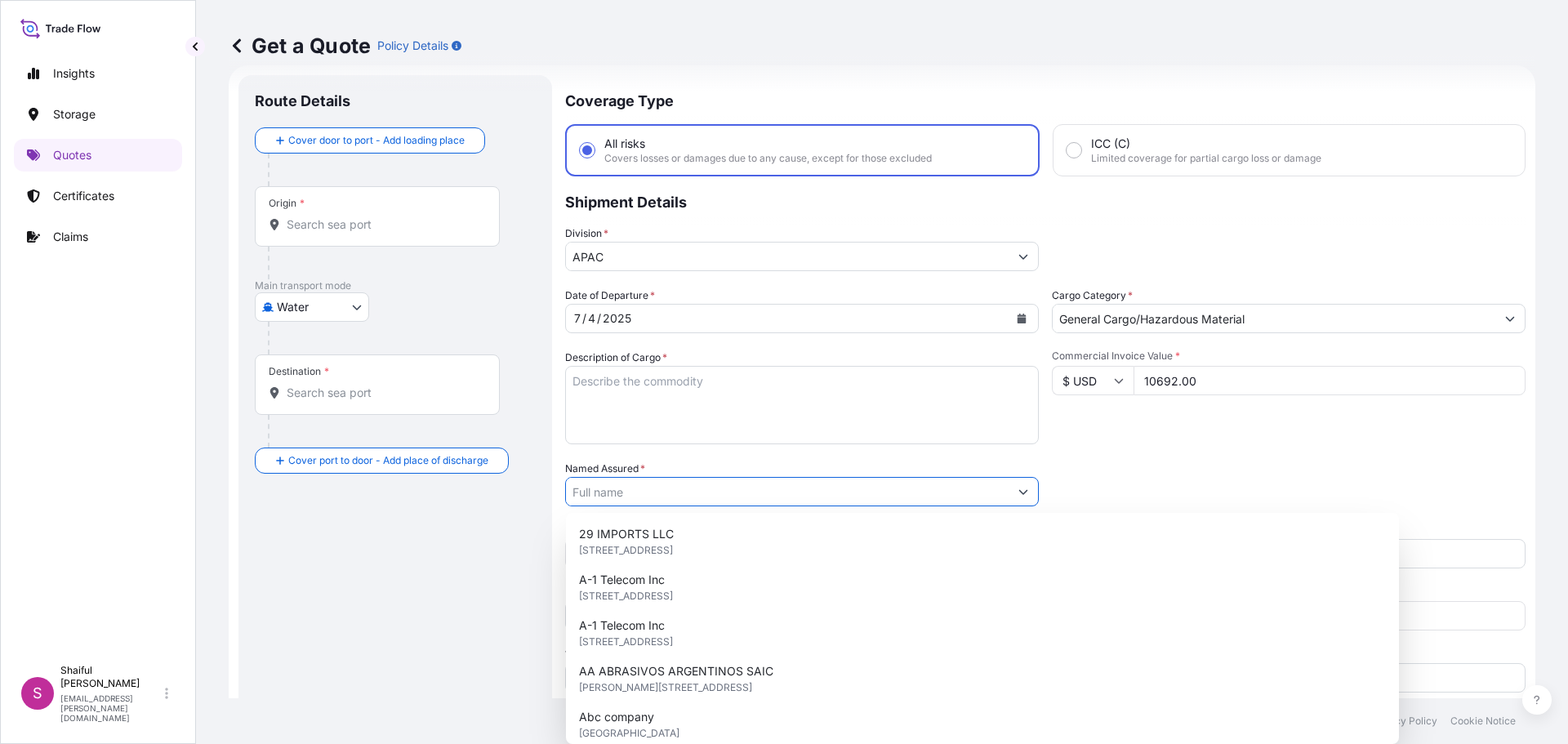 click on "Named Assured *" at bounding box center (787, 492) 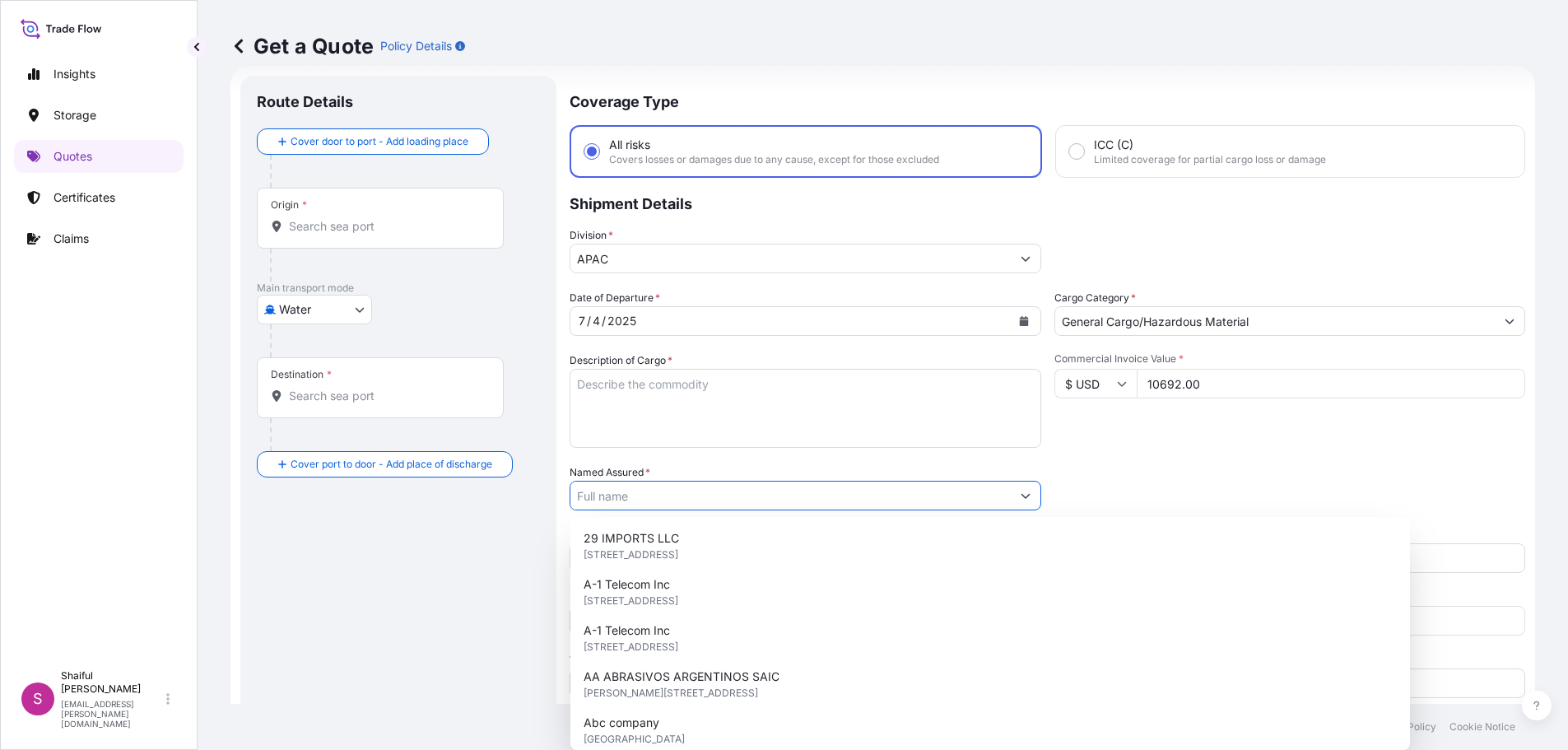 paste on "Kerry Ingredients (M) Sdn Bhd" 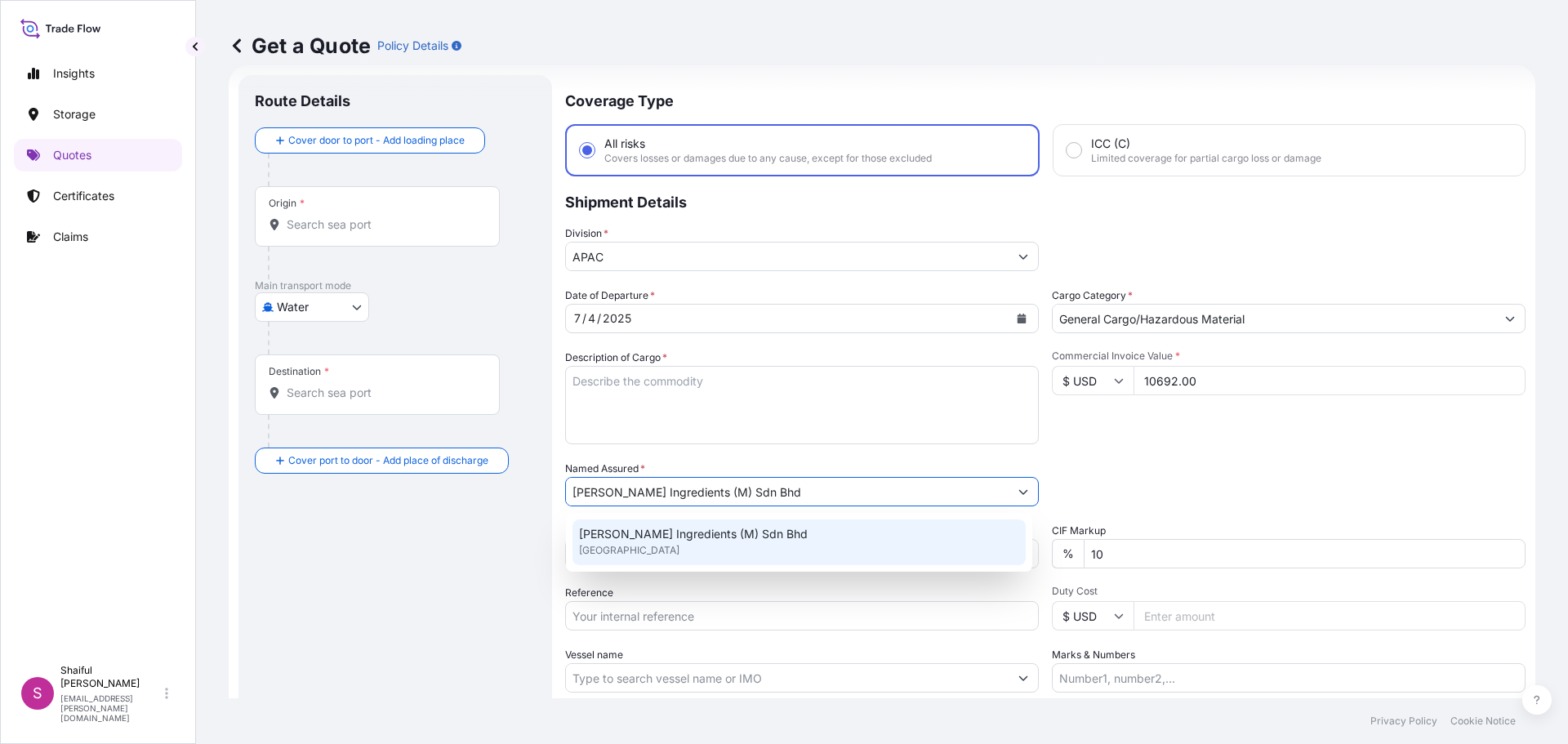 click on "15 options available. 0 options available. 1 option available.
Insights Storage Quotes Certificates Claims S Shaiful   Jamel shaiful.jamel@psabdp.com Get a Quote Policy Details Route Details   Cover door to port - Add loading place Place of loading Road / Inland Road / Inland Origin * Main transport mode Water Air Water Inland Destination * Cover port to door - Add place of discharge Road / Inland Road / Inland Place of Discharge Coverage Type All risks Covers losses or damages due to any cause, except for those excluded ICC (C) Limited coverage for partial cargo loss or damage Shipment Details Division * APAC Date of Departure * 7 / 4 / 2025 Cargo Category * General Cargo/Hazardous Material Description of Cargo * Commercial Invoice Value   * $ USD 10692.00 Named Assured * Kerry Ingredients (M) Sdn Bhd Packing Category Select a packing category Please select a primary mode of transportation first. Freight Cost   $ USD CIF Markup % 10 Reference Duty Cost   $ USD Vessel name Marks & Numbers * Get a Quote" at bounding box center (784, 372) 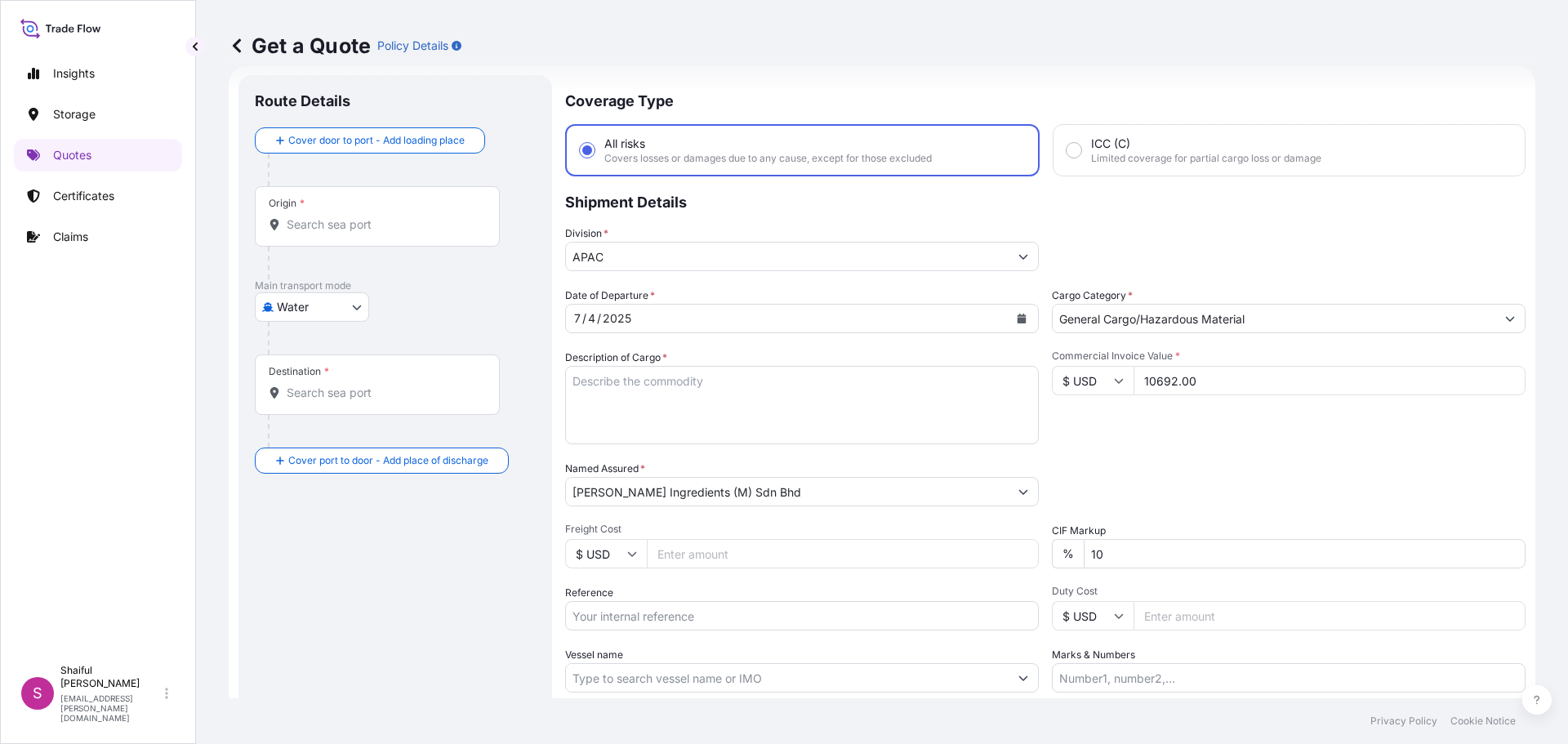click on "Description of Cargo *" at bounding box center [802, 405] 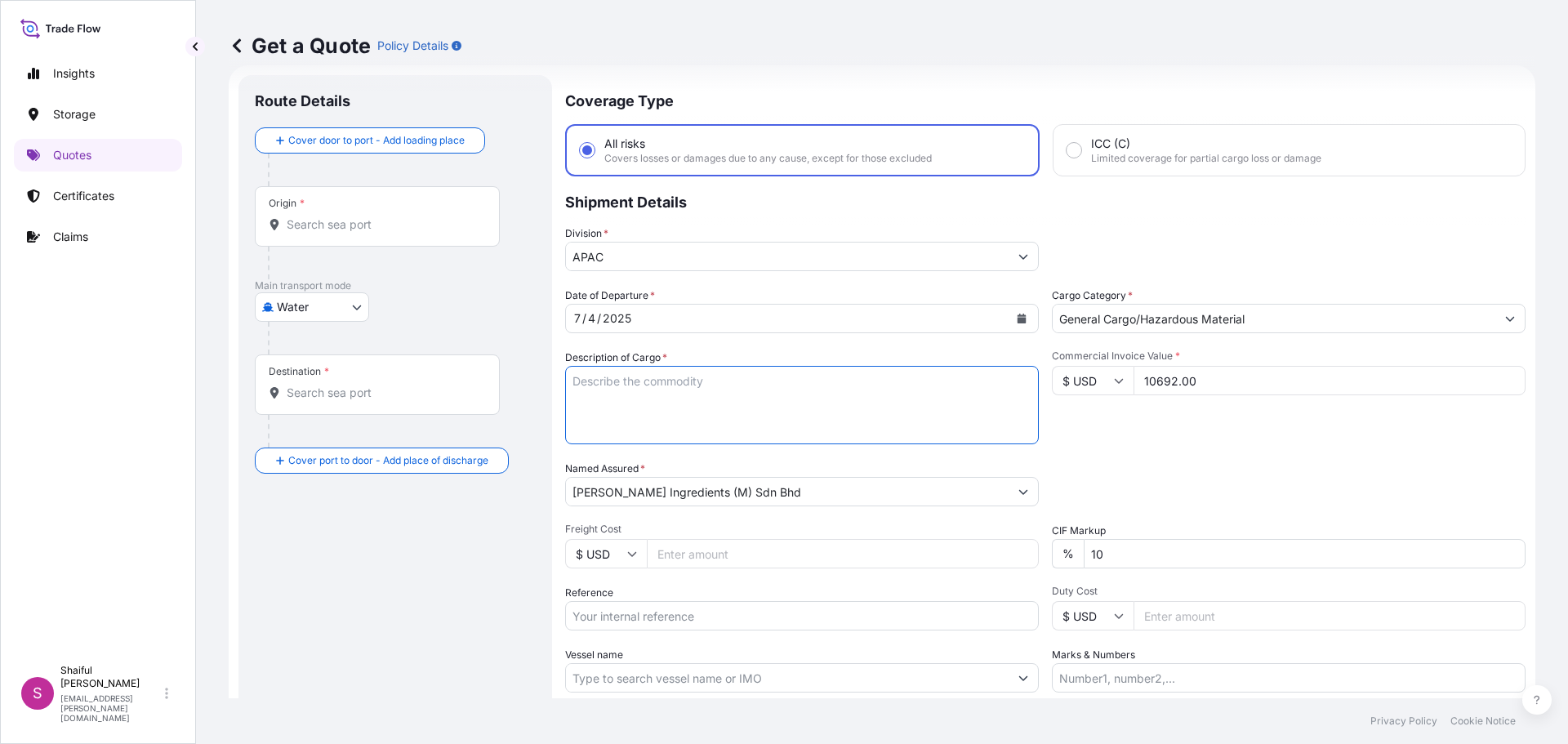 paste on "MYVACET 9-45 K NF in 20kg drum" 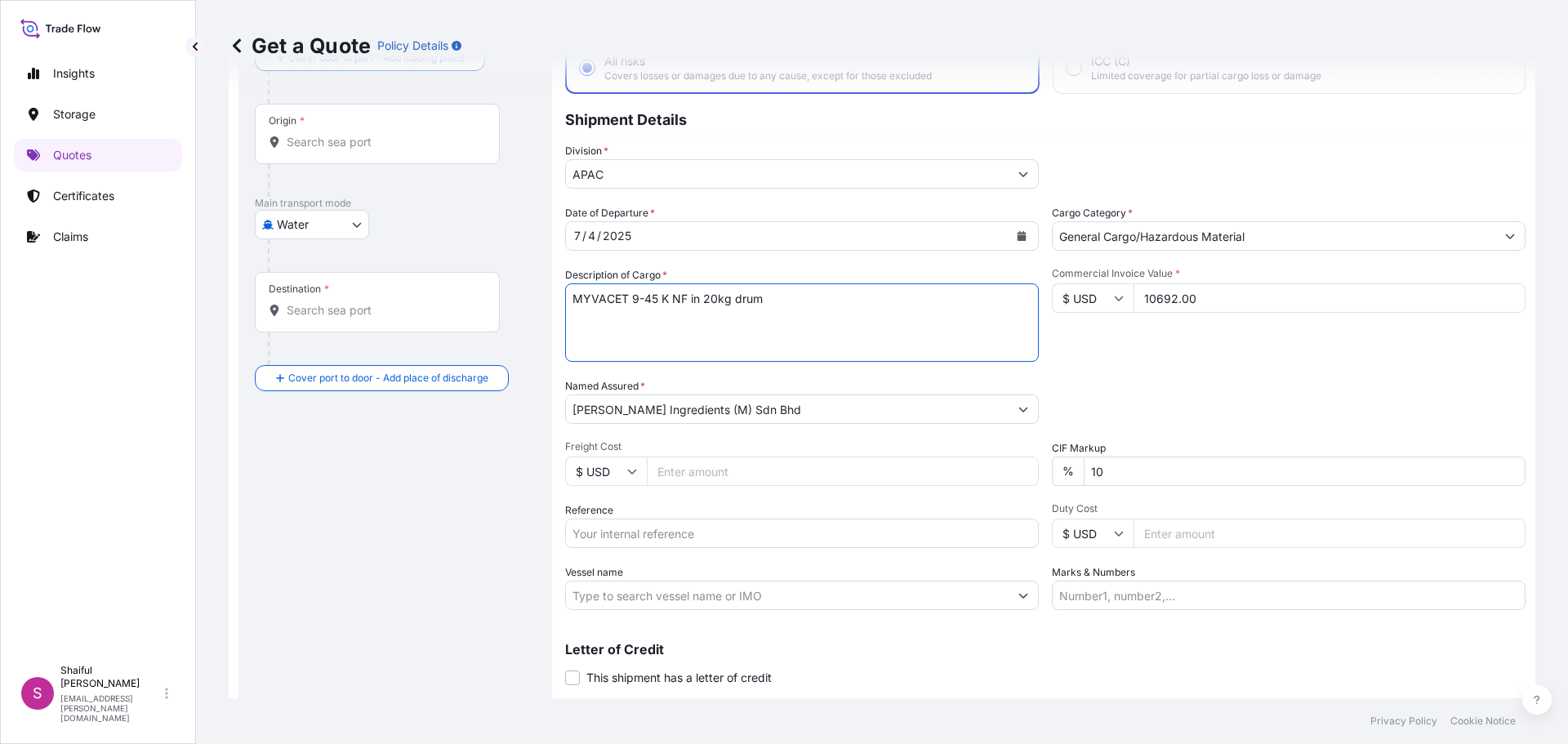 scroll, scrollTop: 70, scrollLeft: 0, axis: vertical 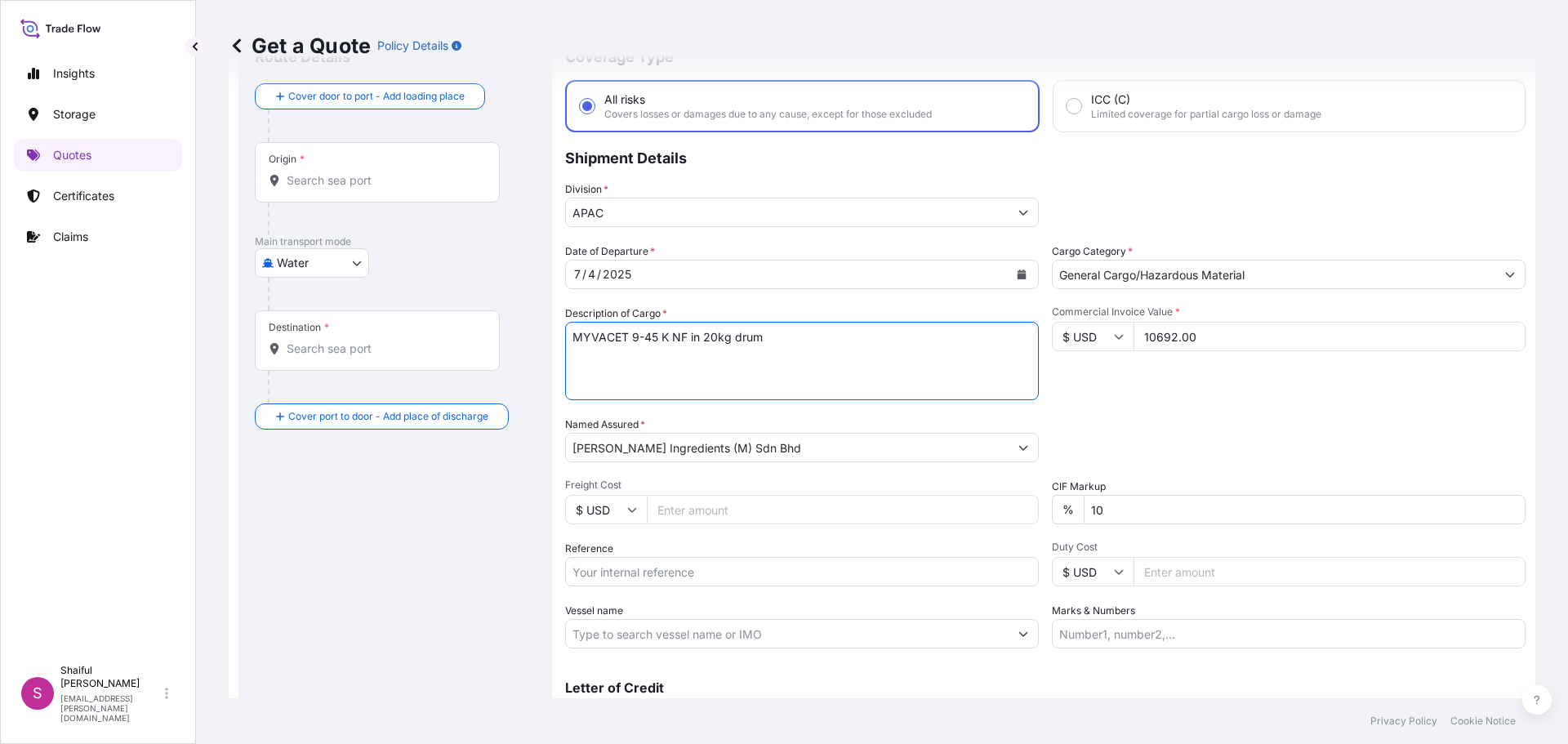 type on "MYVACET 9-45 K NF in 20kg drum" 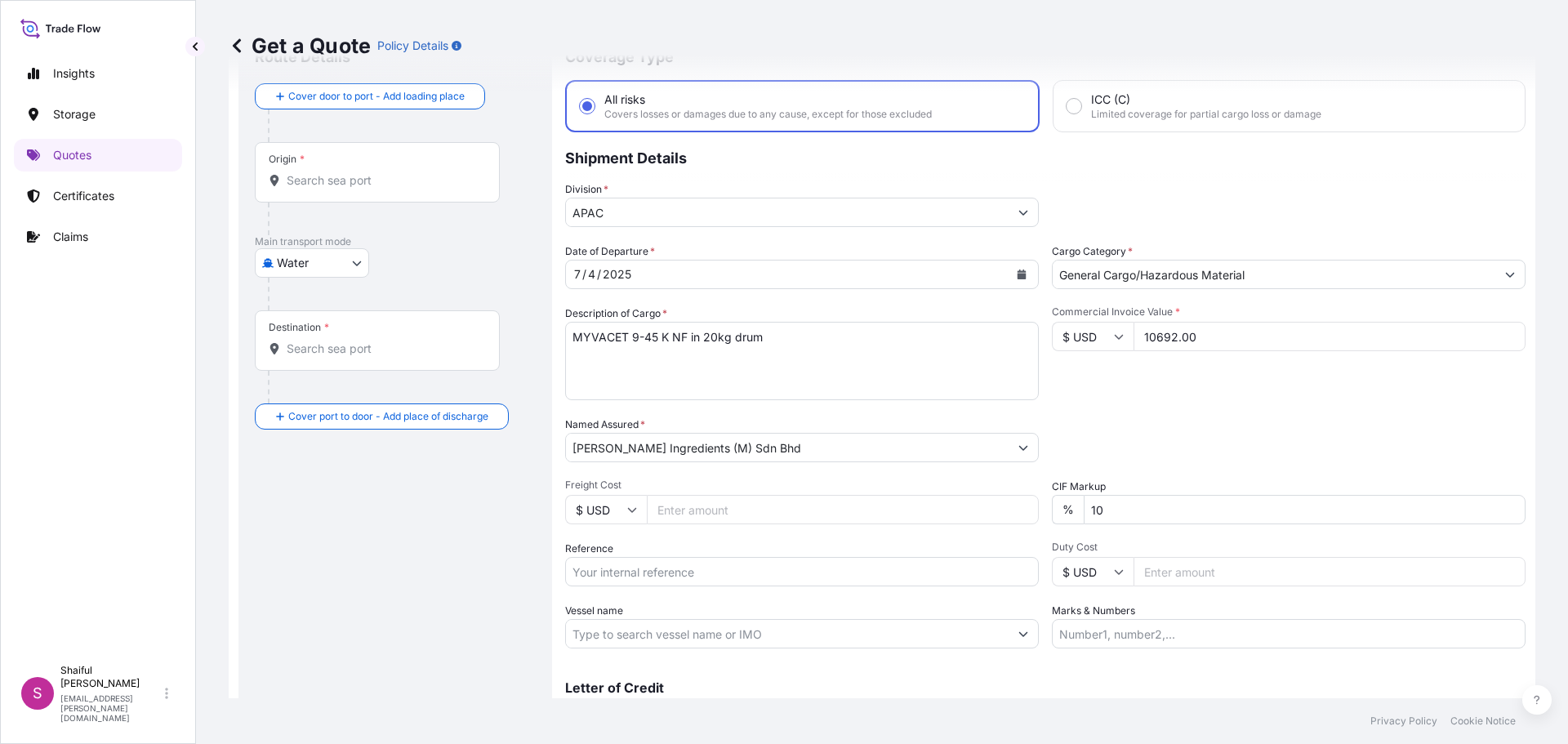 click on "Origin *" at bounding box center (377, 172) 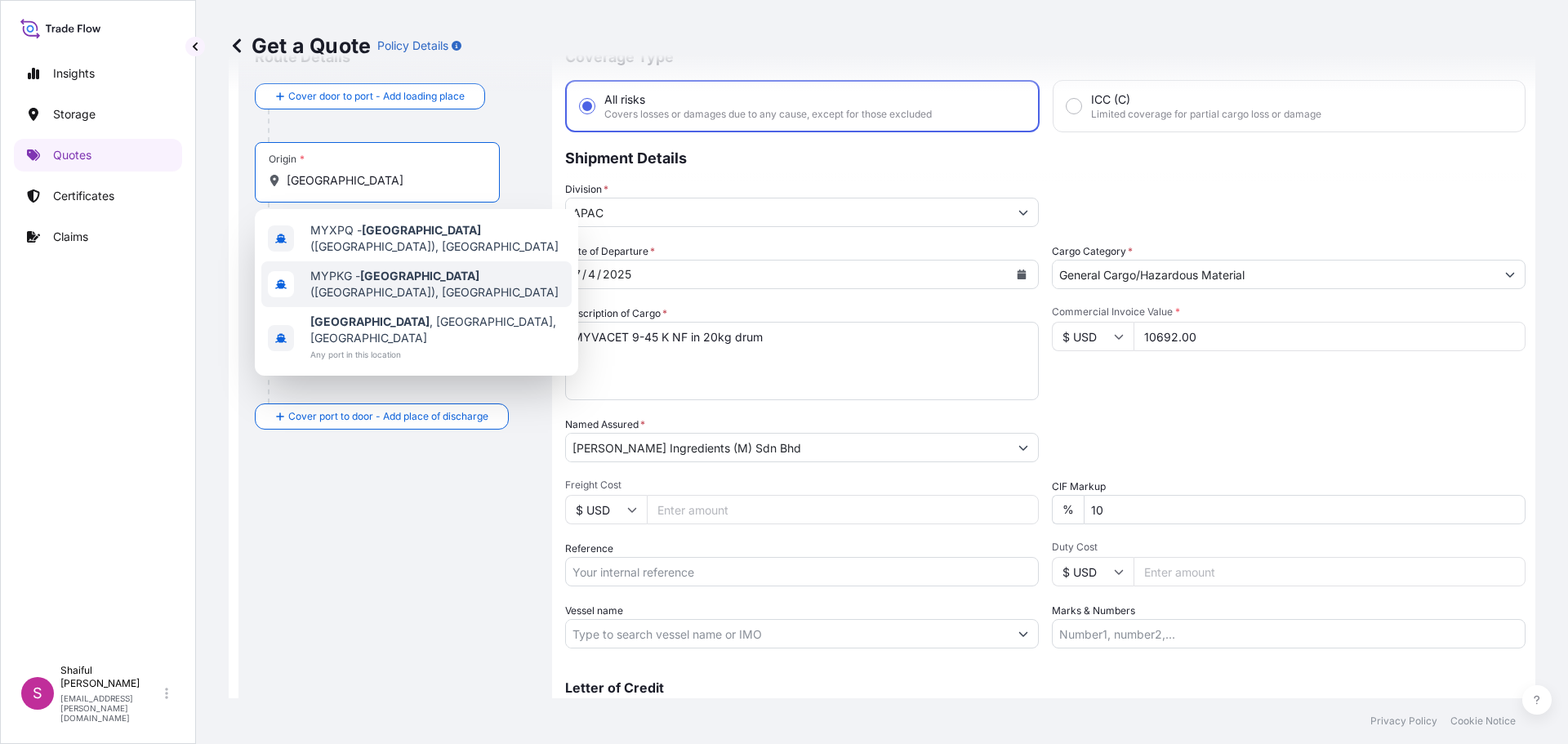 click on "MYPKG -  Port Klang  (Pelabuhan Klang), Malaysia" at bounding box center (438, 284) 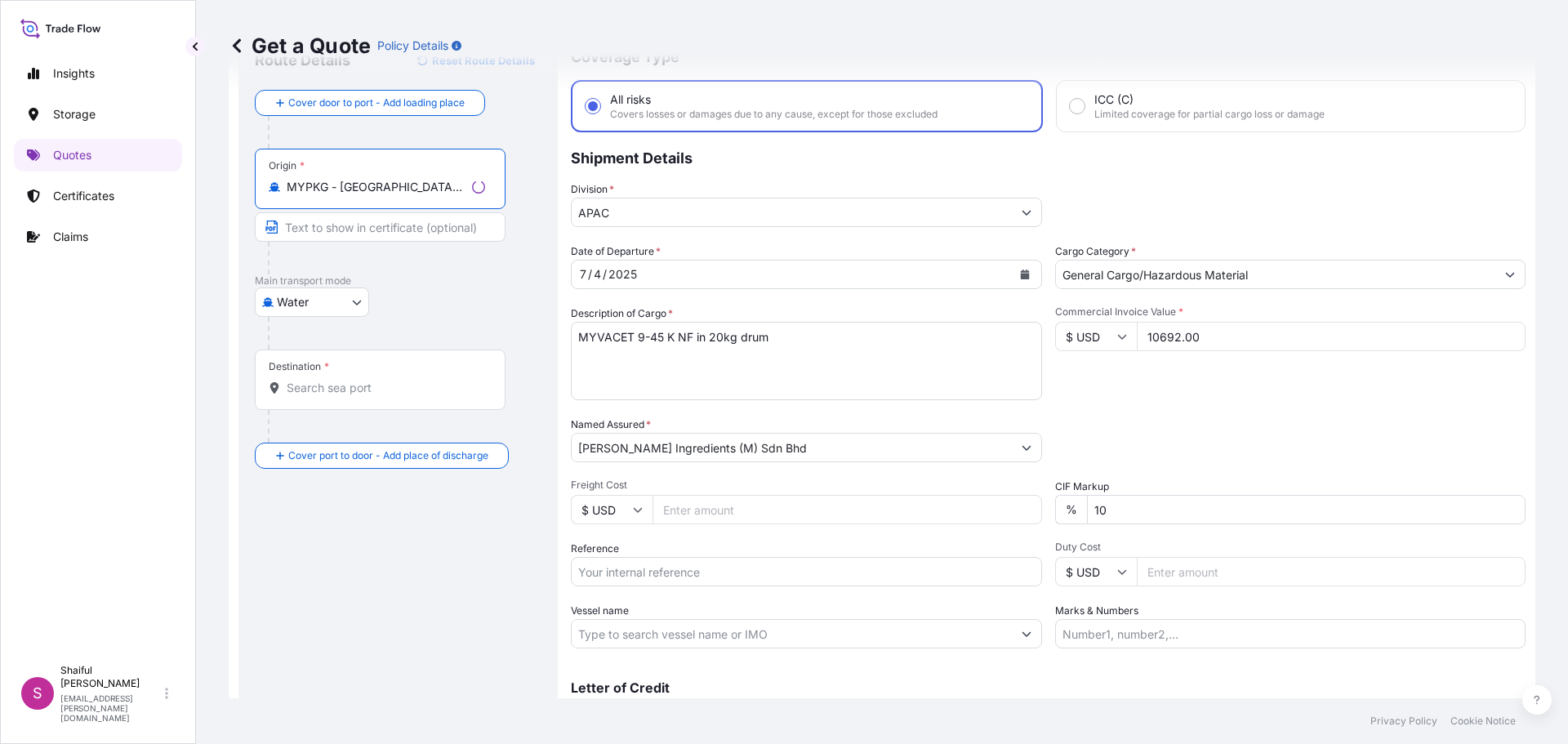type on "MYPKG - Port Klang (Pelabuhan Klang), Malaysia" 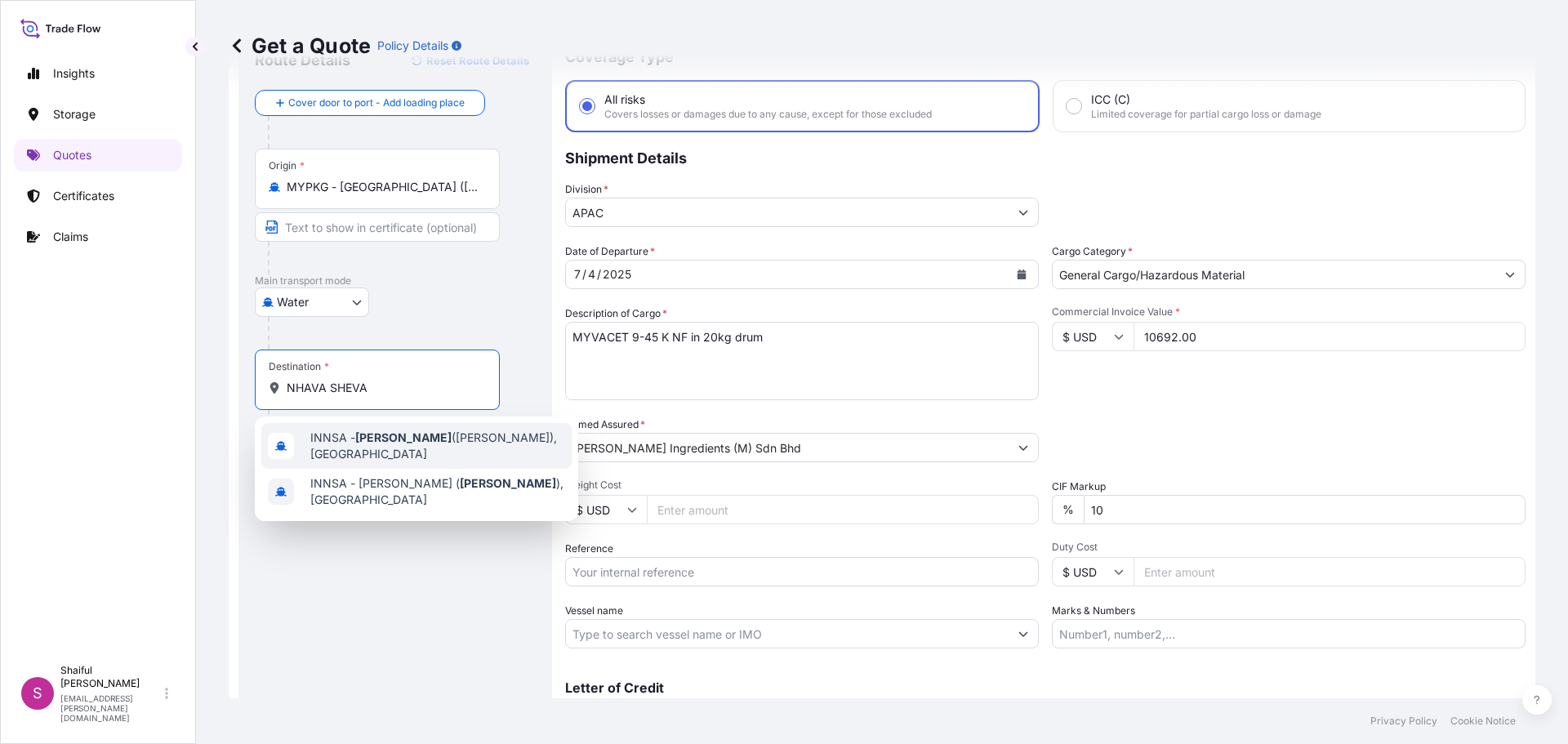click on "INNSA -  Nhava Sheva  (Jawaharlal Nehru), India" at bounding box center [438, 446] 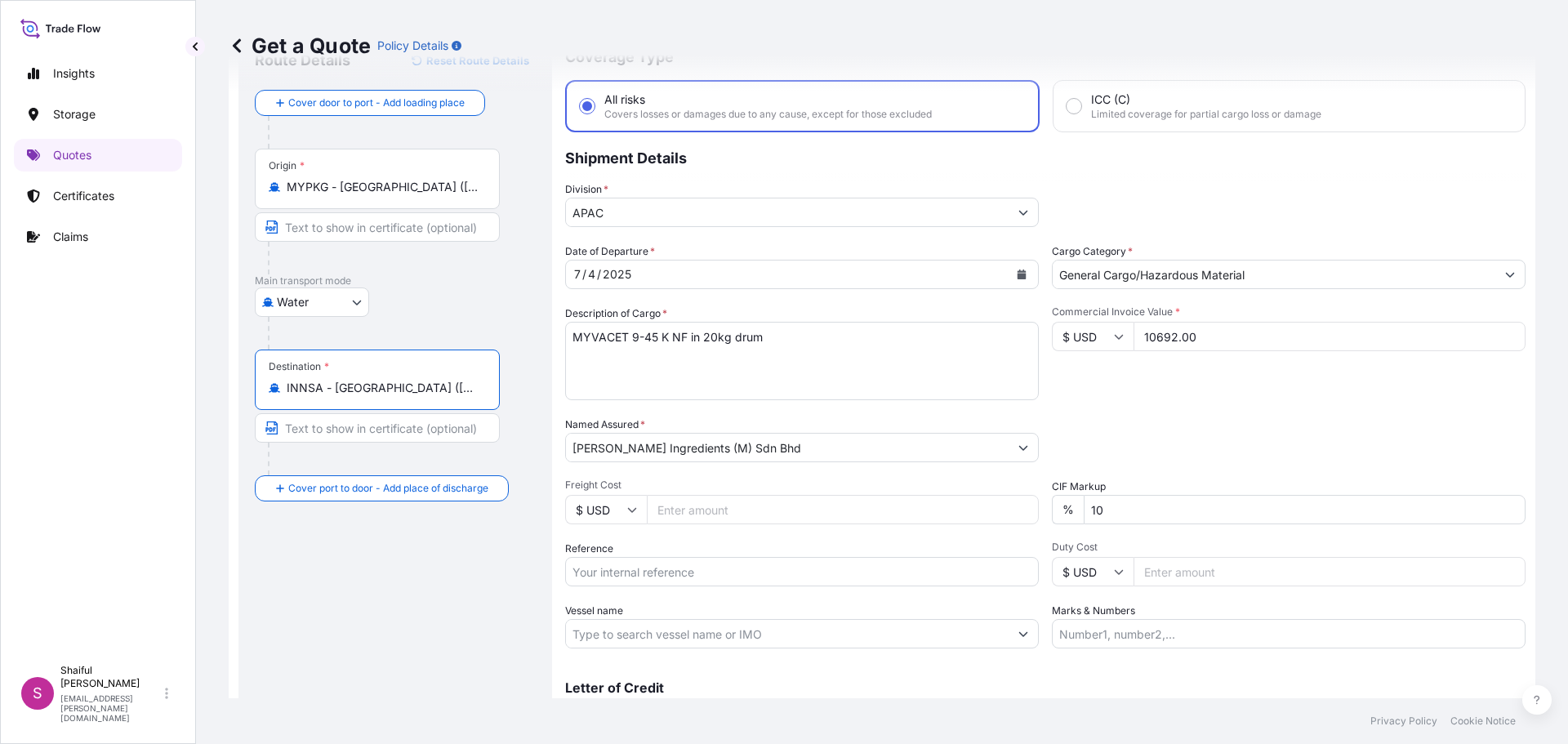 scroll, scrollTop: 152, scrollLeft: 0, axis: vertical 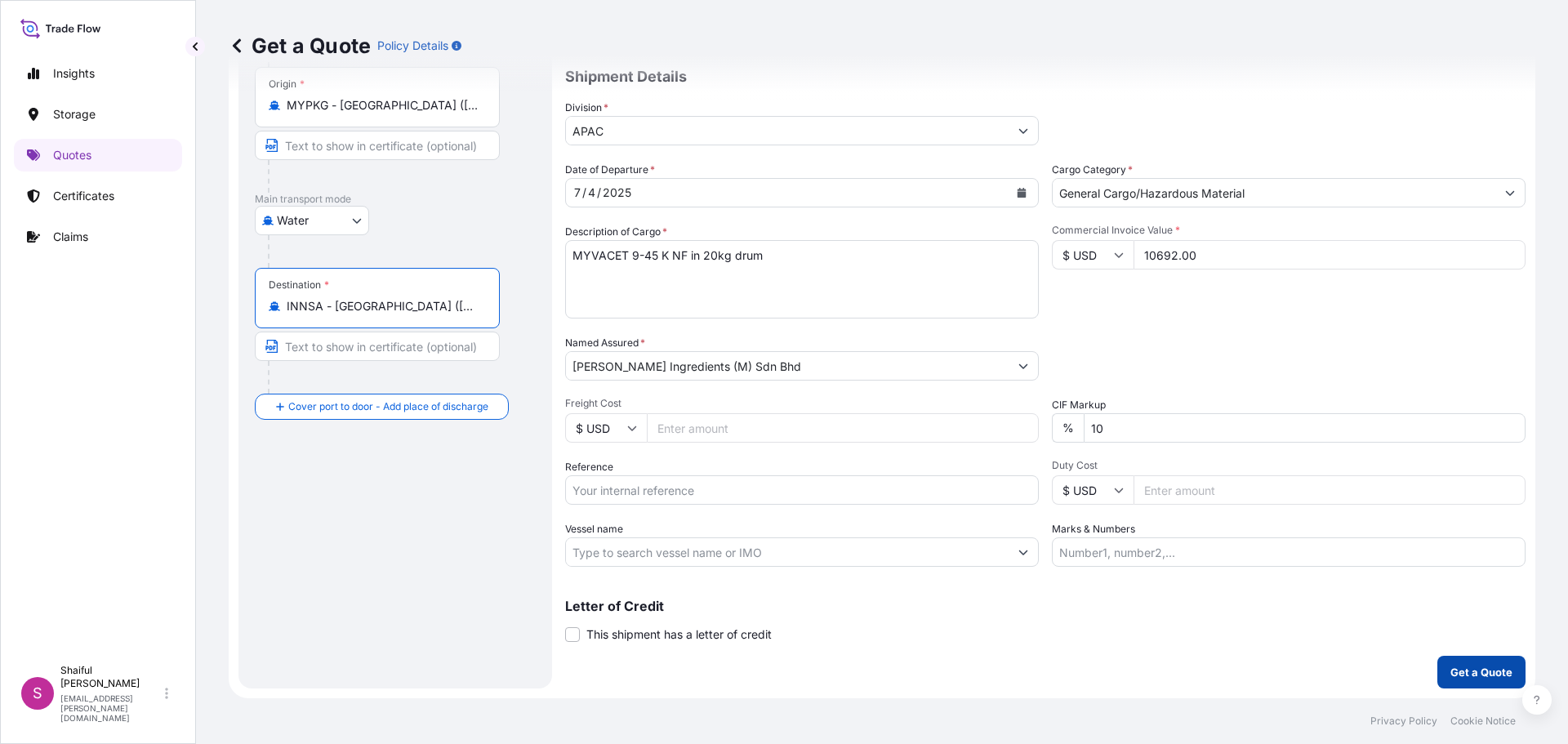 type on "INNSA - Nhava Sheva (Jawaharlal Nehru), India" 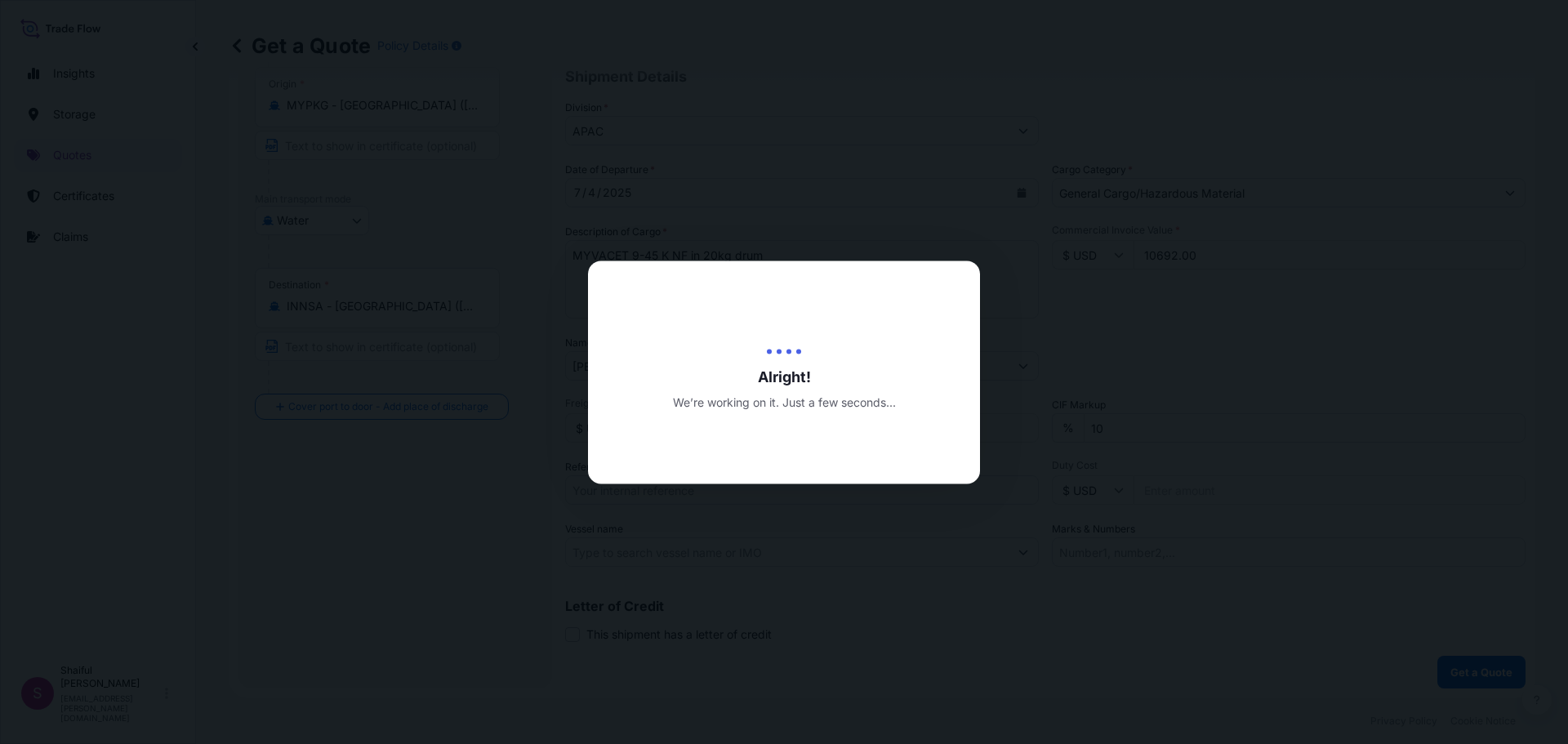 scroll, scrollTop: 0, scrollLeft: 0, axis: both 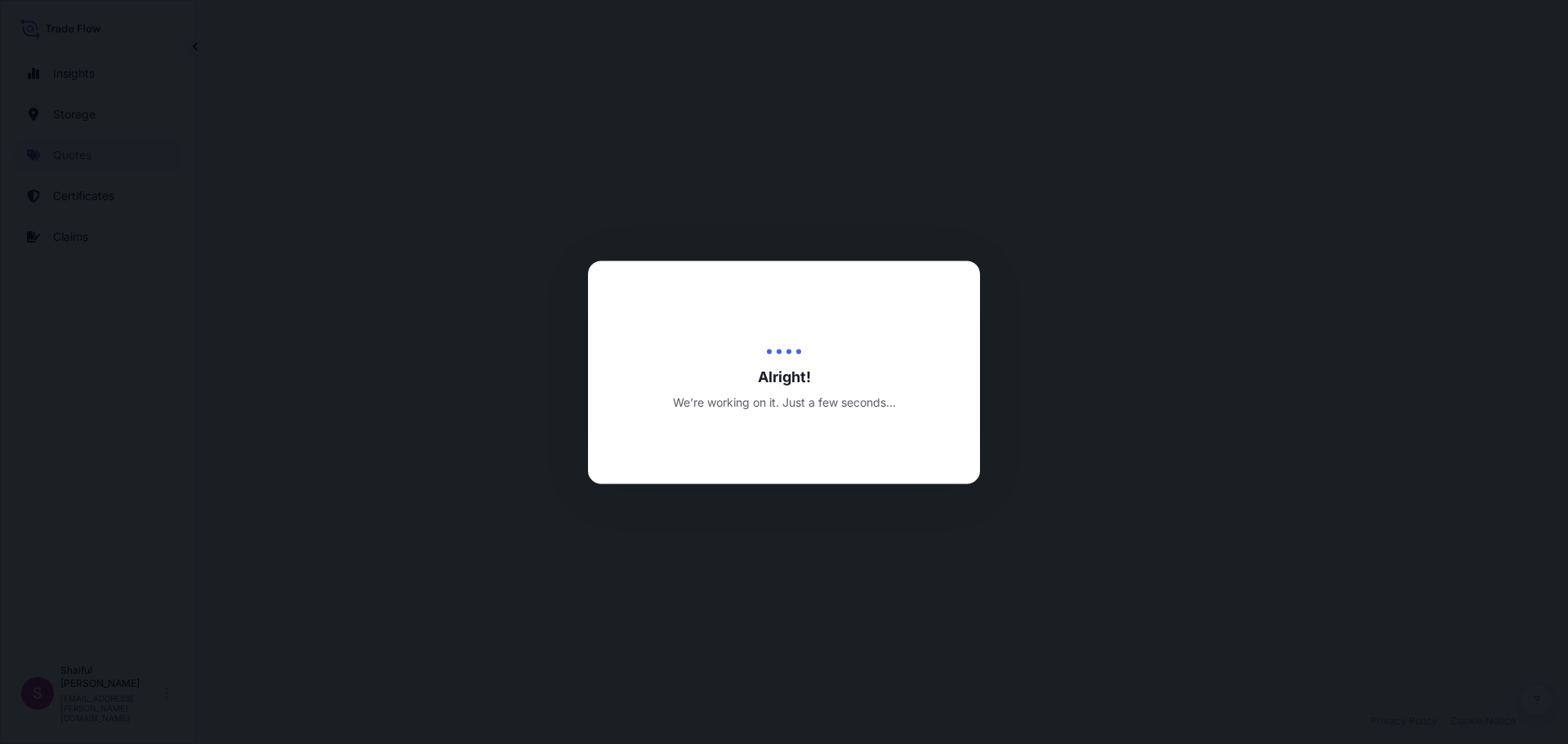 select on "Water" 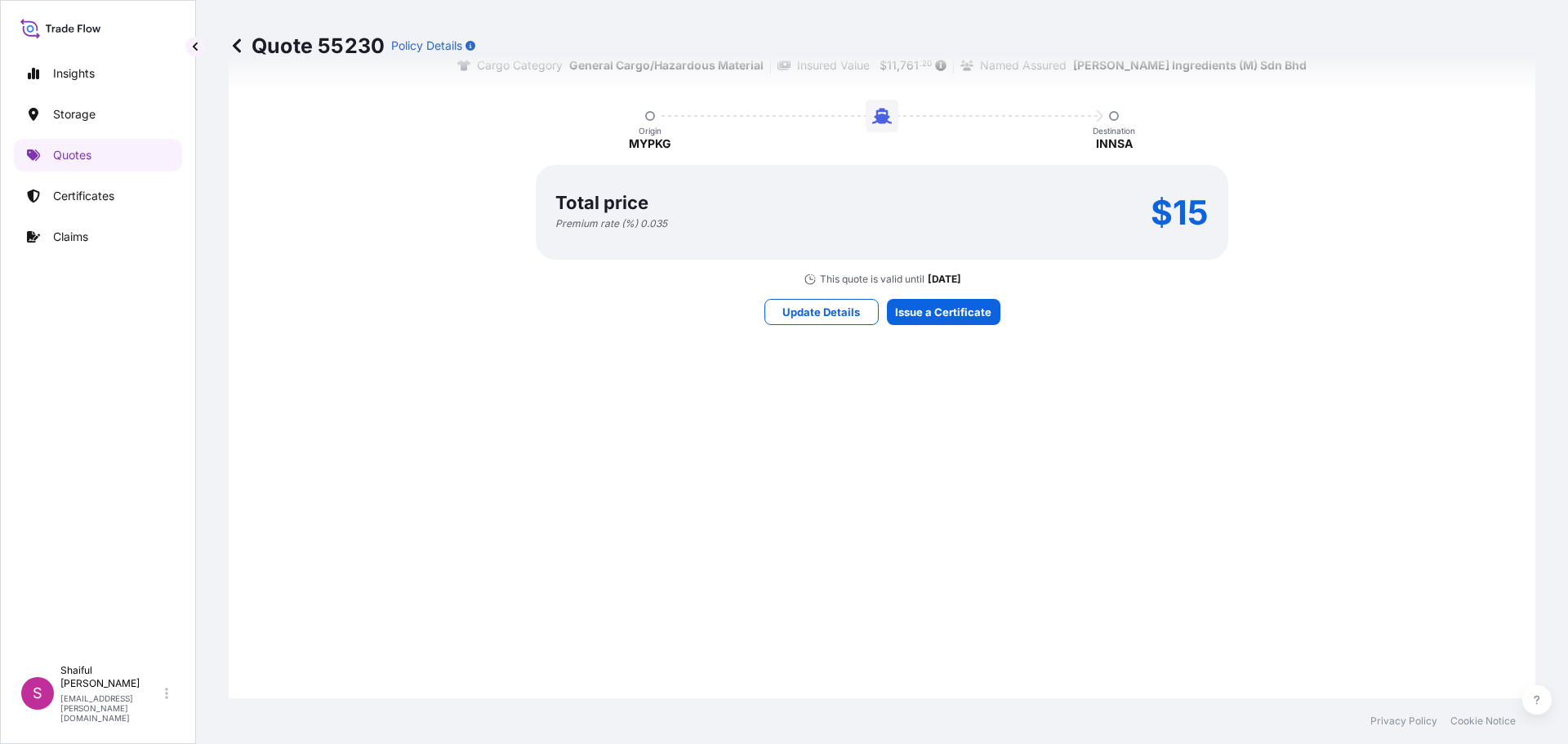 scroll, scrollTop: 1376, scrollLeft: 0, axis: vertical 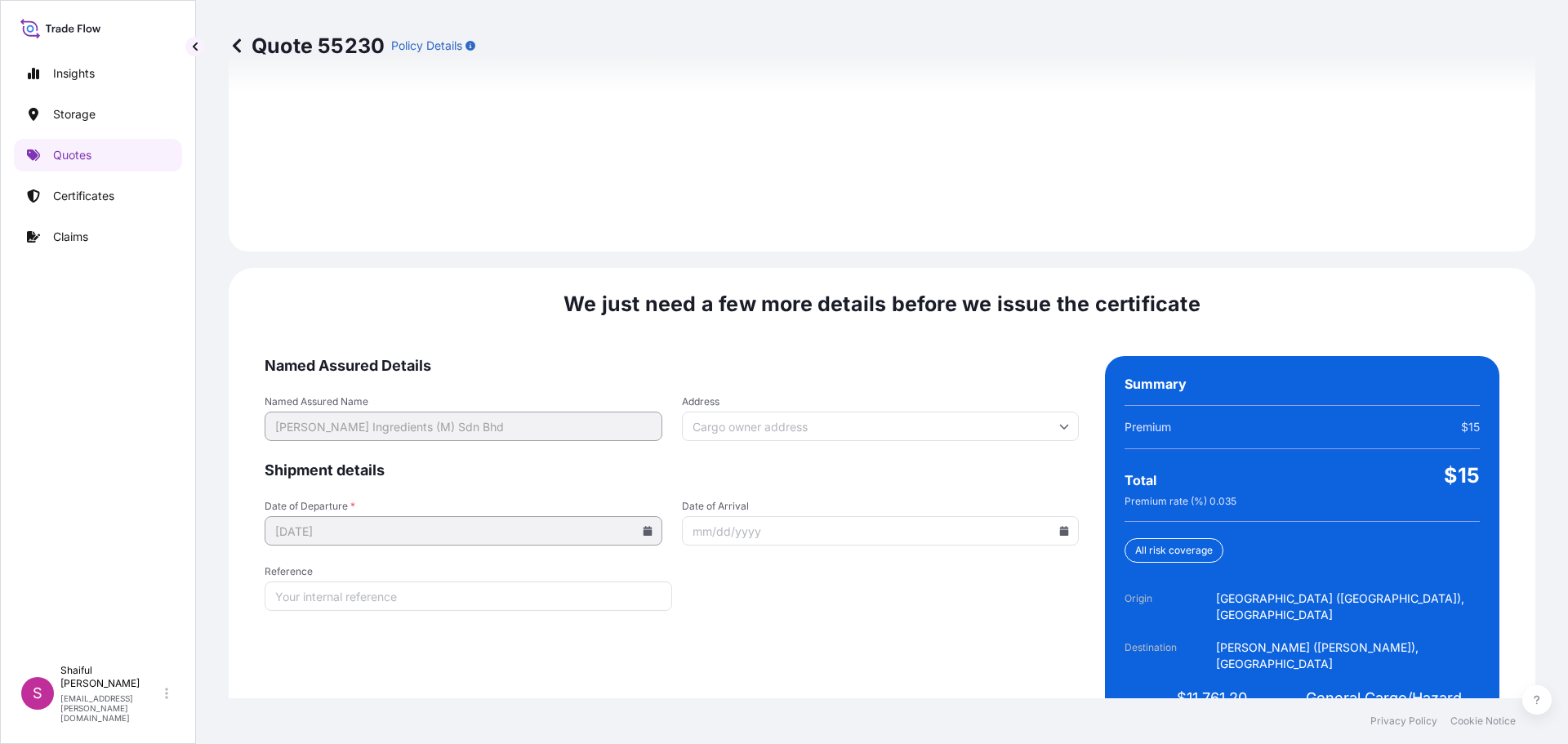 click 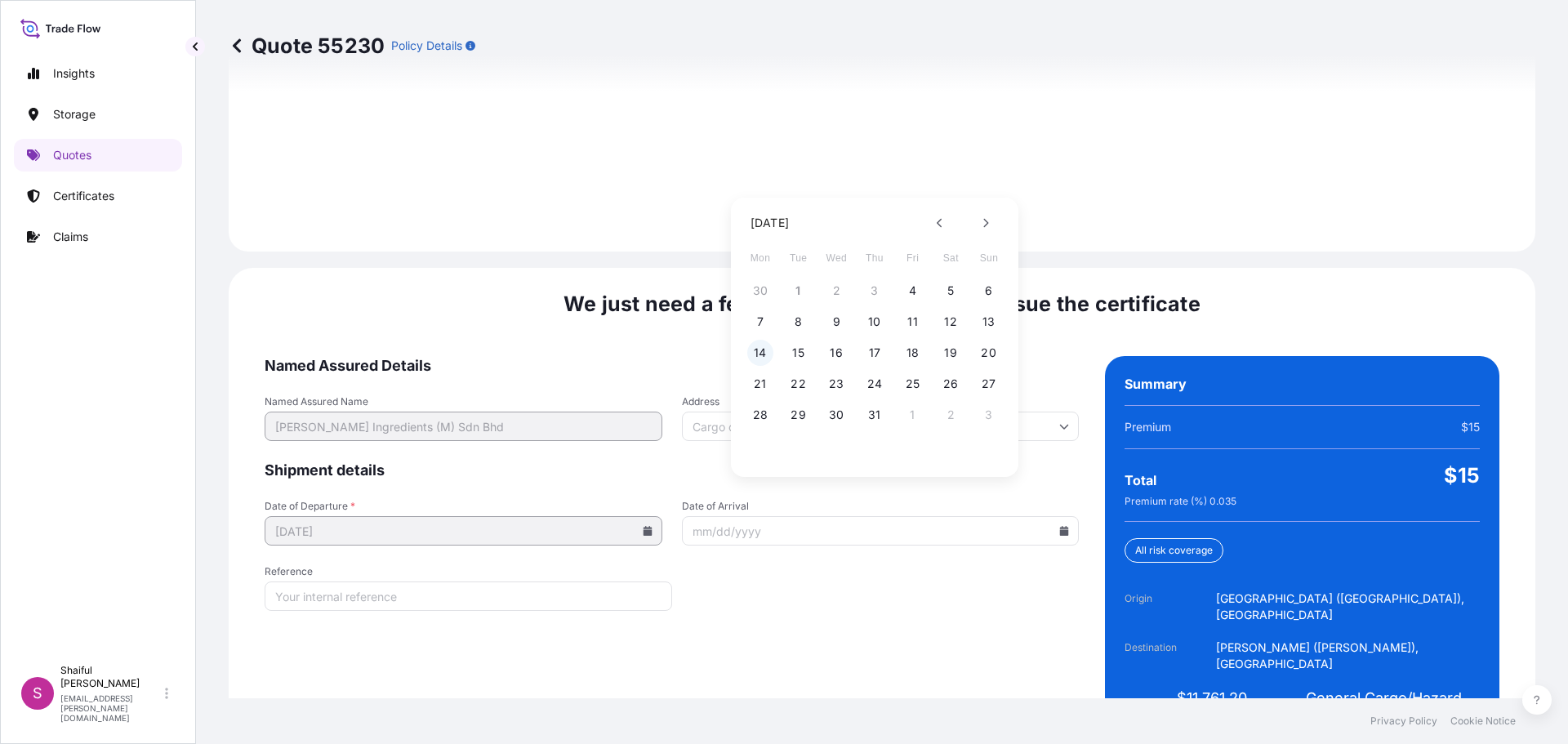 click on "14" at bounding box center (760, 353) 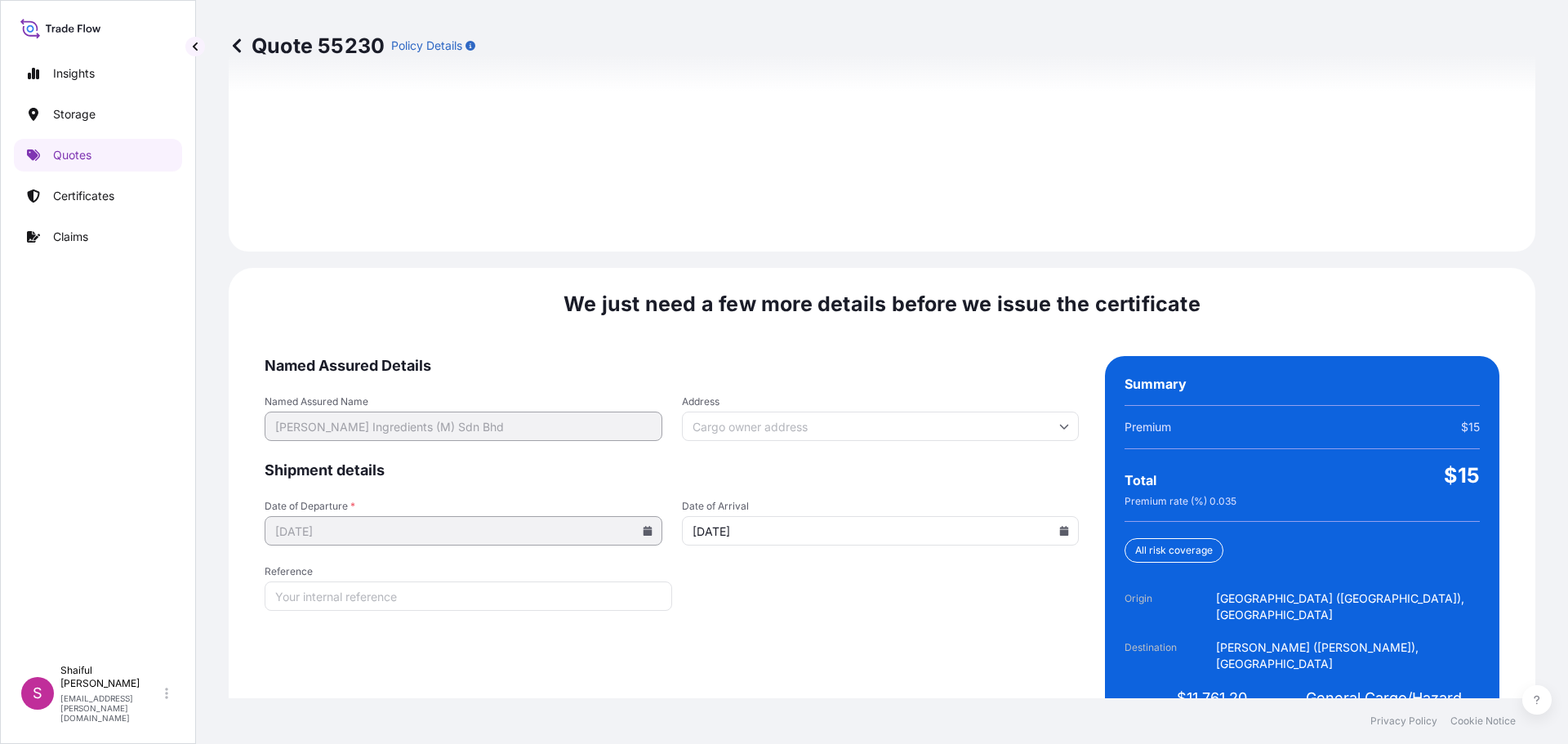 click on "Named Assured Details Named Assured Name   Kerry Ingredients (M) Sdn Bhd Address   Shipment details Date of Departure   * 07/04/2025 Date of Arrival   07/14/2025 Reference   Create Certificate" at bounding box center [671, 548] 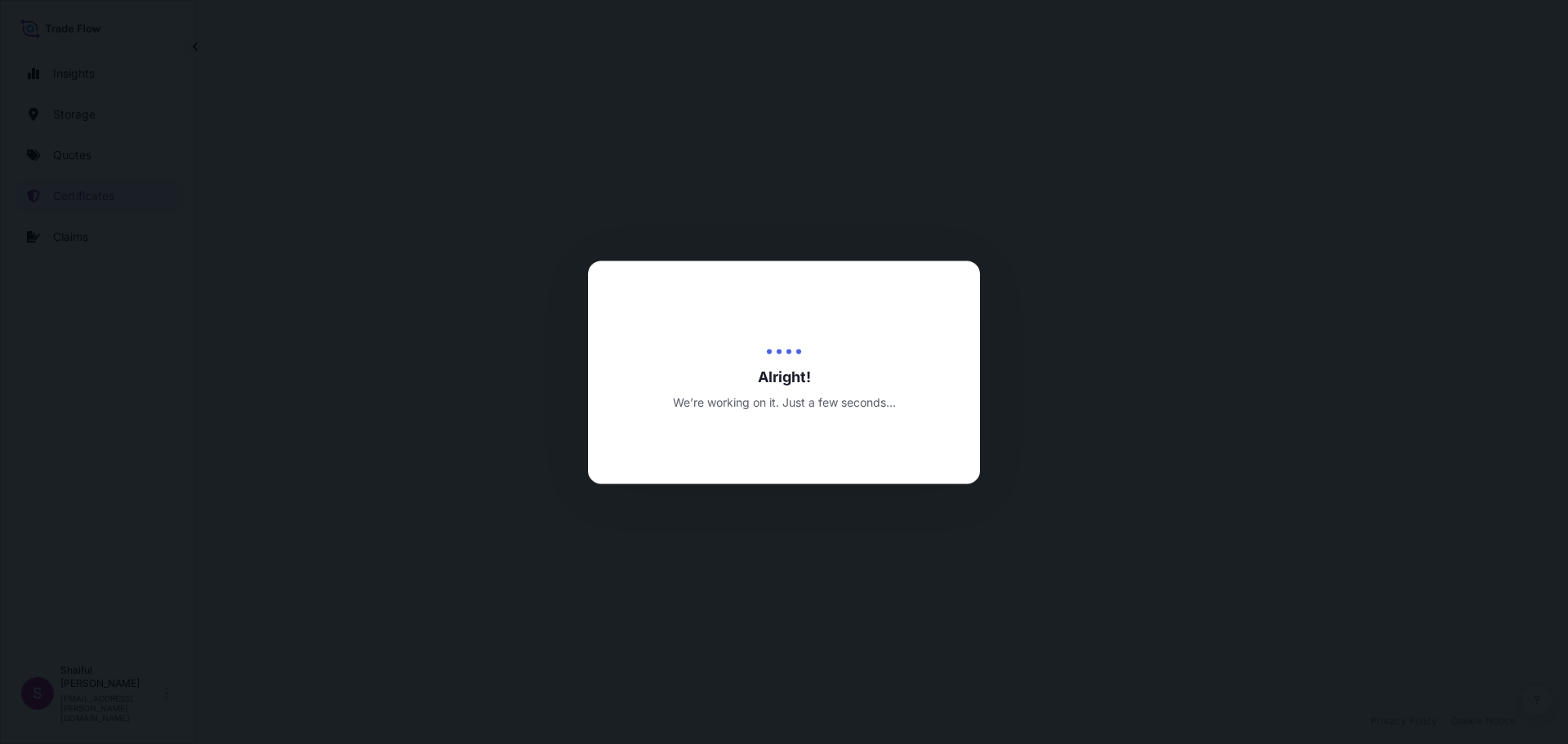 scroll, scrollTop: 0, scrollLeft: 0, axis: both 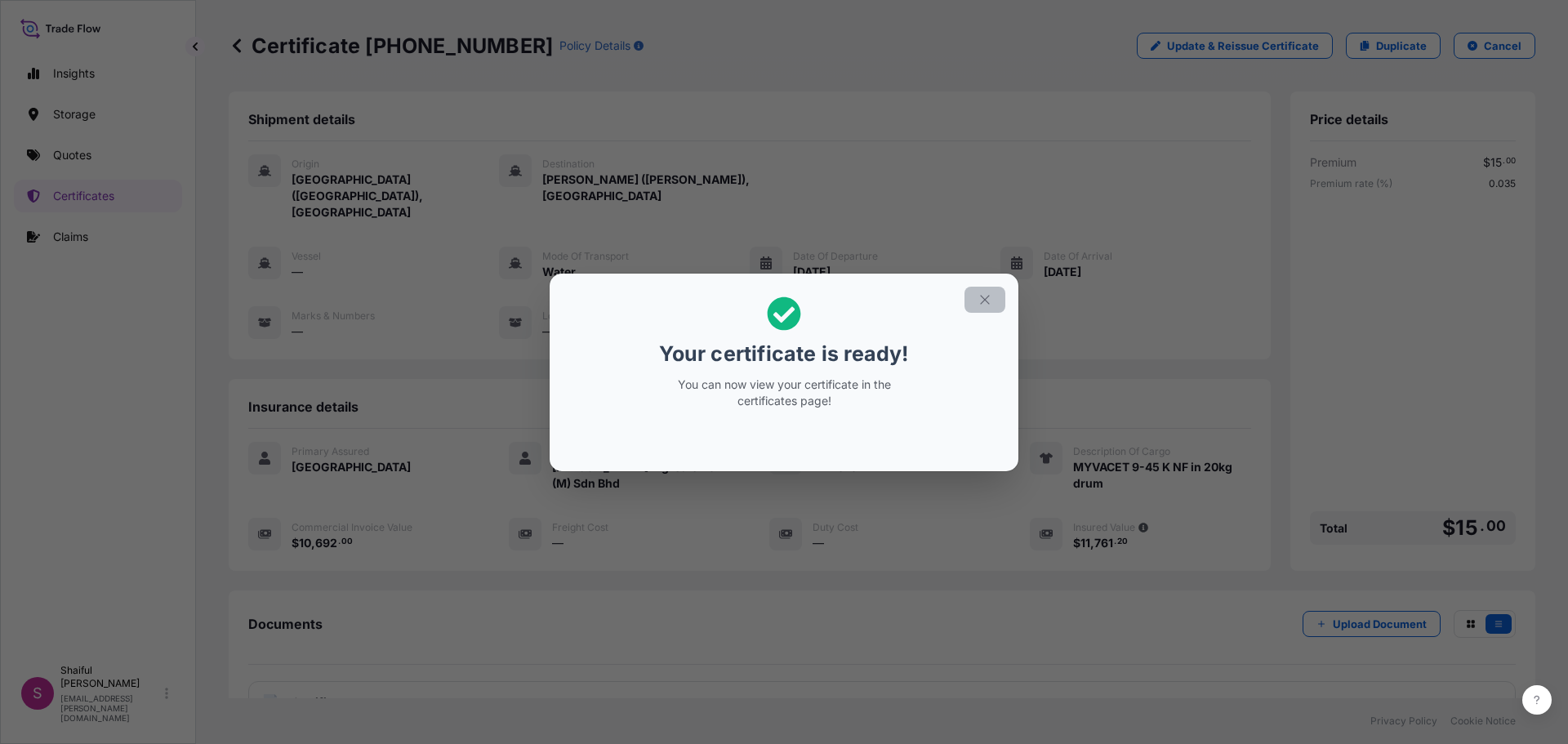 click 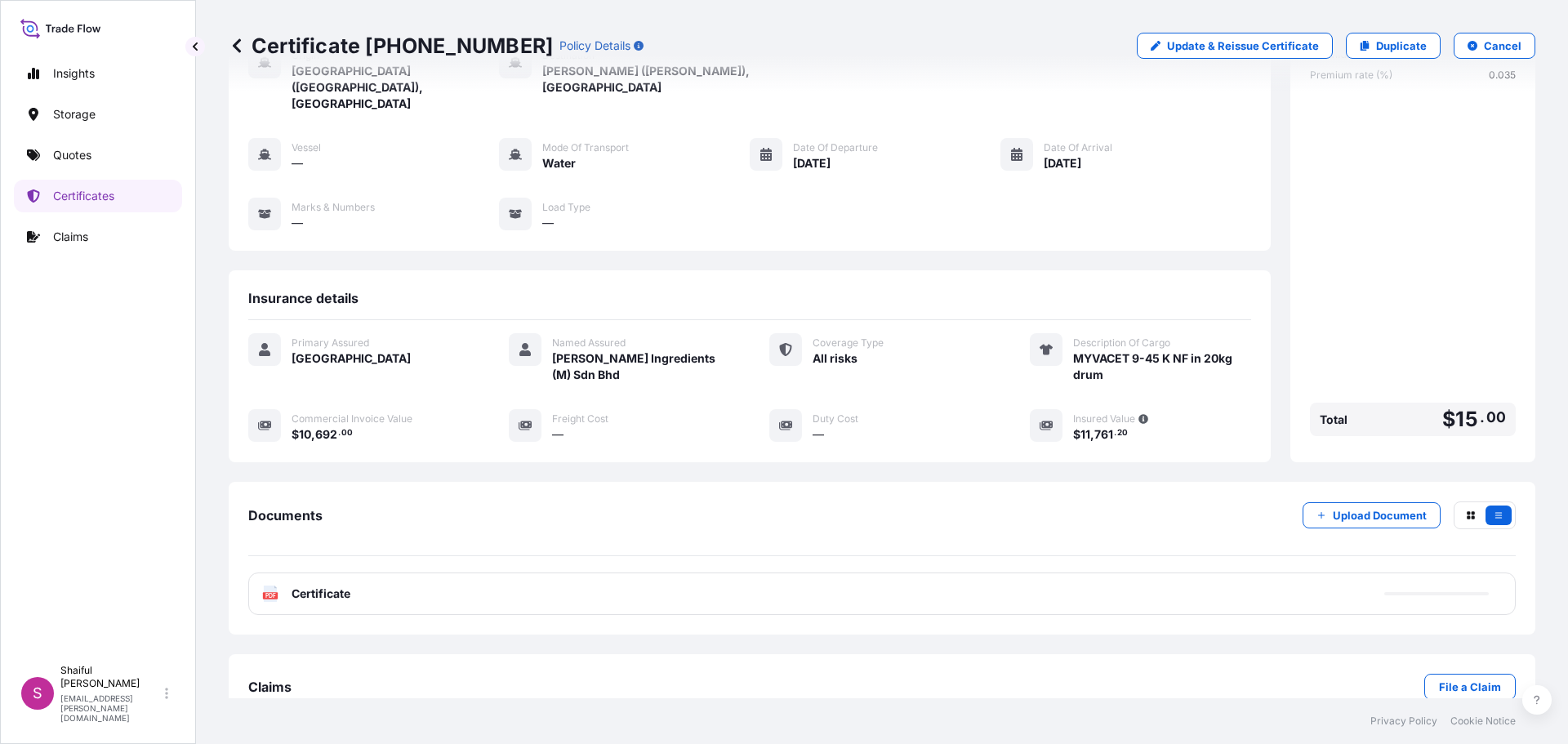 scroll, scrollTop: 131, scrollLeft: 0, axis: vertical 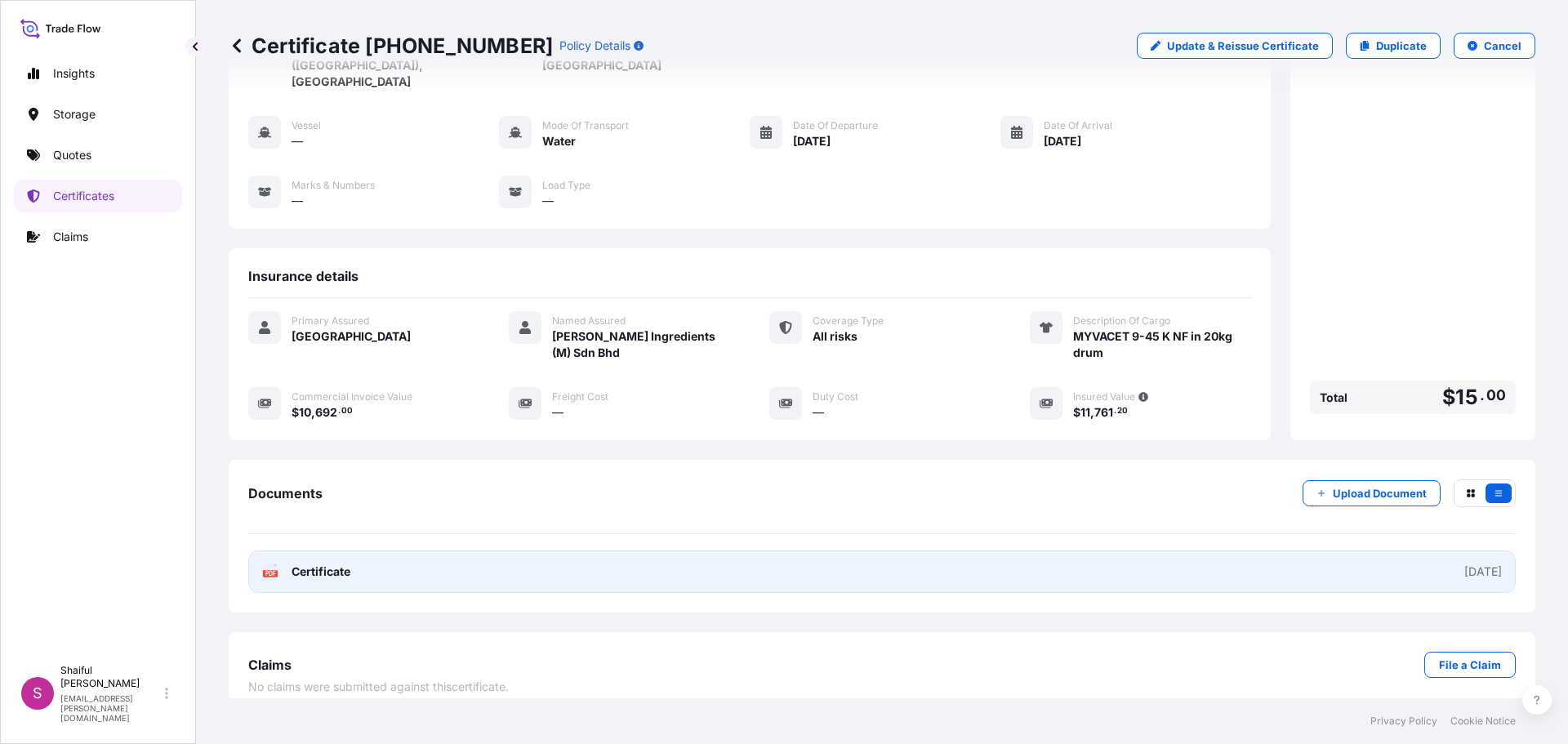 click on "PDF Certificate 2025-07-01" at bounding box center (882, 572) 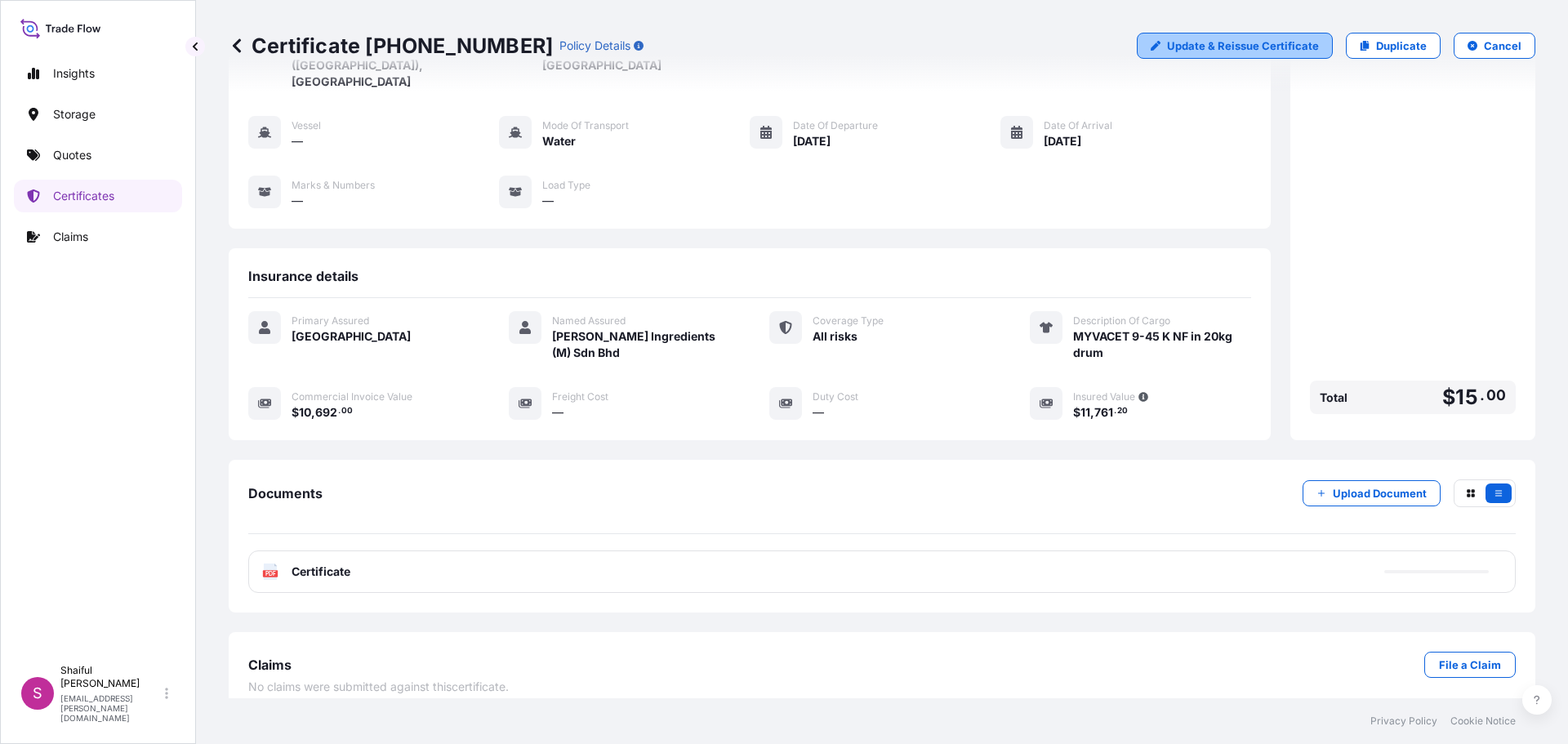 click on "Update & Reissue Certificate" at bounding box center [1243, 46] 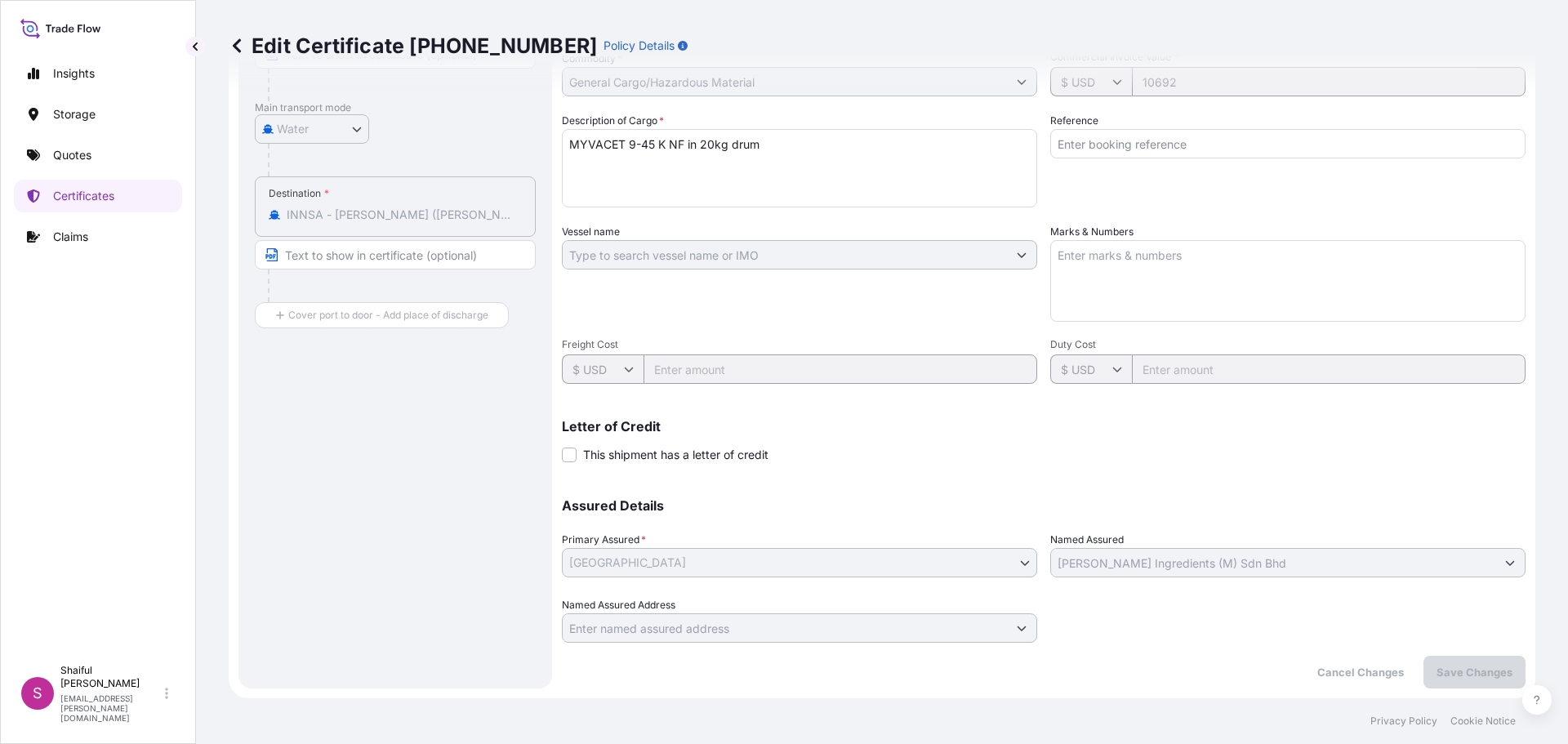 scroll, scrollTop: 0, scrollLeft: 0, axis: both 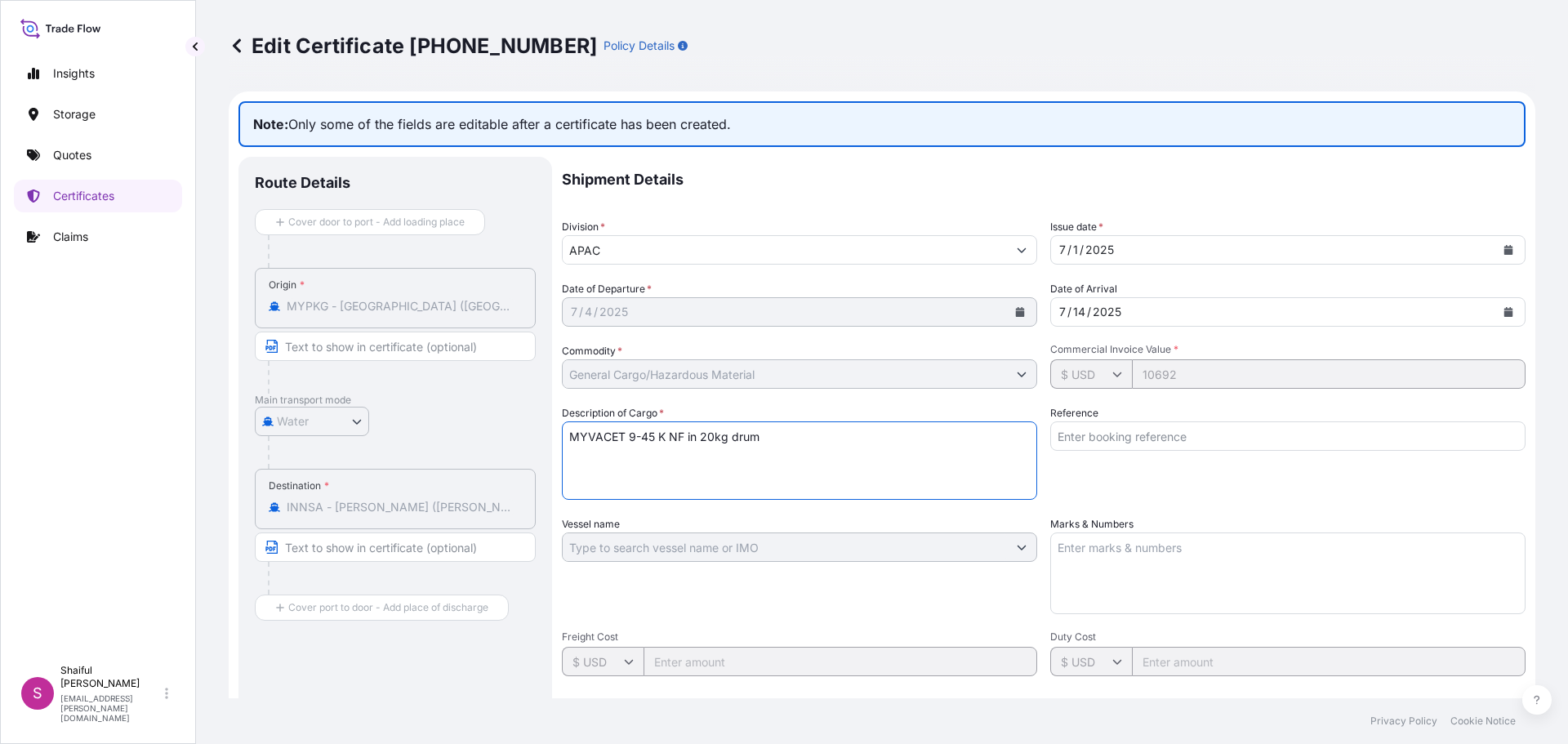 click on "MYVACET 9-45 K NF in 20kg drum" at bounding box center (800, 461) 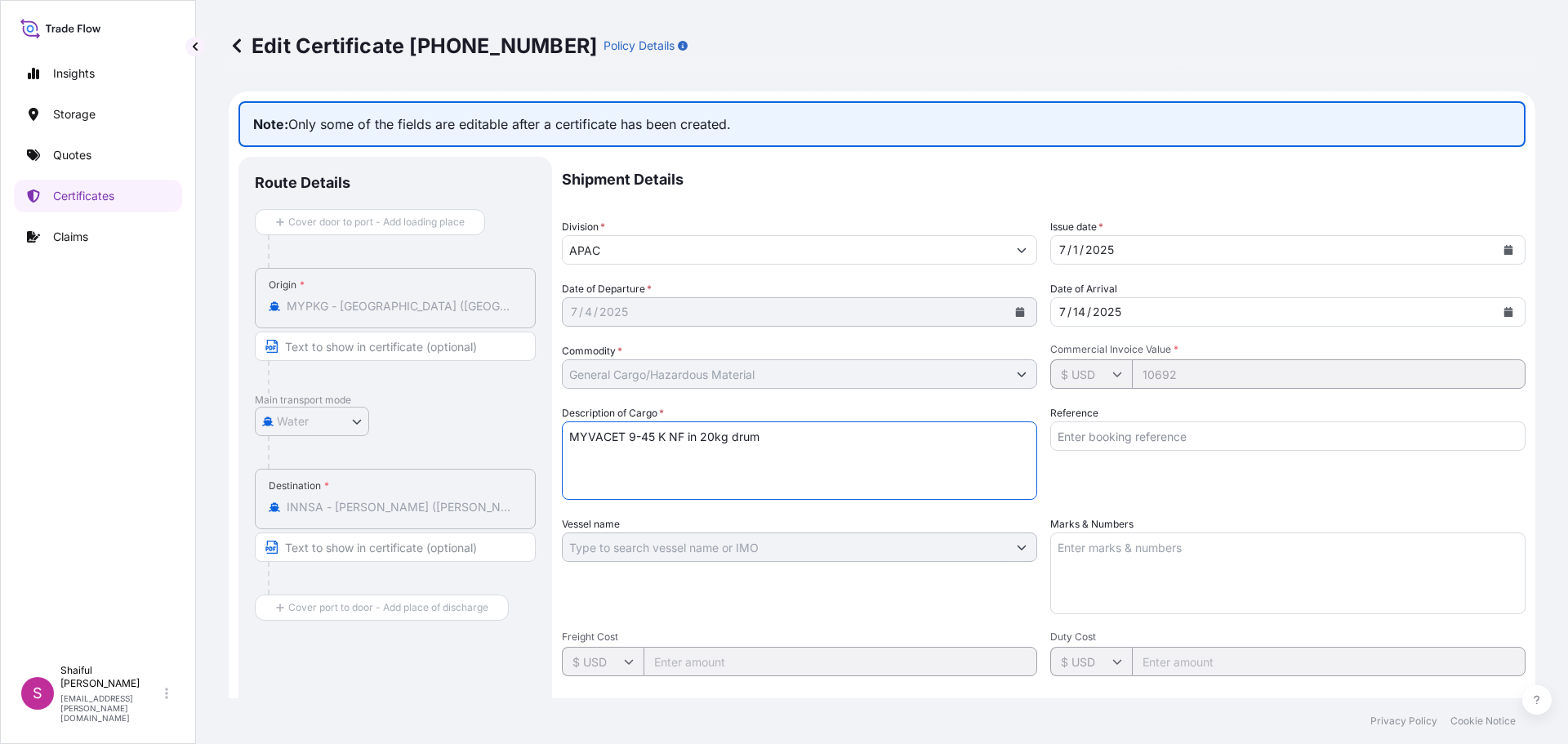 click on "MYVACET 9-45 K NF in 20kg drum" at bounding box center [800, 461] 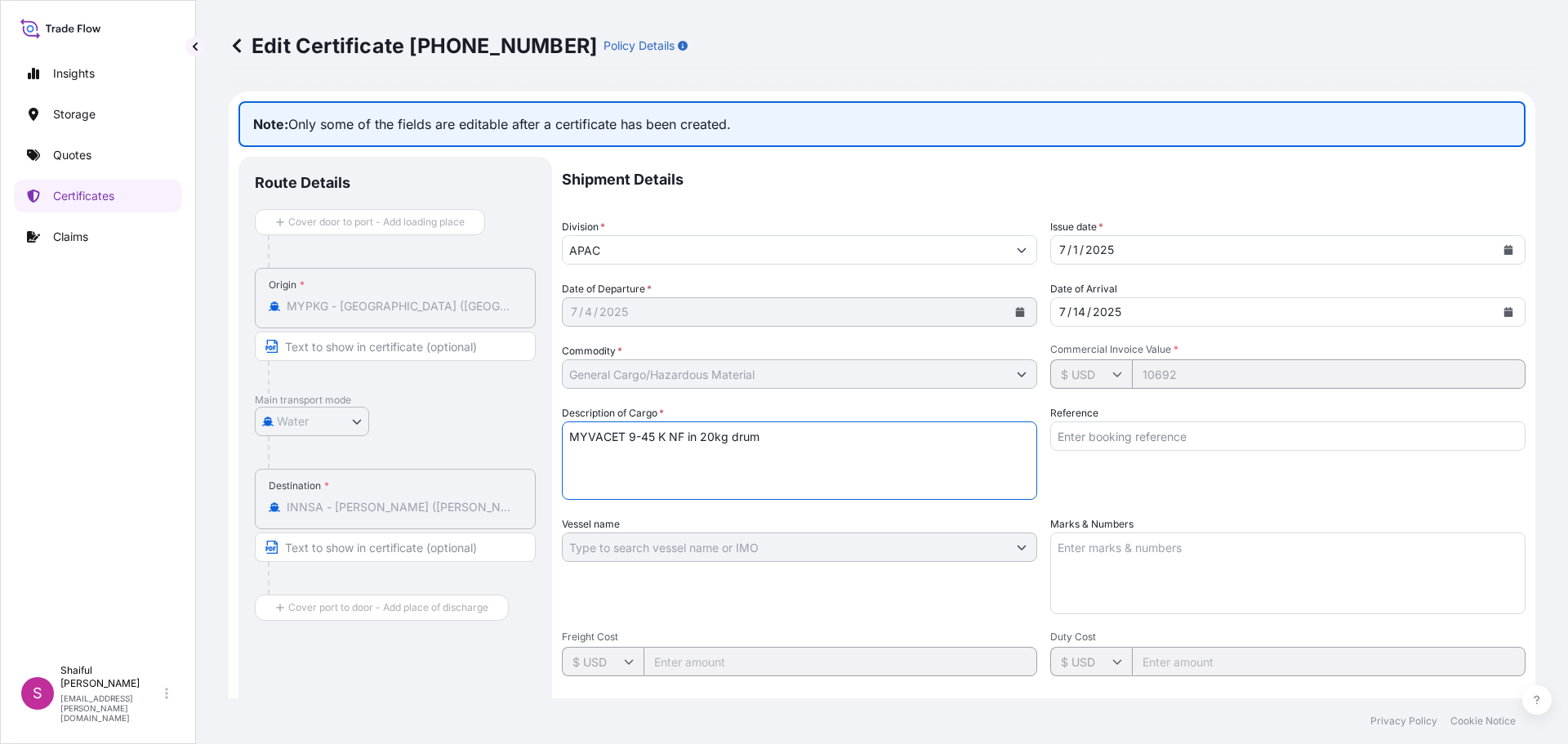 paste on "PALLETS FOOD EMULSIFIERS" 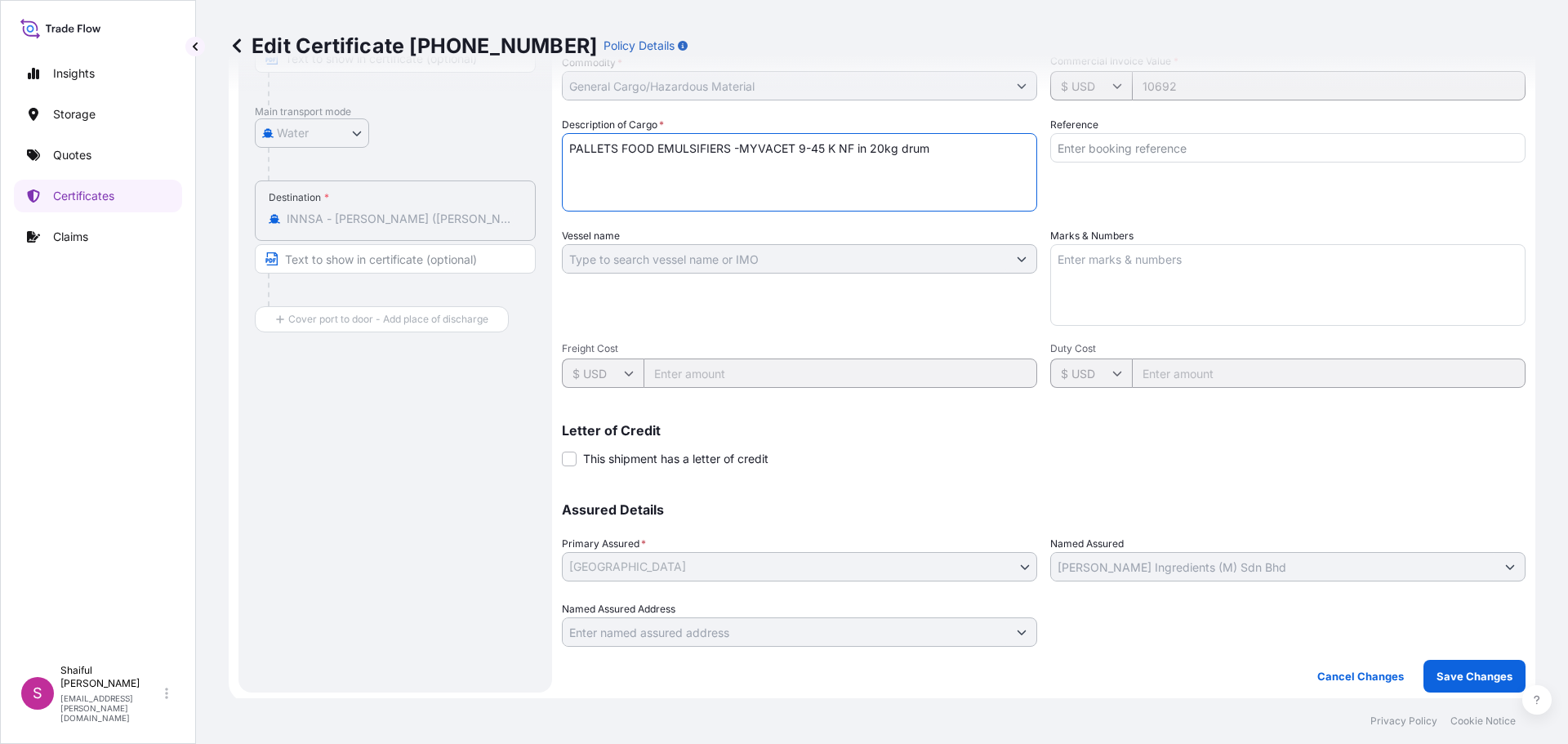 scroll, scrollTop: 292, scrollLeft: 0, axis: vertical 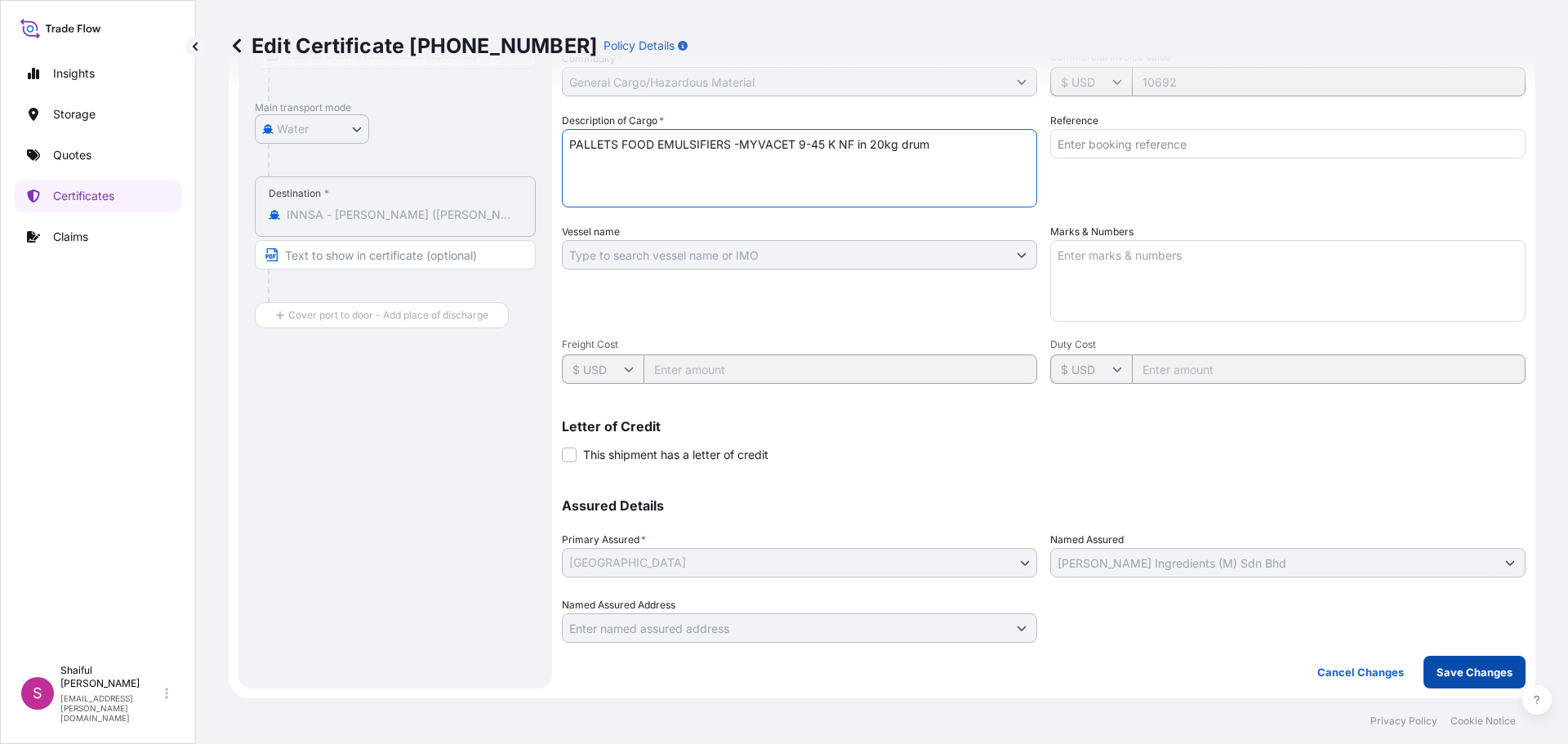 type on "PALLETS FOOD EMULSIFIERS -MYVACET 9-45 K NF in 20kg drum" 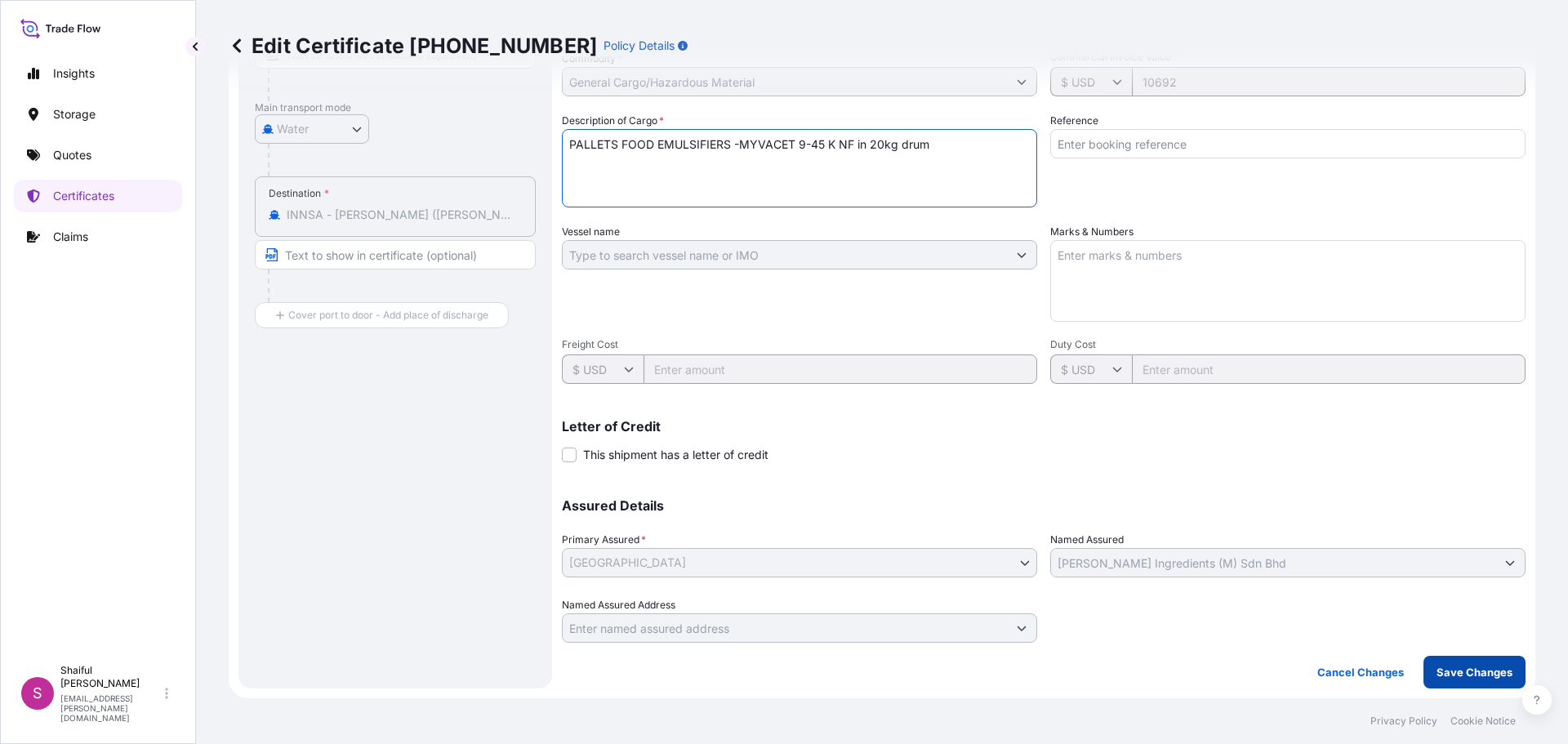 click on "Save Changes" at bounding box center [1474, 672] 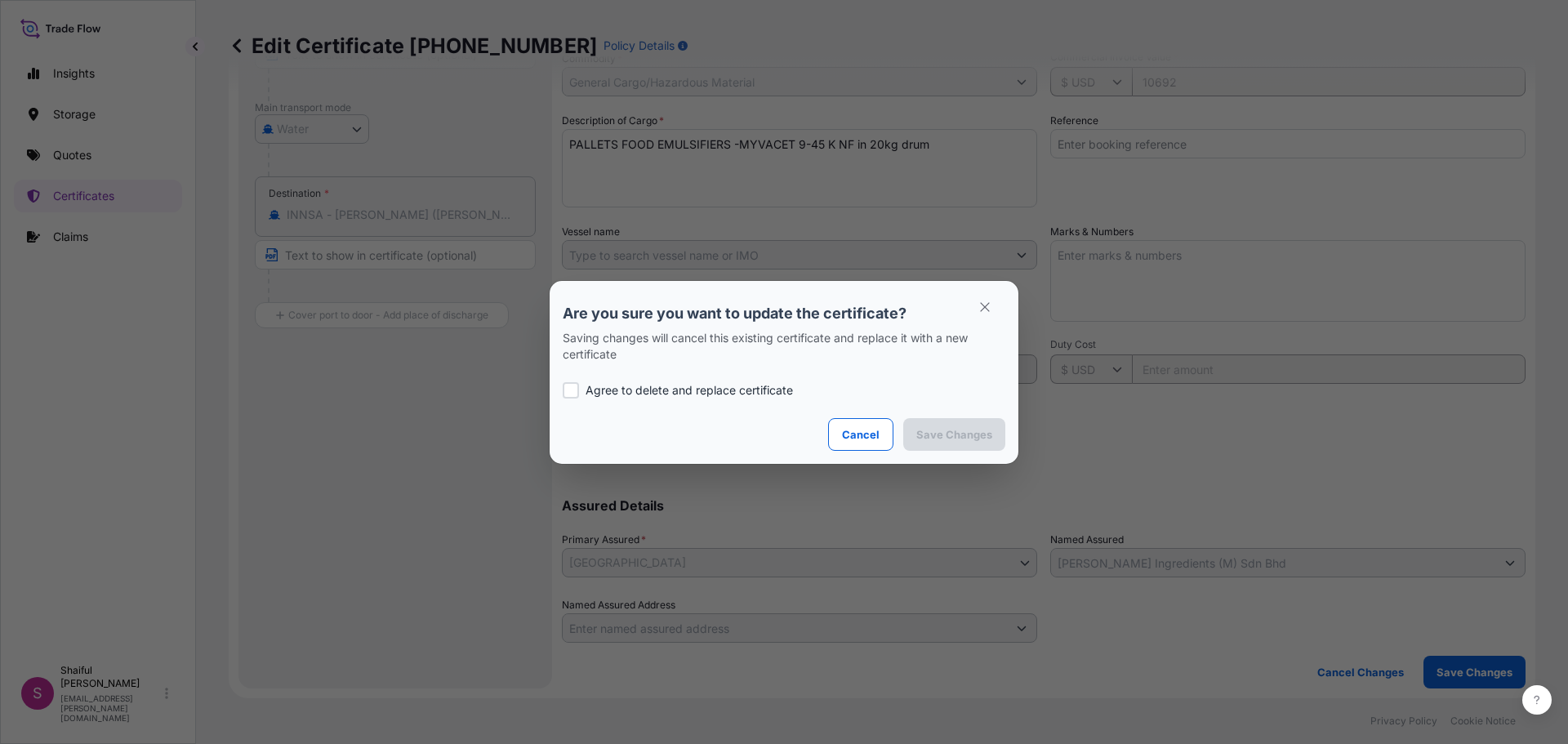 click on "Agree to delete and replace certificate" at bounding box center [689, 390] 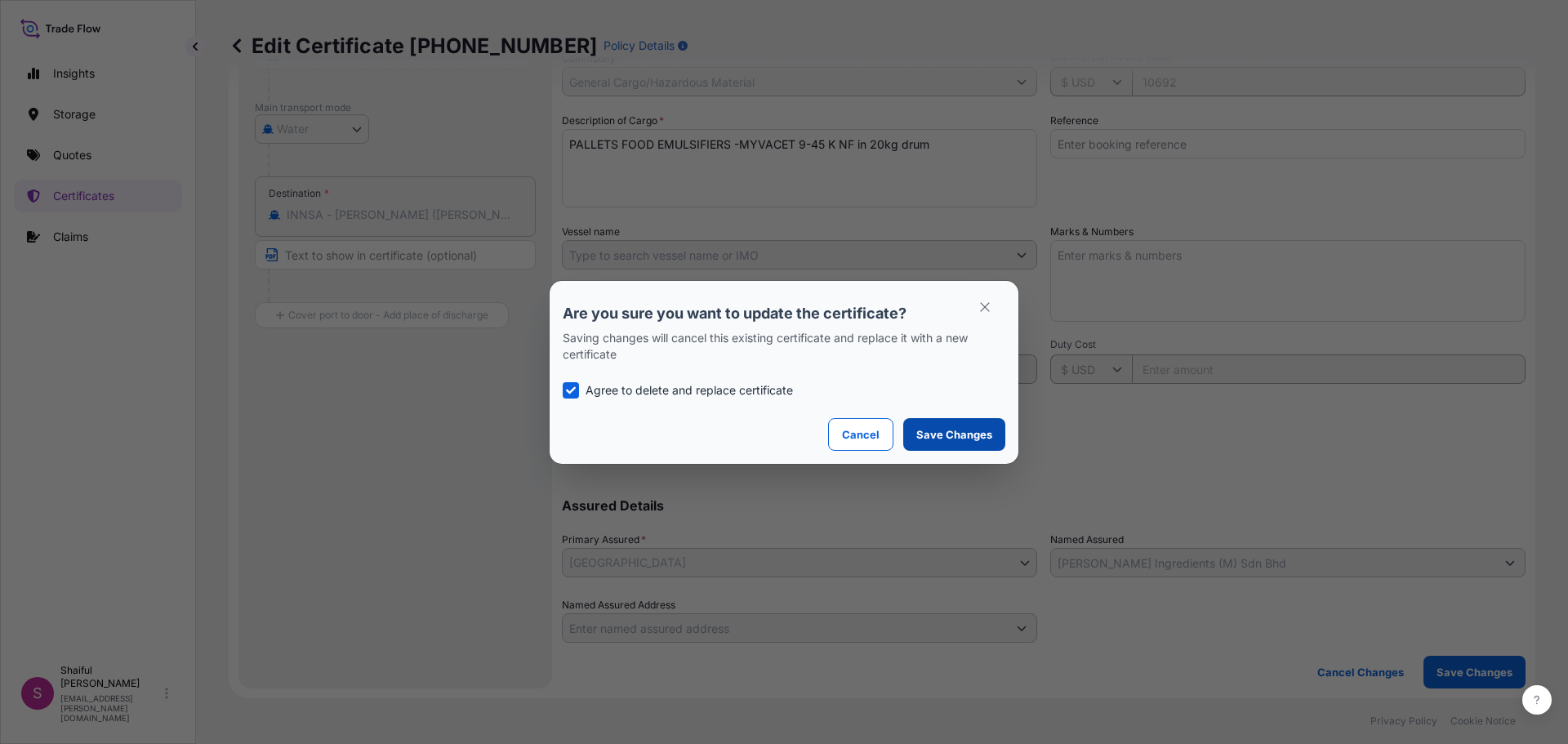 click on "Save Changes" at bounding box center (954, 434) 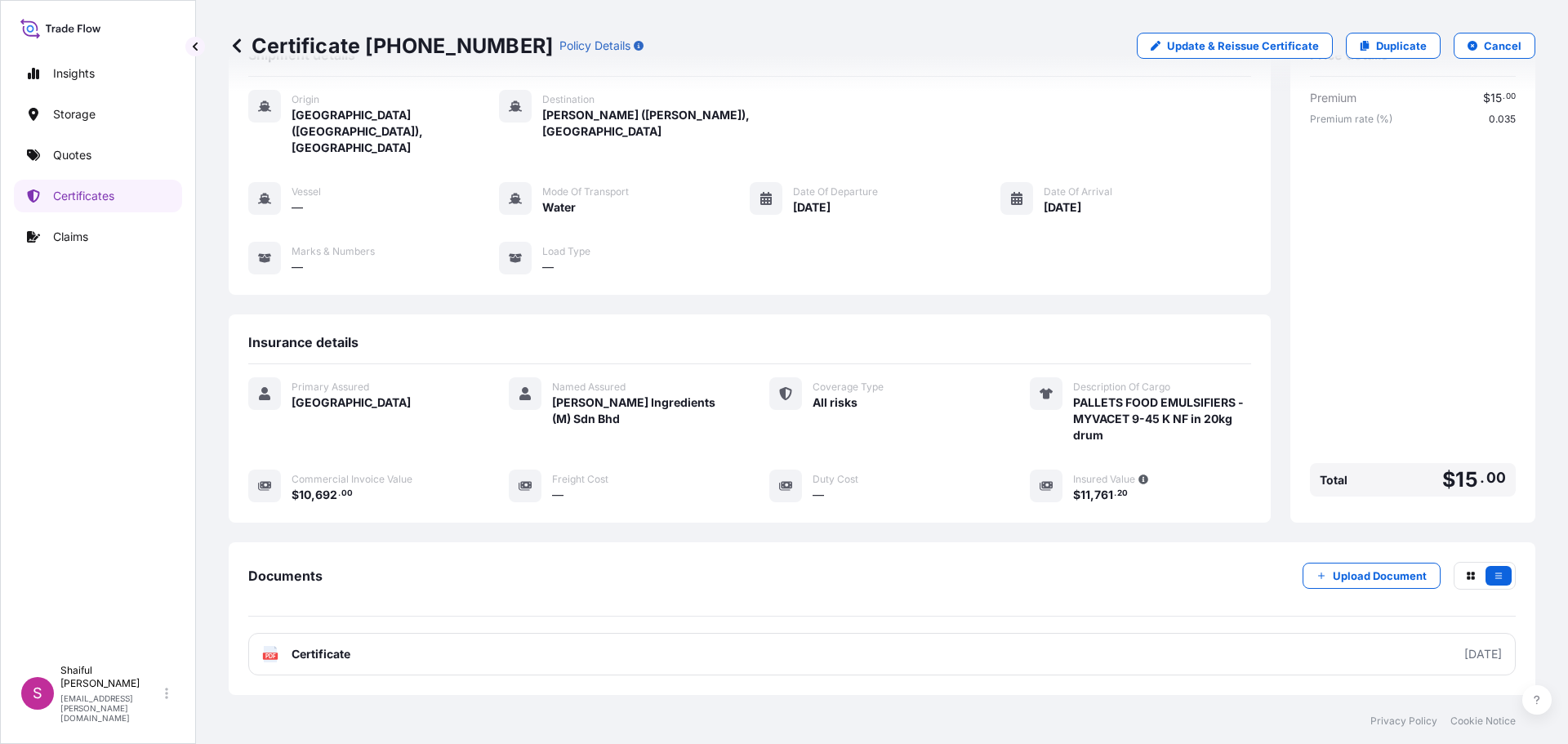 scroll, scrollTop: 147, scrollLeft: 0, axis: vertical 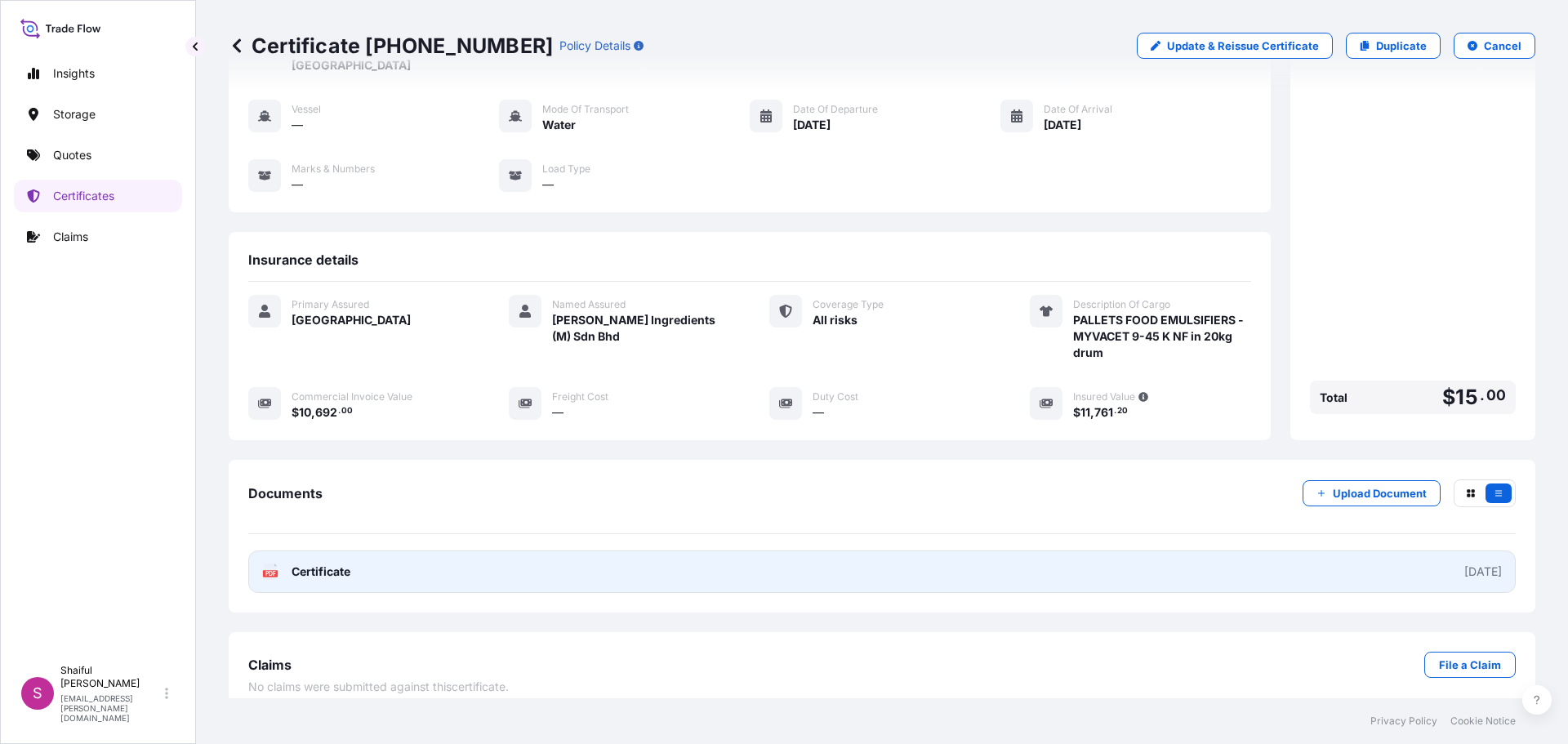 click on "PDF Certificate 2025-07-01" at bounding box center [882, 572] 